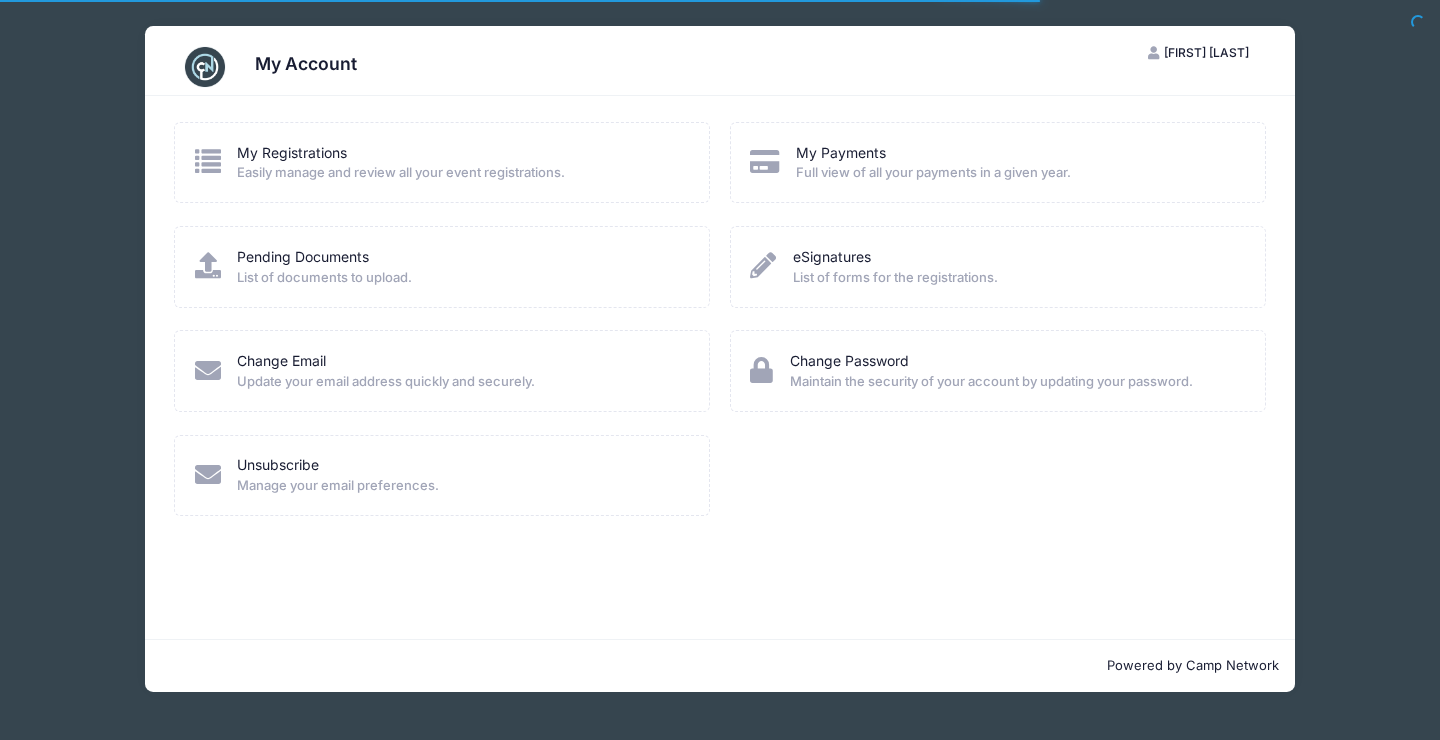 scroll, scrollTop: 0, scrollLeft: 0, axis: both 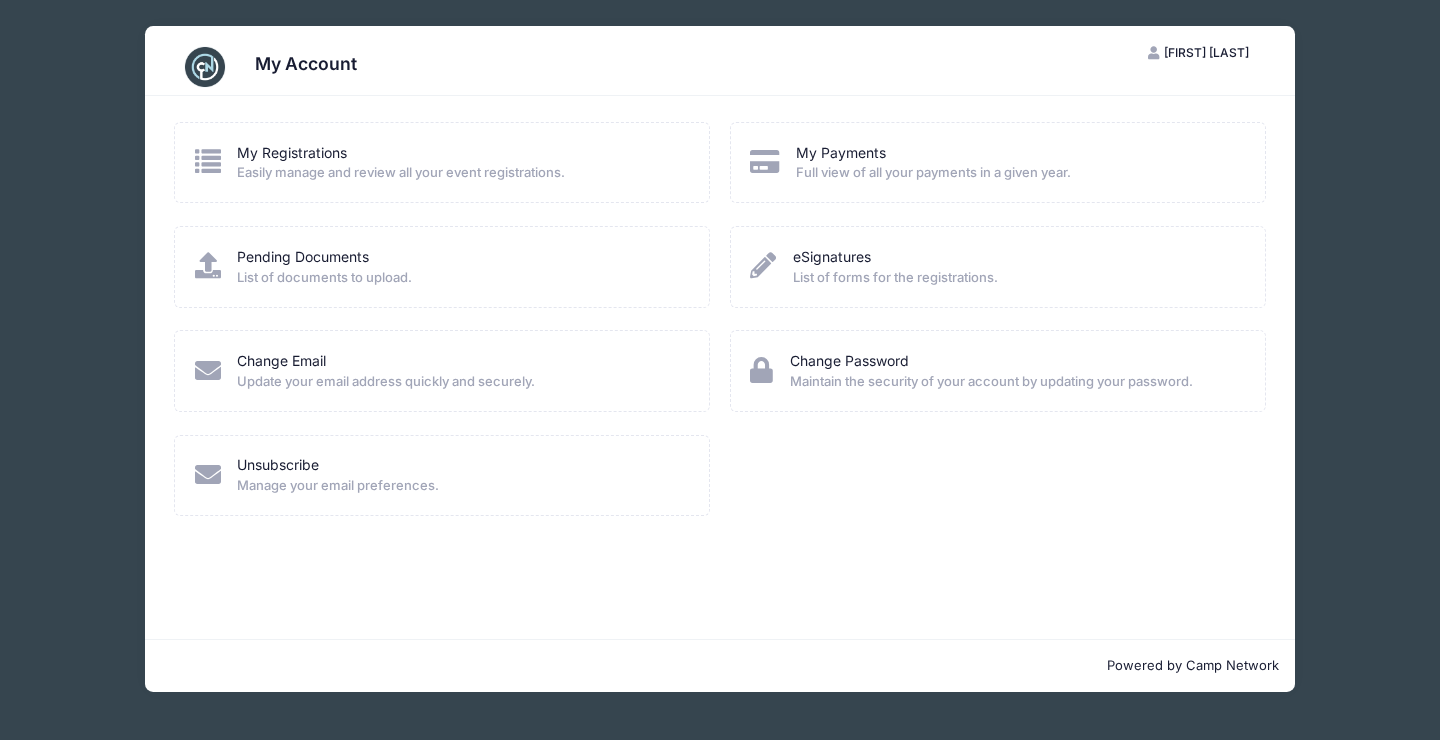 click on "Full view of all your payments in a given year." at bounding box center [933, 173] 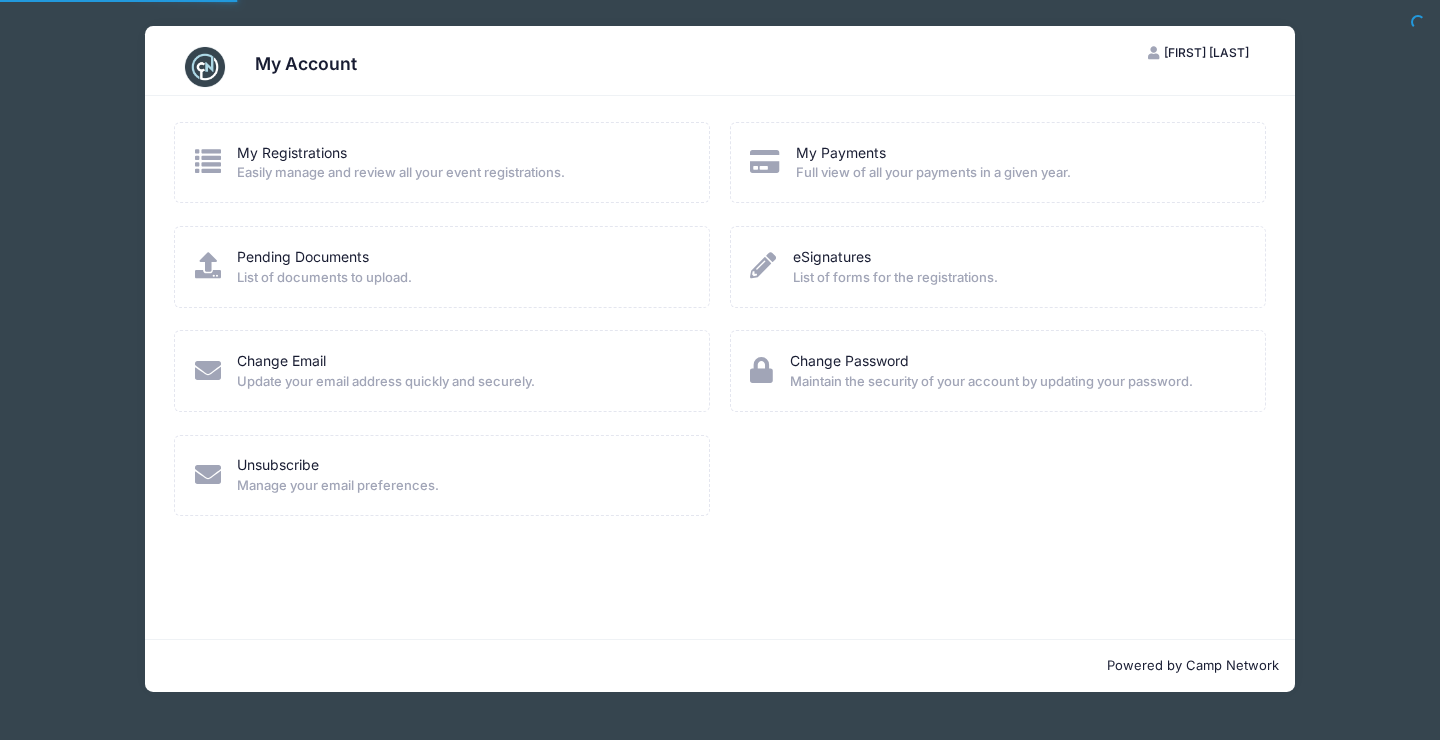 scroll, scrollTop: 0, scrollLeft: 0, axis: both 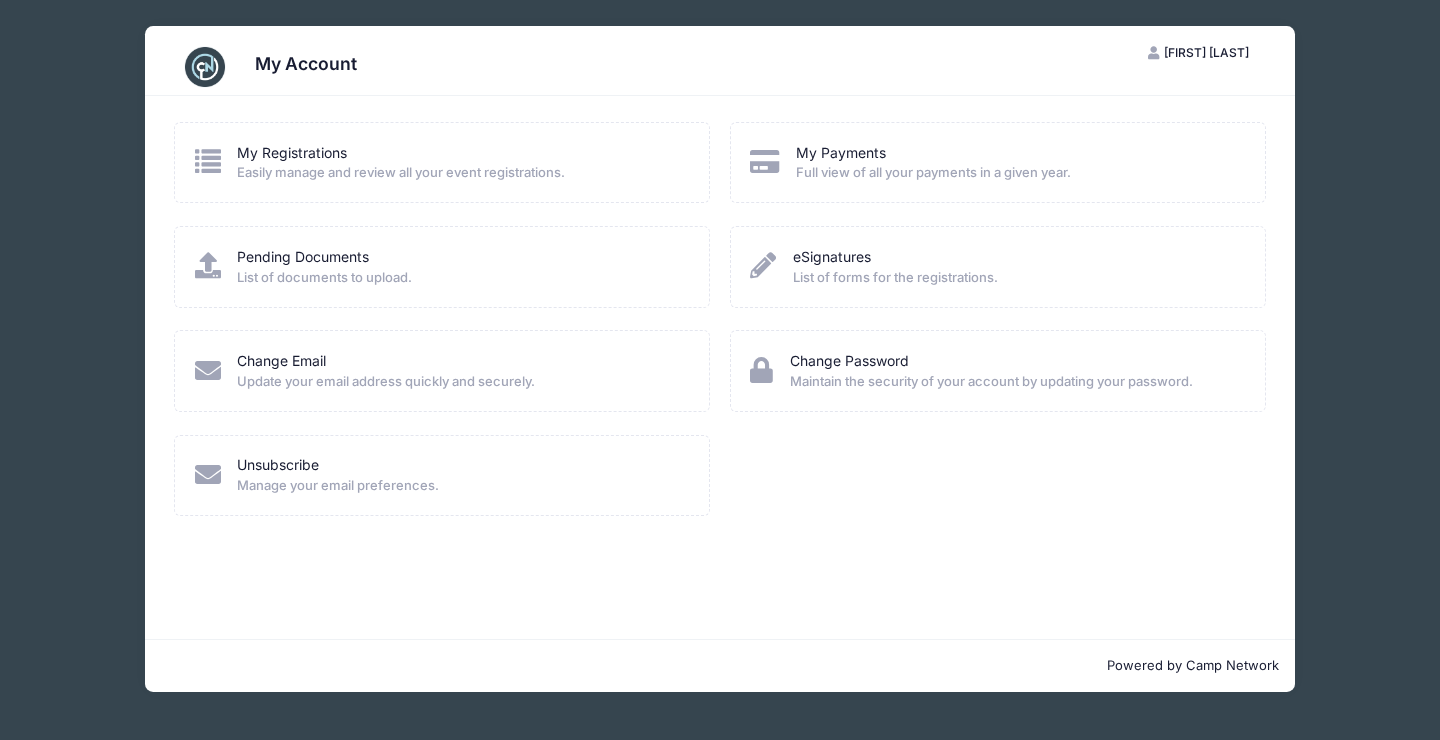 click on "List of documents to upload." at bounding box center (324, 278) 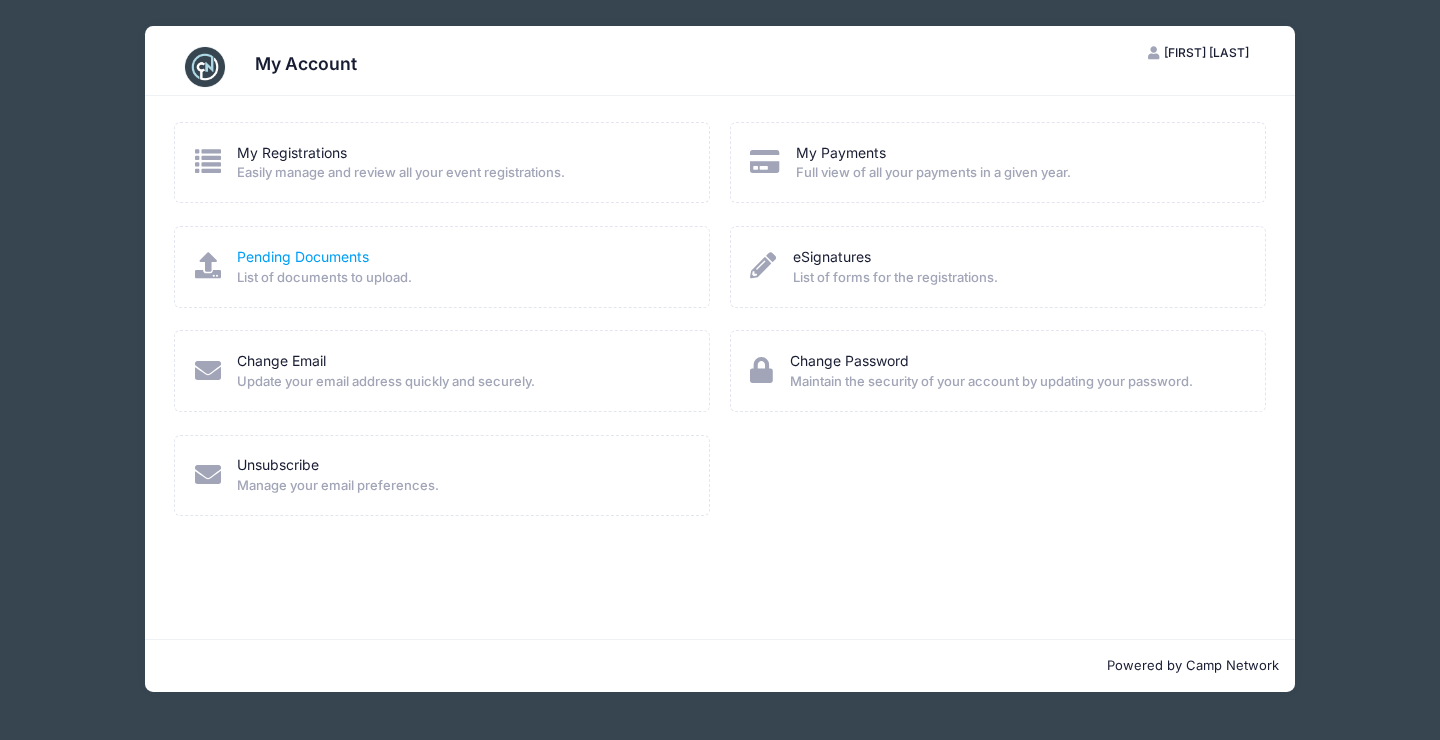 click on "Pending Documents" at bounding box center [303, 256] 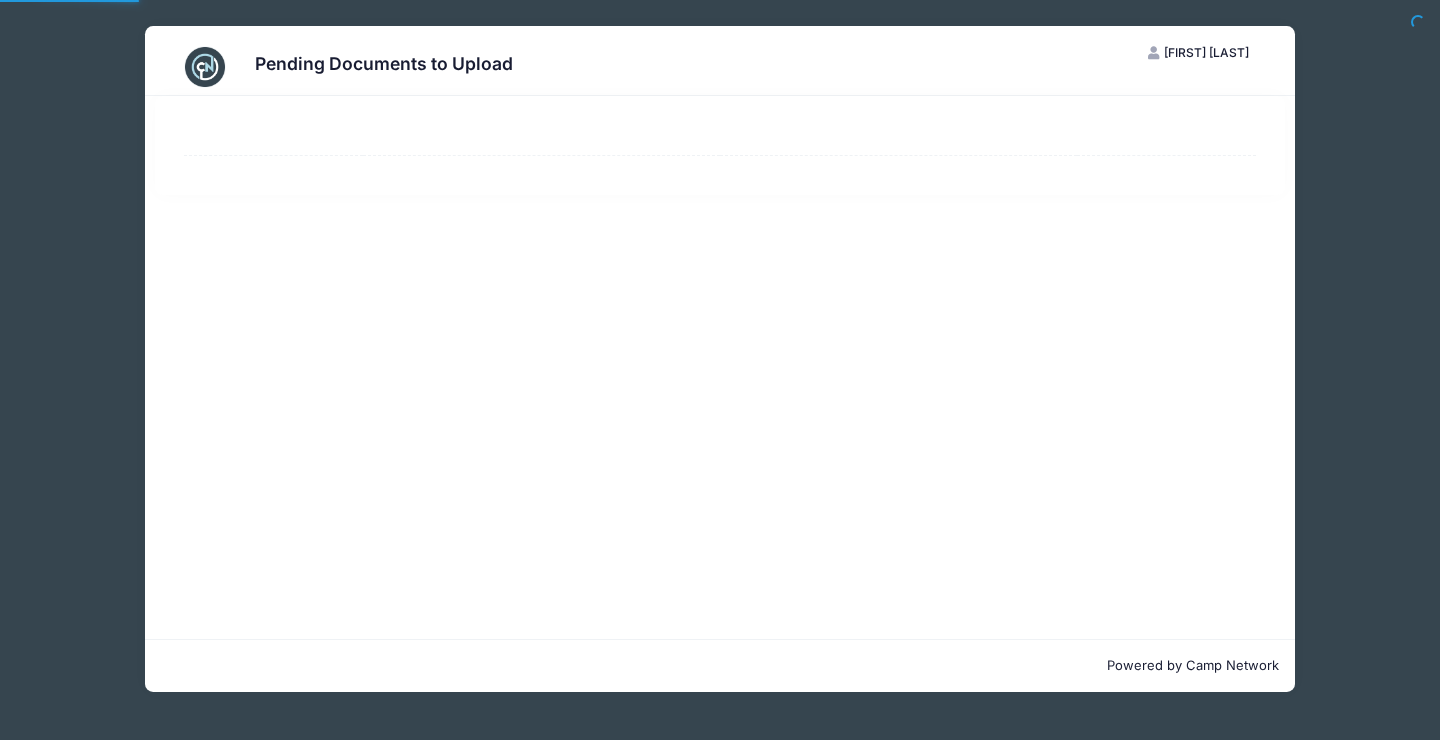 scroll, scrollTop: 0, scrollLeft: 0, axis: both 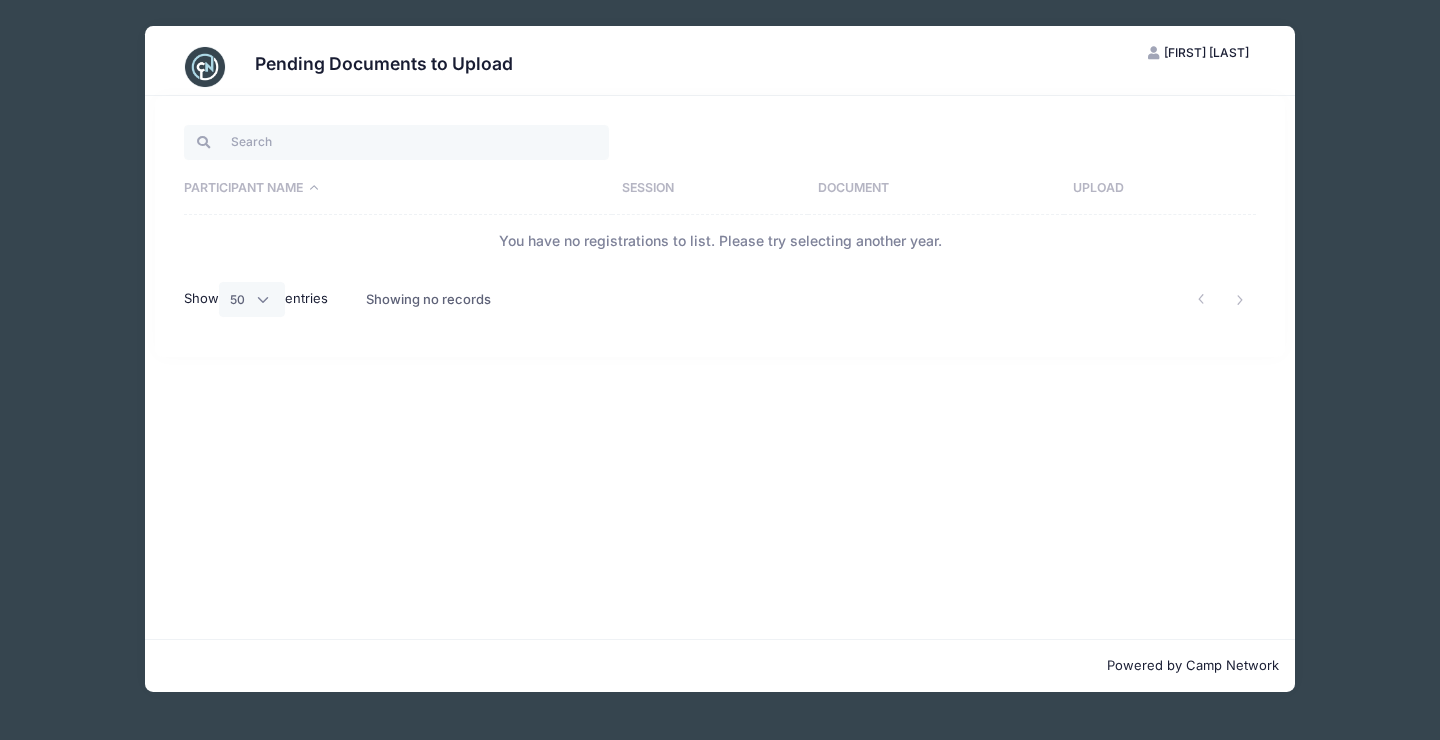 click on "Participant Name" at bounding box center [398, 189] 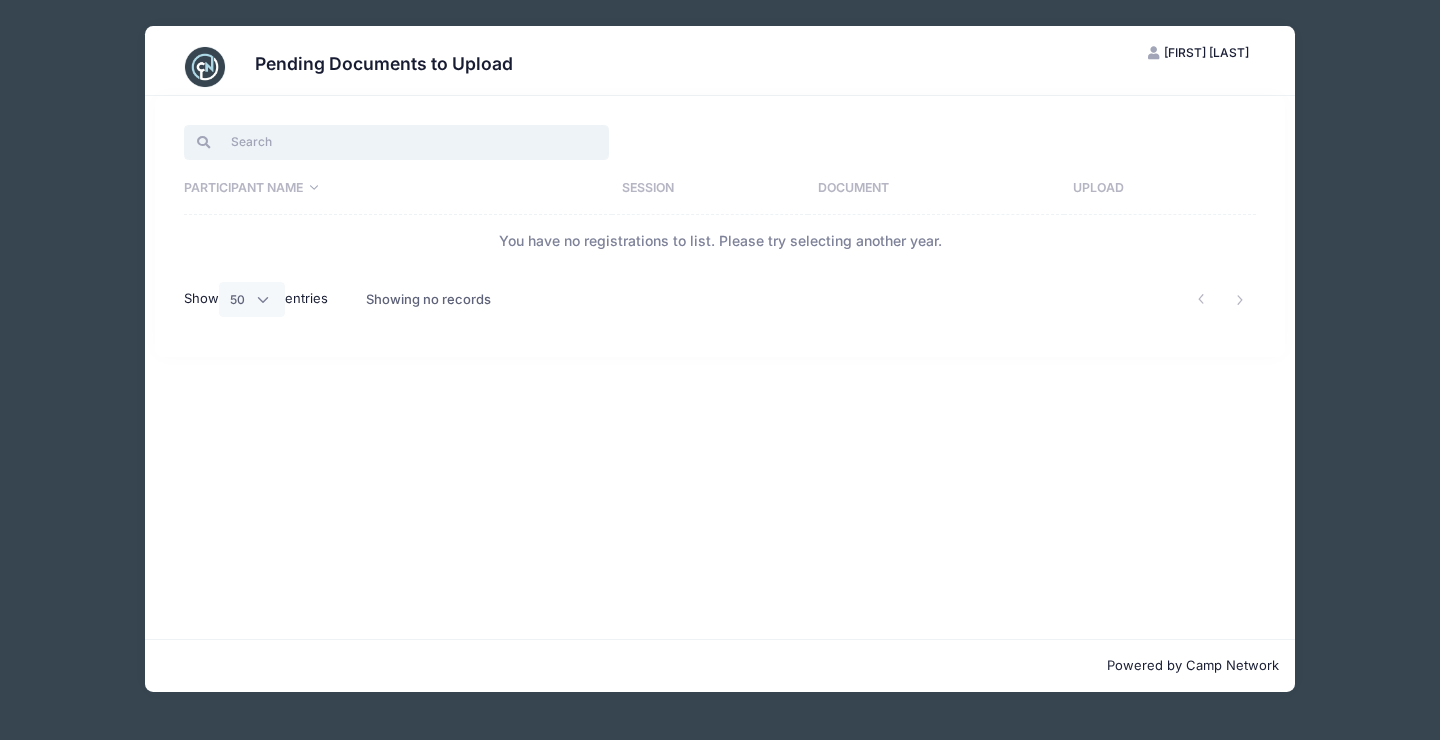 click at bounding box center [396, 142] 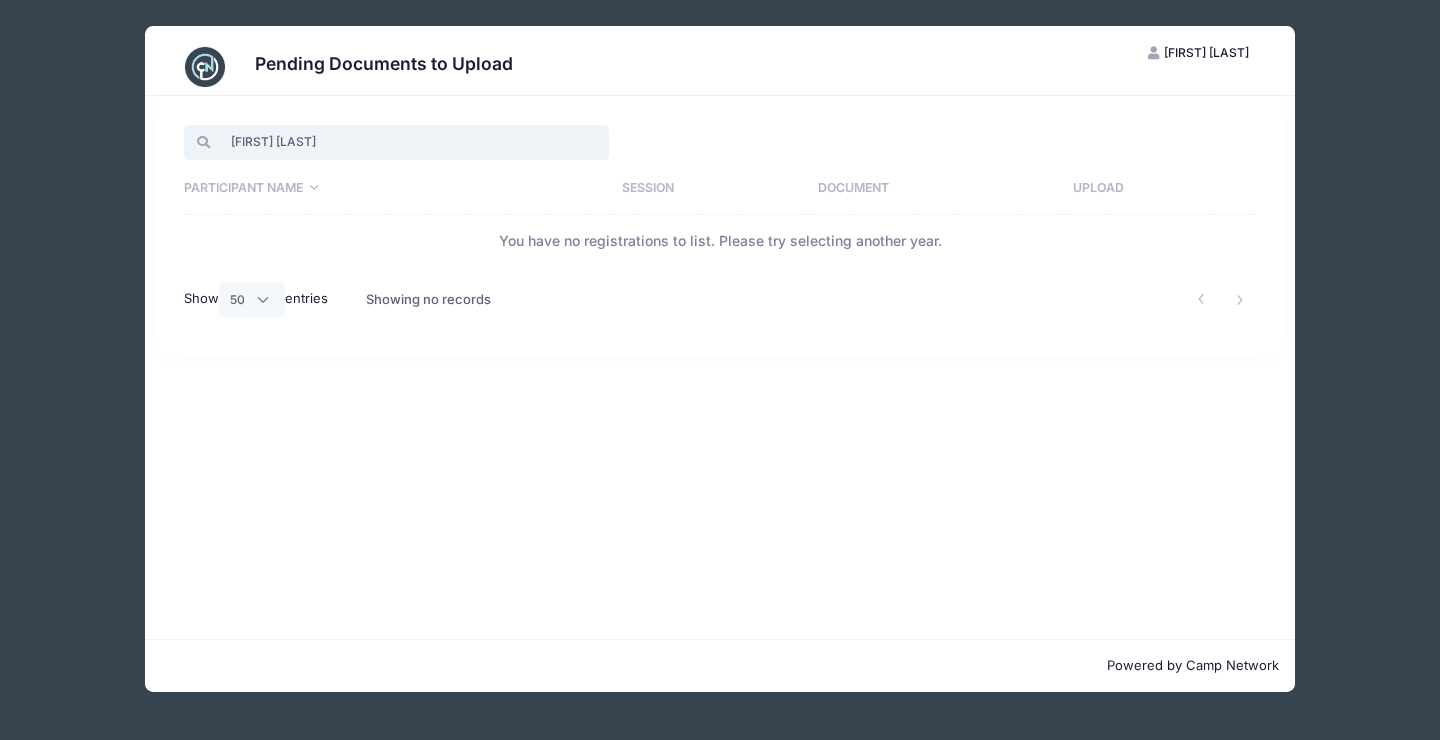 click on "bennett cooper" at bounding box center [396, 142] 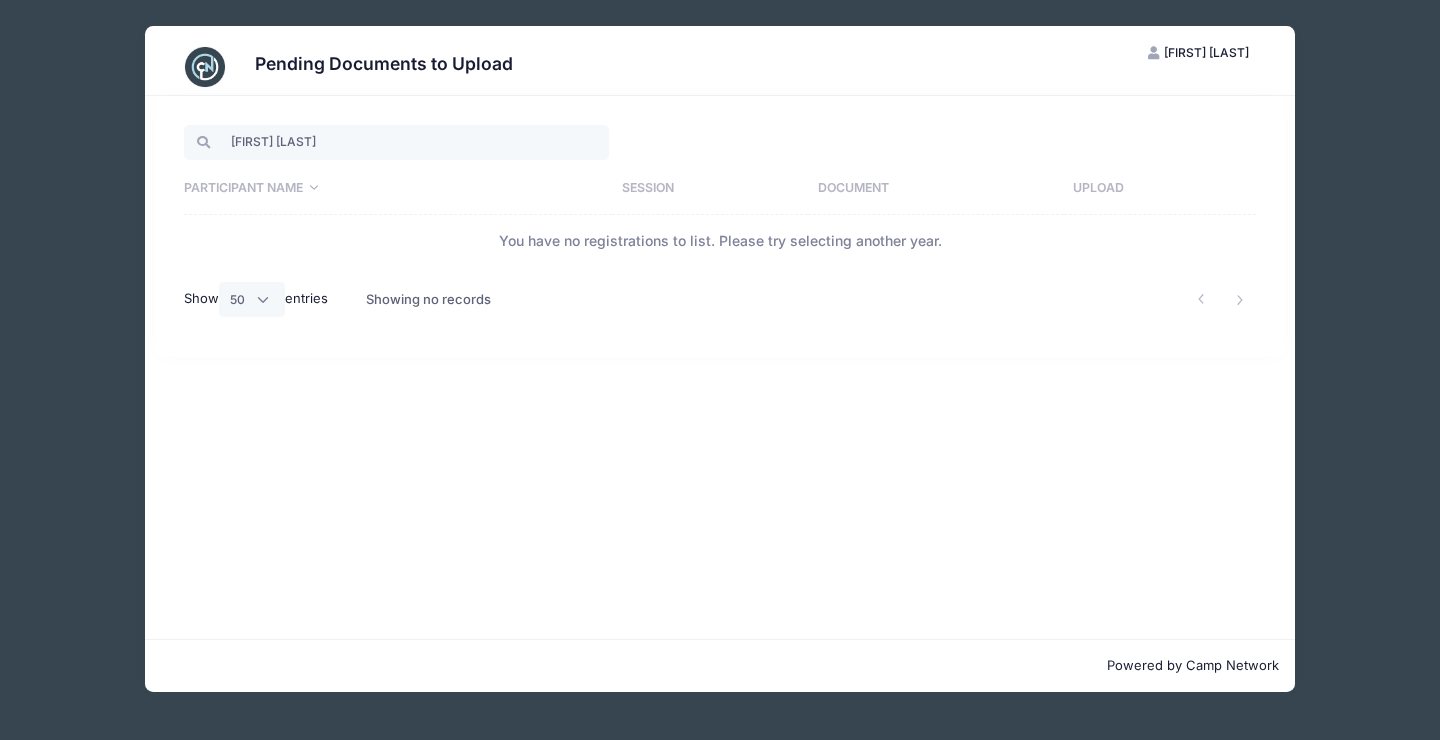 click on "KC Kym Cooper" at bounding box center [1198, 53] 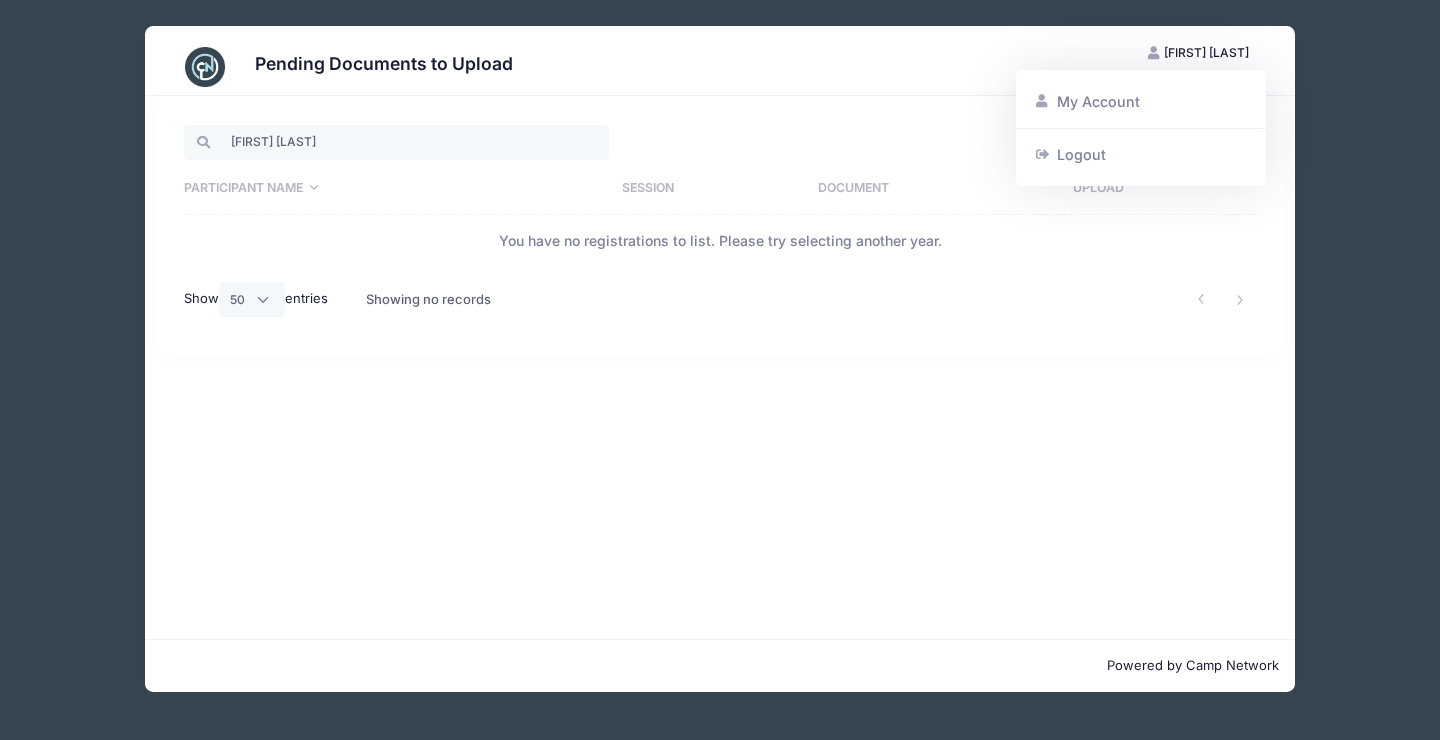 click on "bennett cooper
Participant Name Session Document Upload
You have no registrations to list. Please try selecting another year.
Show  All 10 25 50  entries Showing no records" at bounding box center [720, 367] 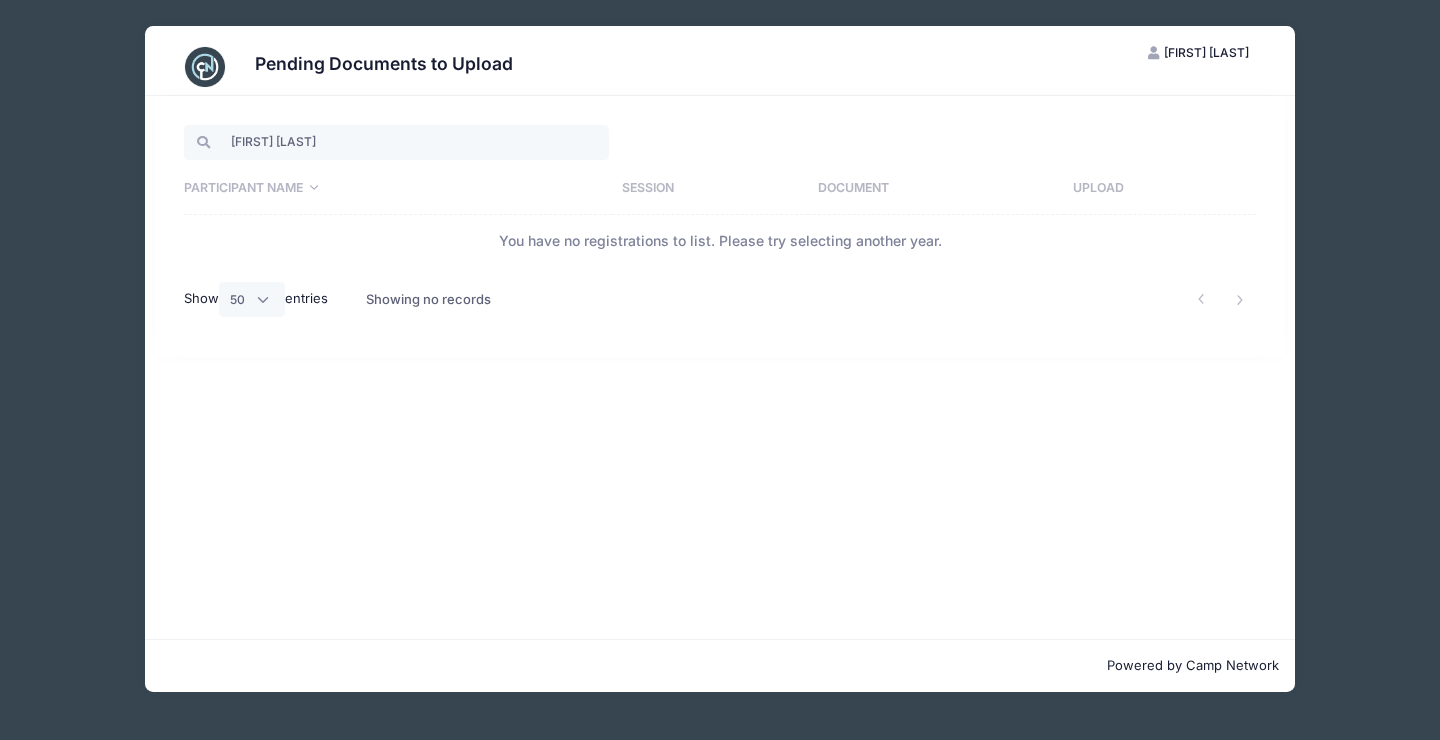 click on "Document" at bounding box center (936, 189) 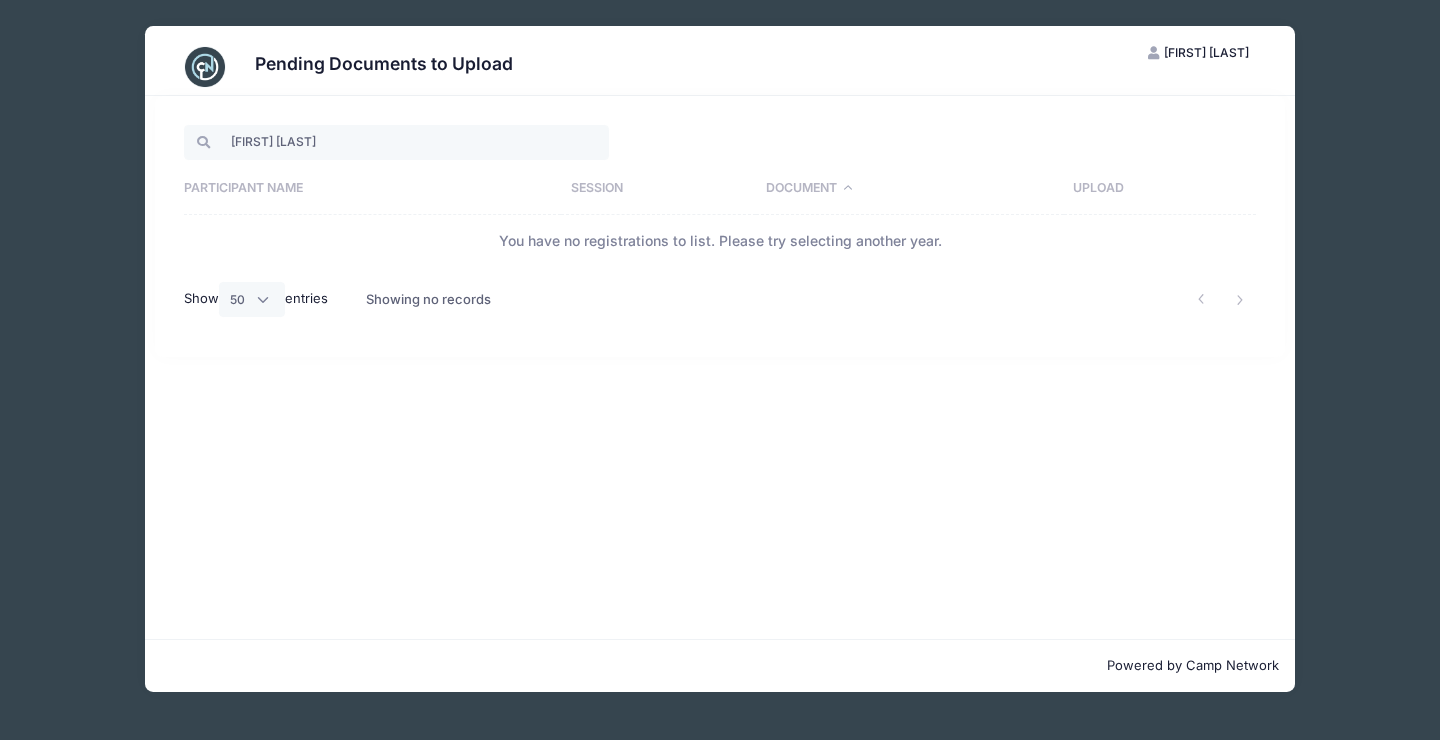 click on "Upload" at bounding box center [1160, 189] 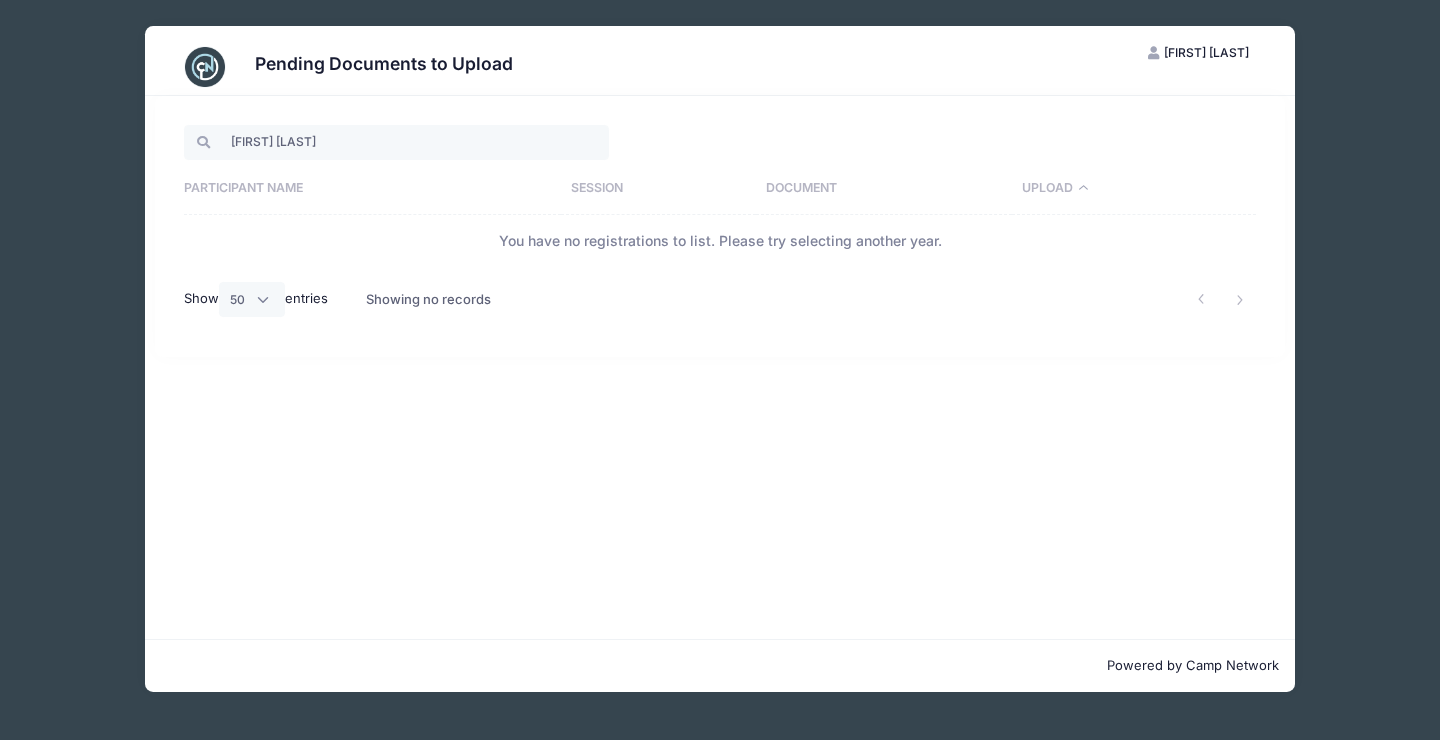 click on "Kym Cooper" at bounding box center [1206, 52] 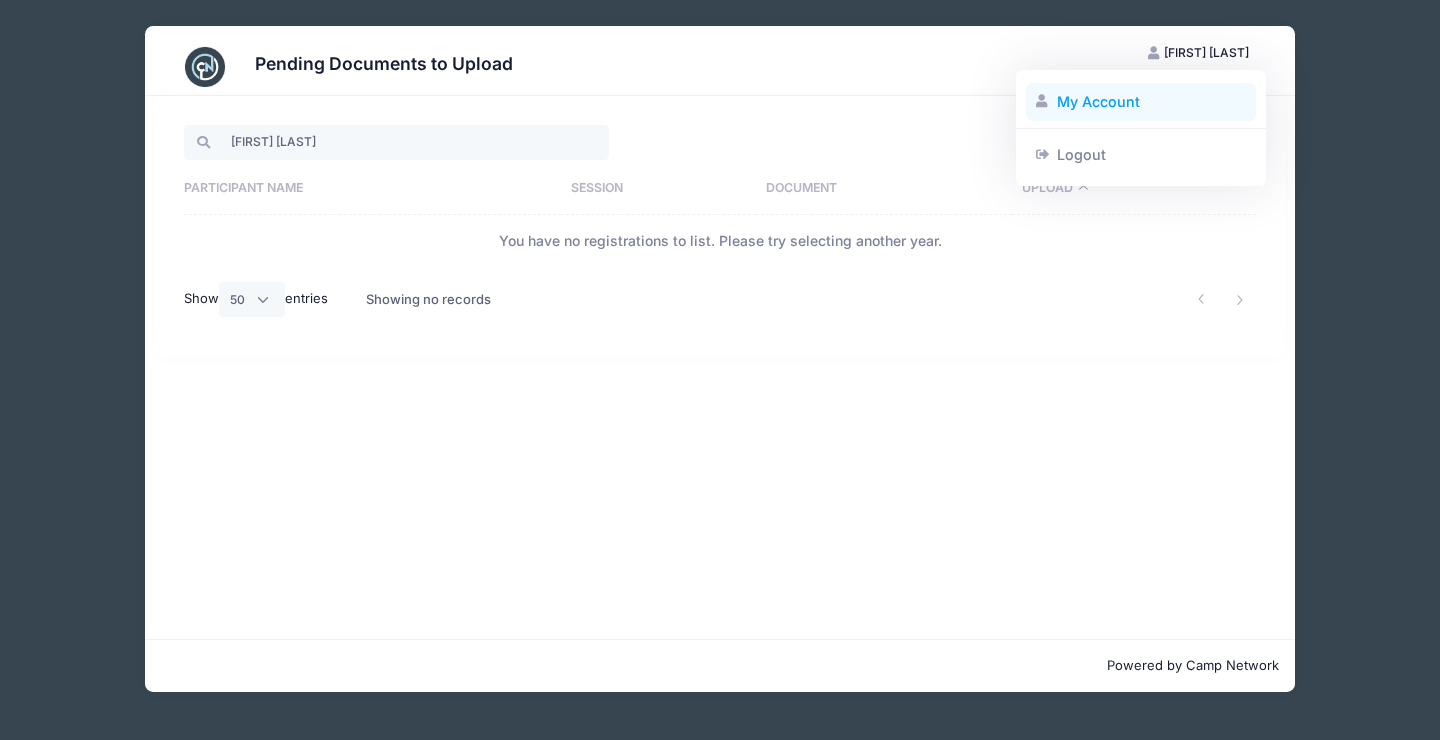 click on "My Account" at bounding box center (1141, 102) 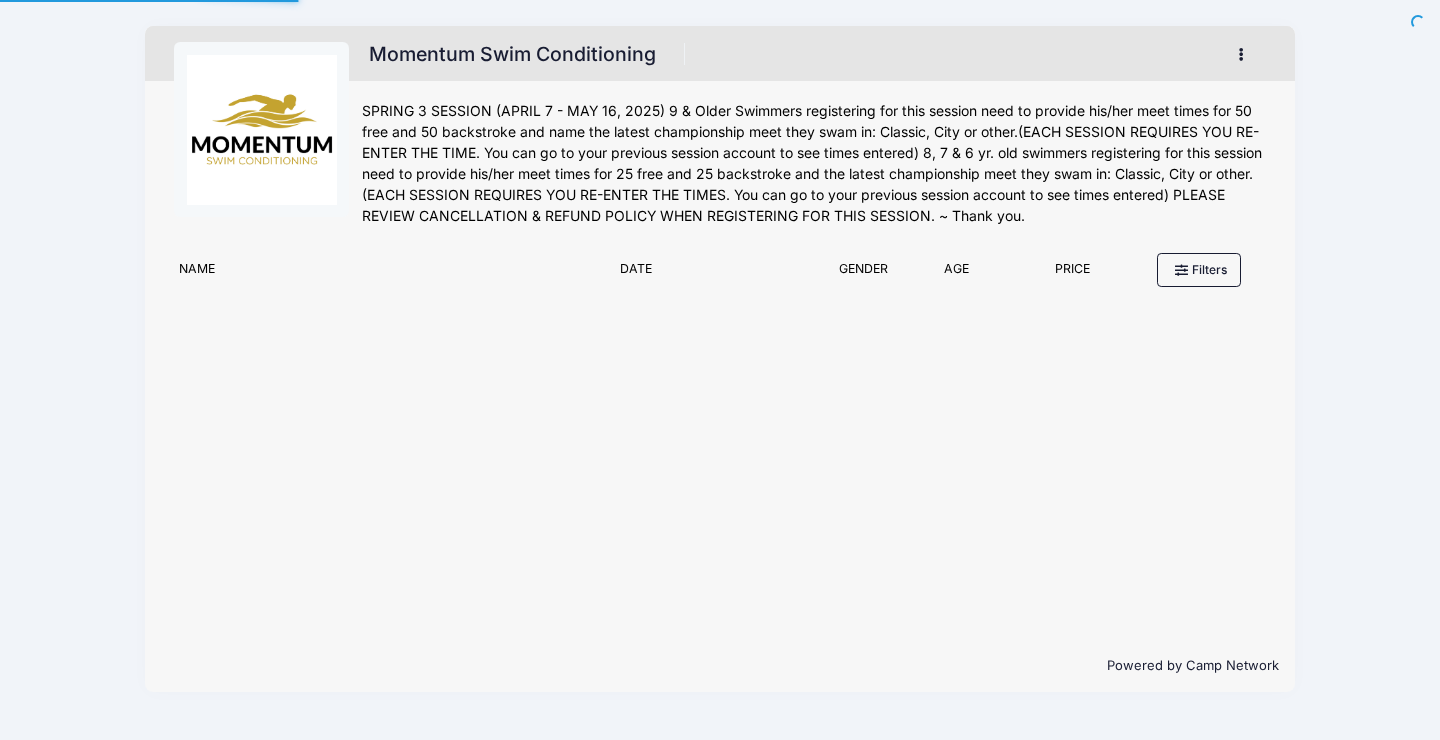 scroll, scrollTop: 0, scrollLeft: 0, axis: both 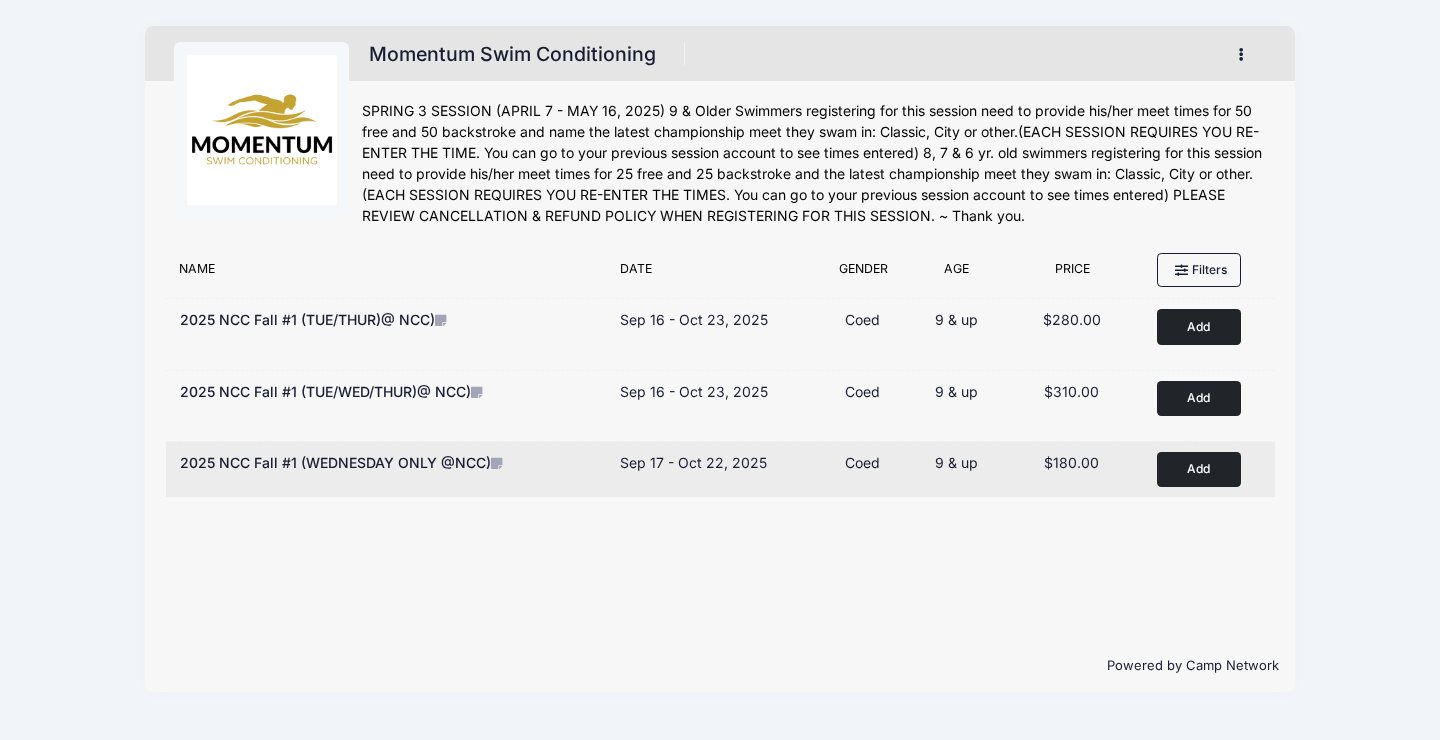click on "Add" at bounding box center [1199, 469] 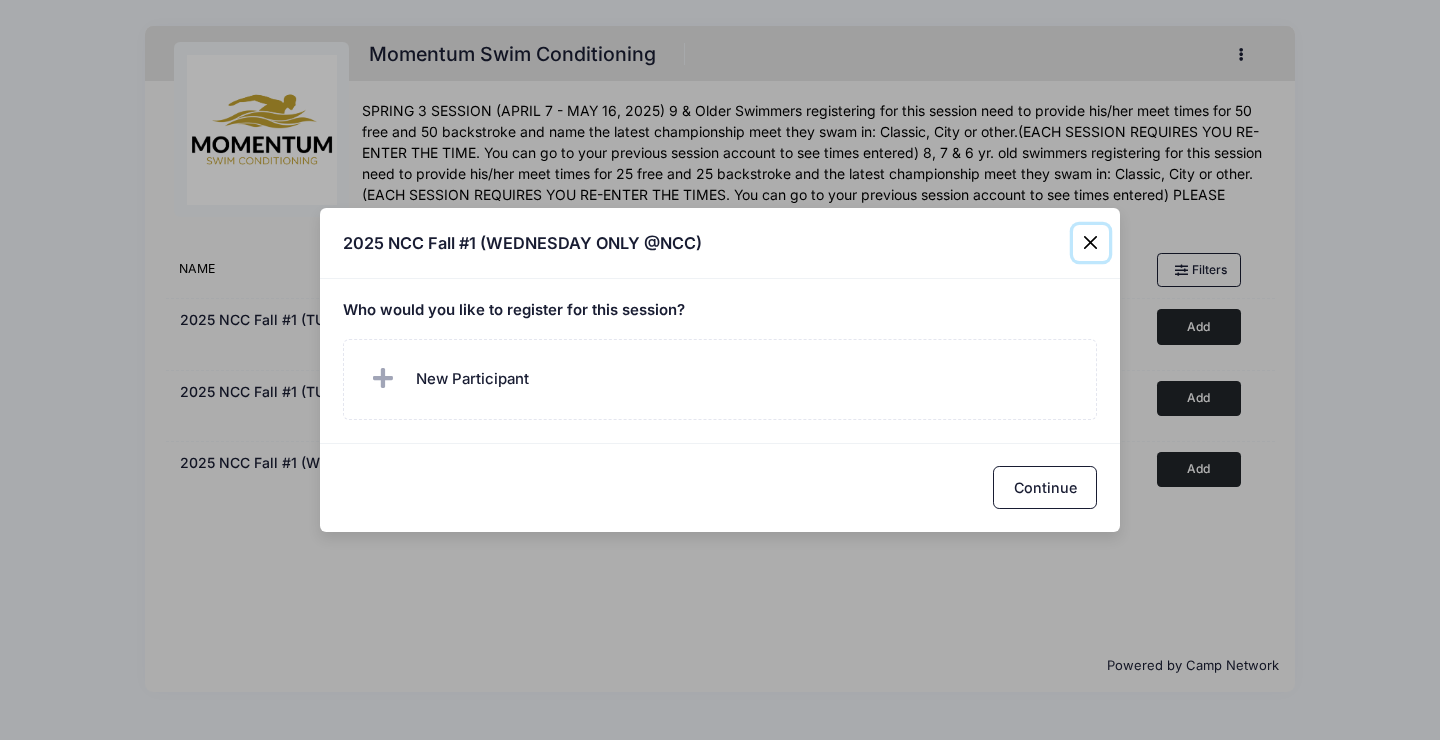 click at bounding box center [1091, 243] 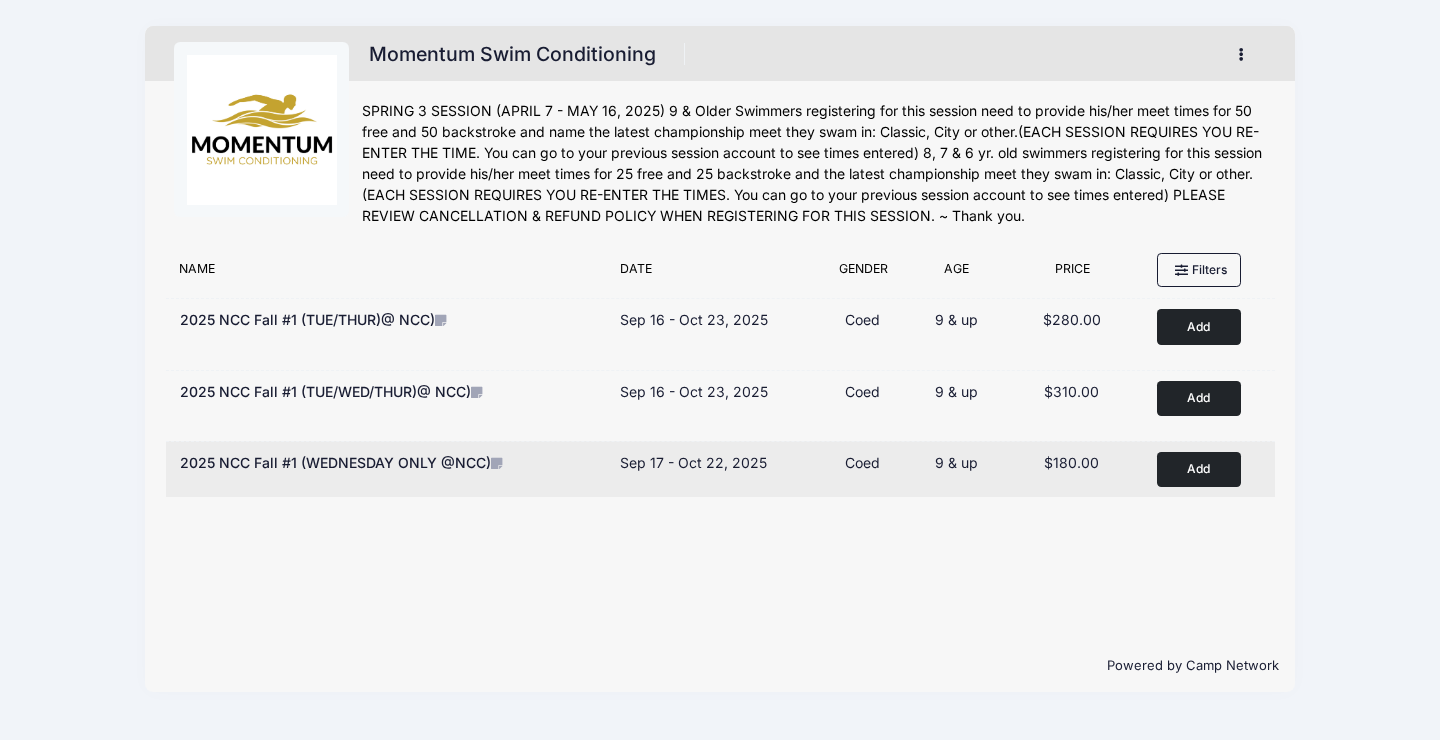 click on "Add" at bounding box center (1199, 469) 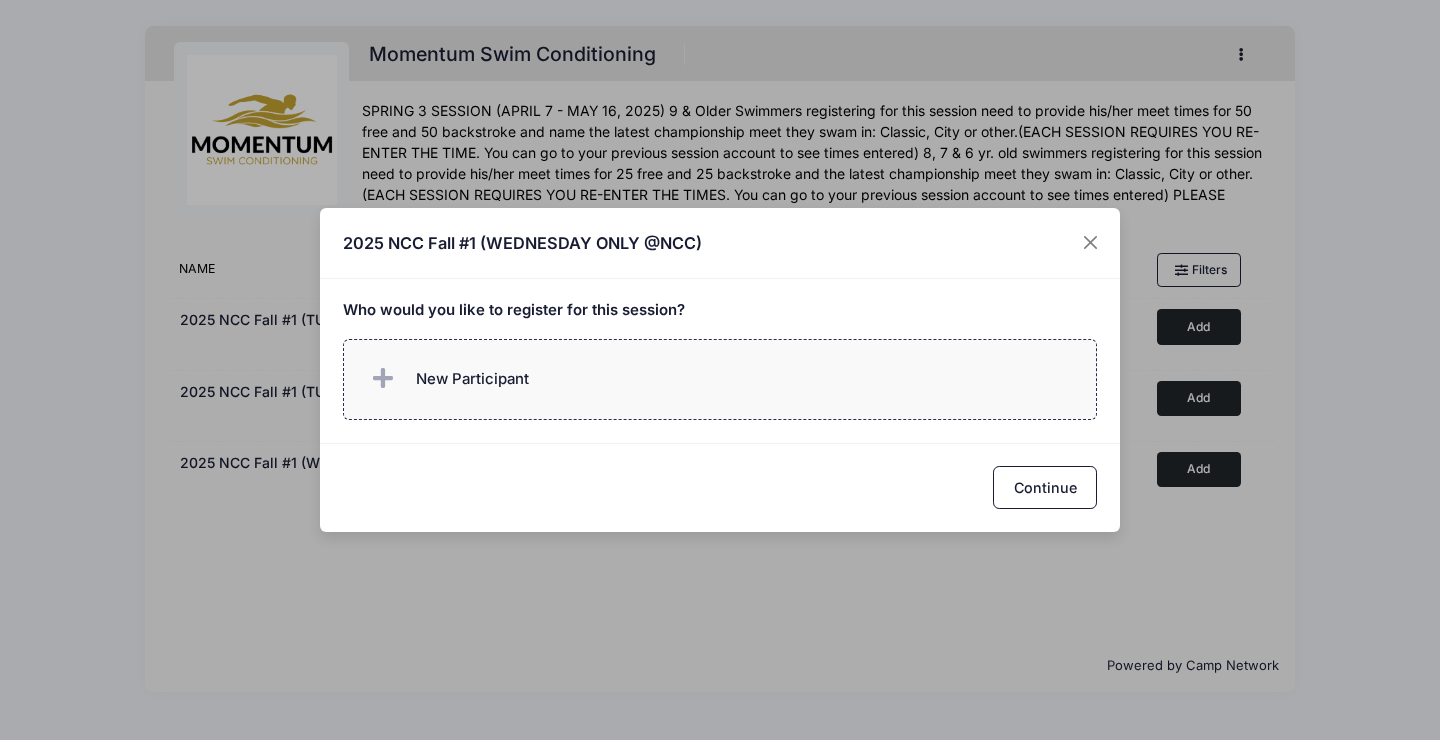 click on "New Participant" at bounding box center (446, 379) 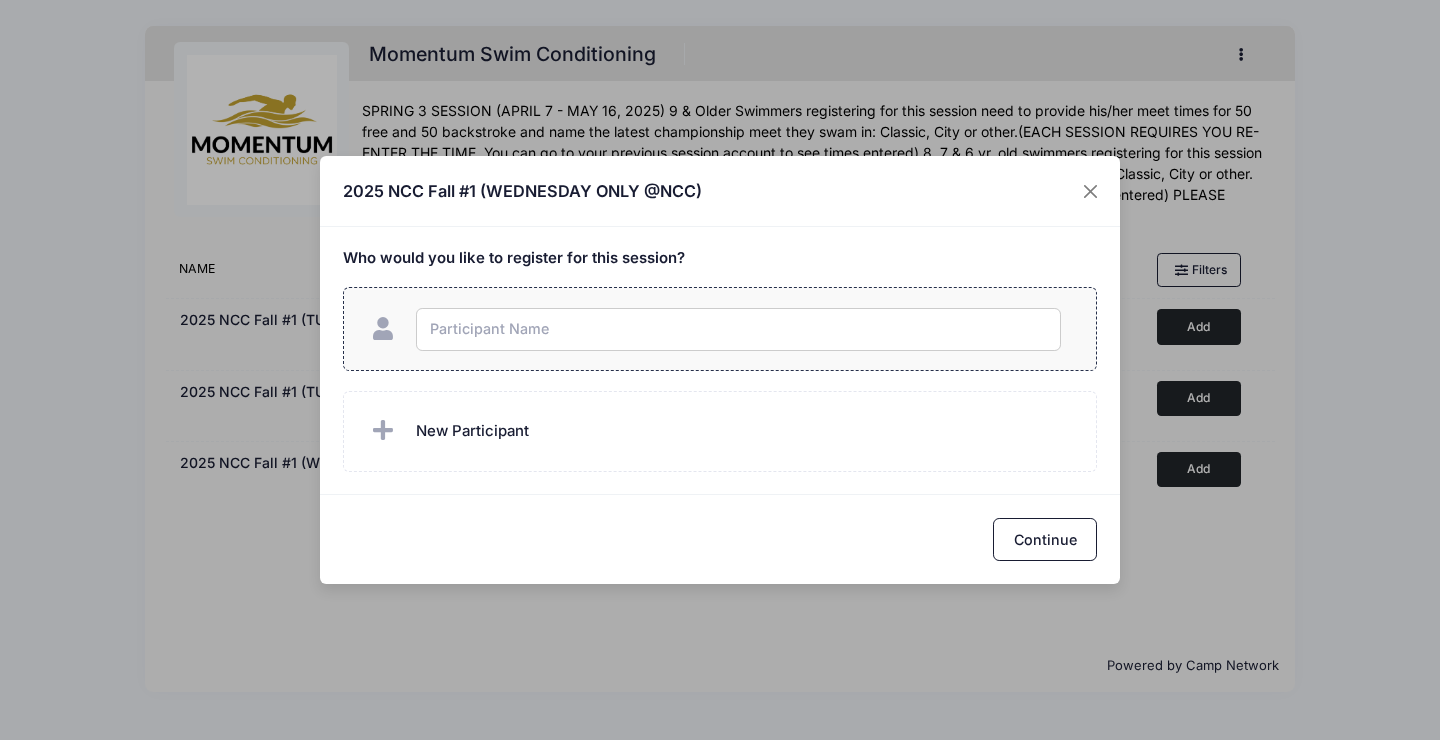 click at bounding box center [738, 329] 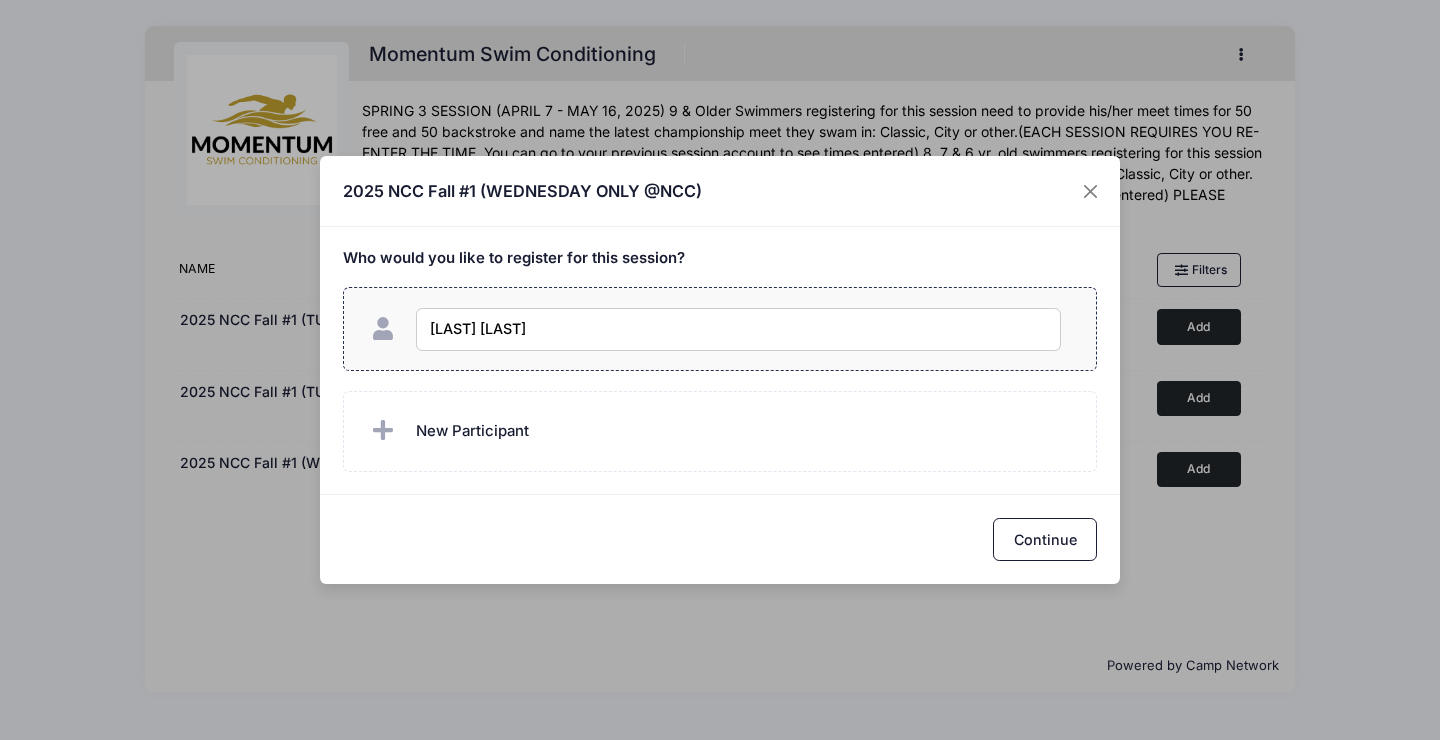 type on "bennett cooper" 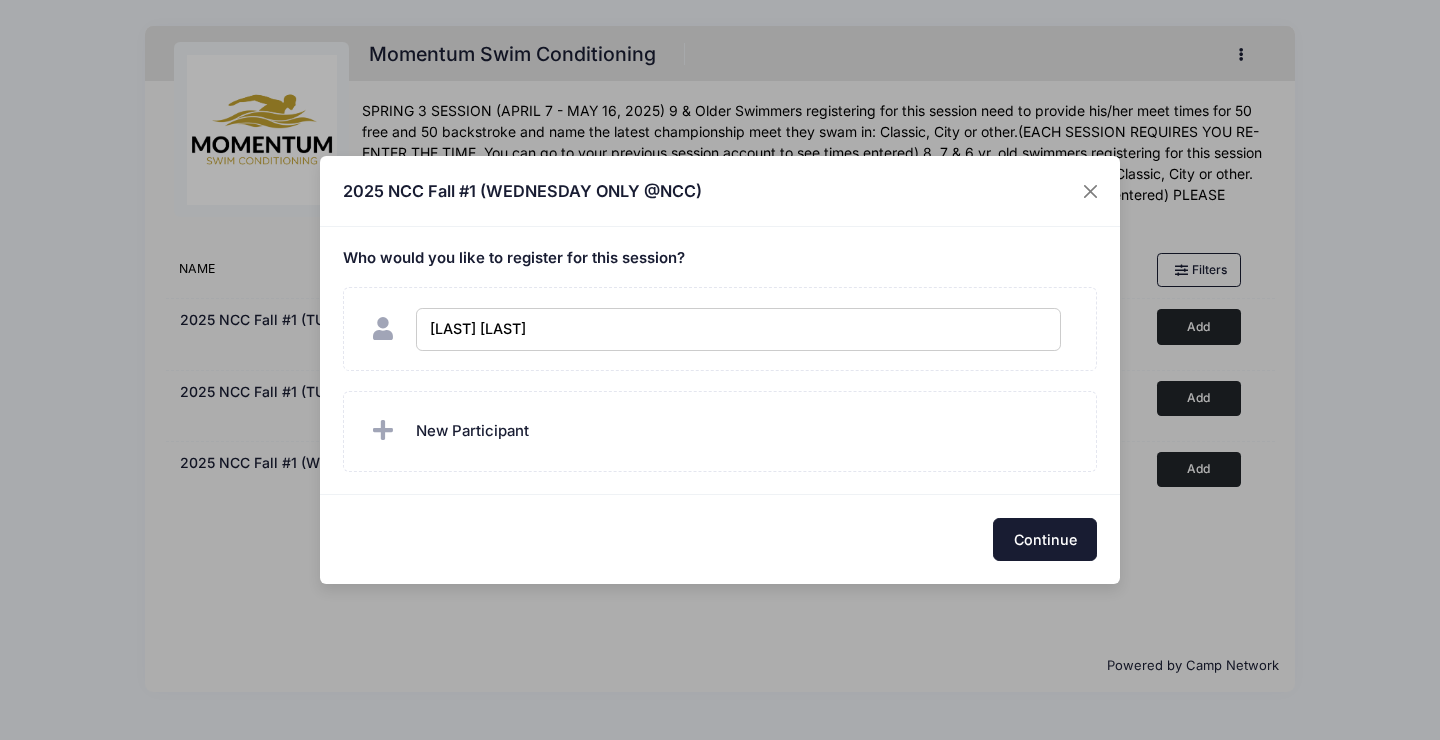 checkbox on "true" 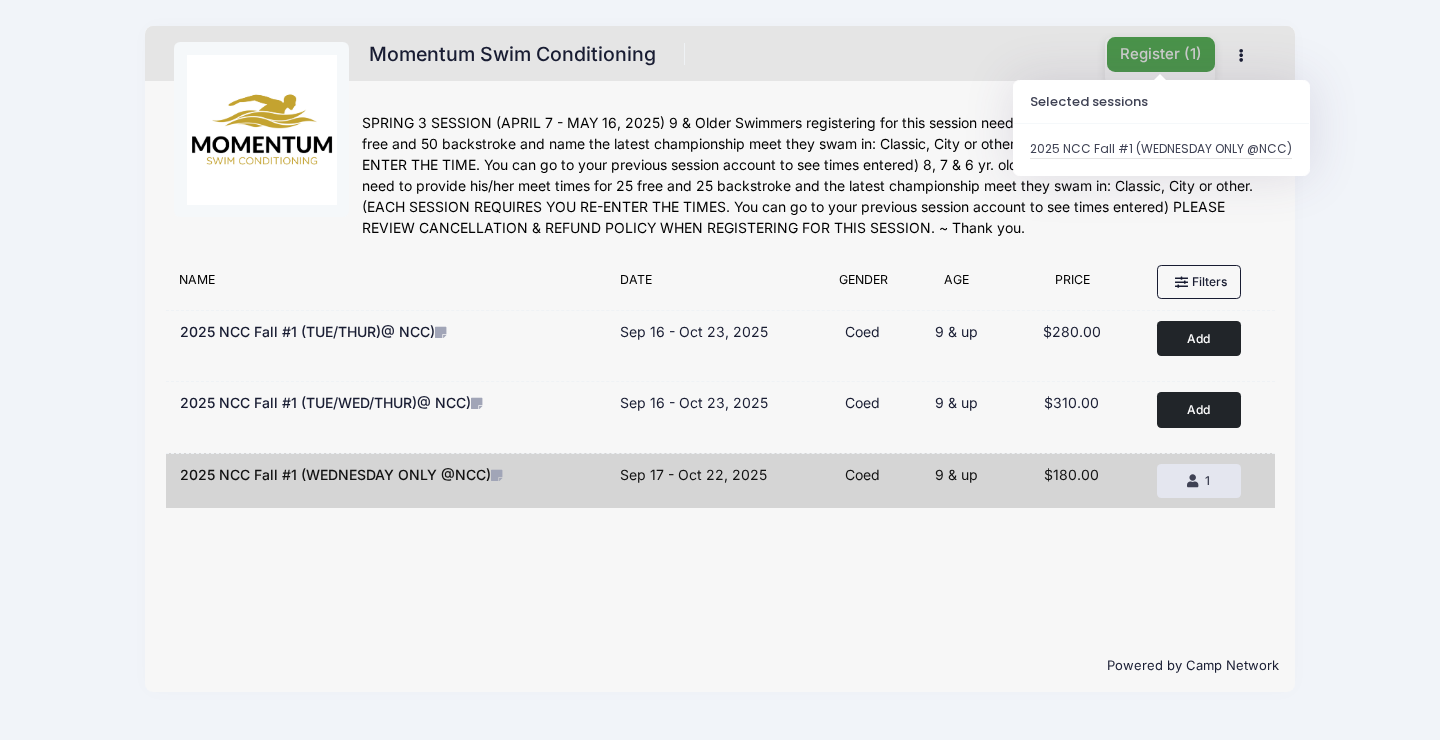 click on "Register ( 1 )" at bounding box center [1161, 54] 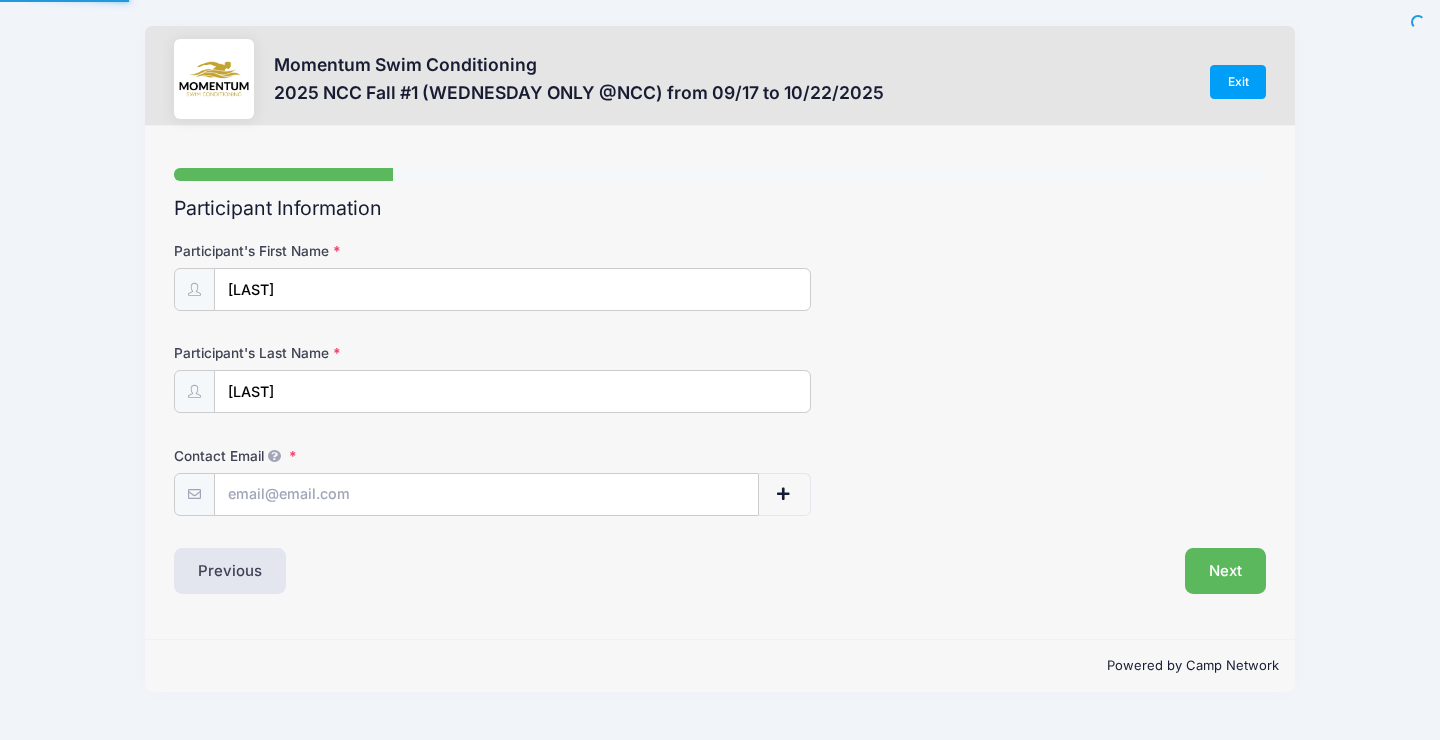 scroll, scrollTop: 0, scrollLeft: 0, axis: both 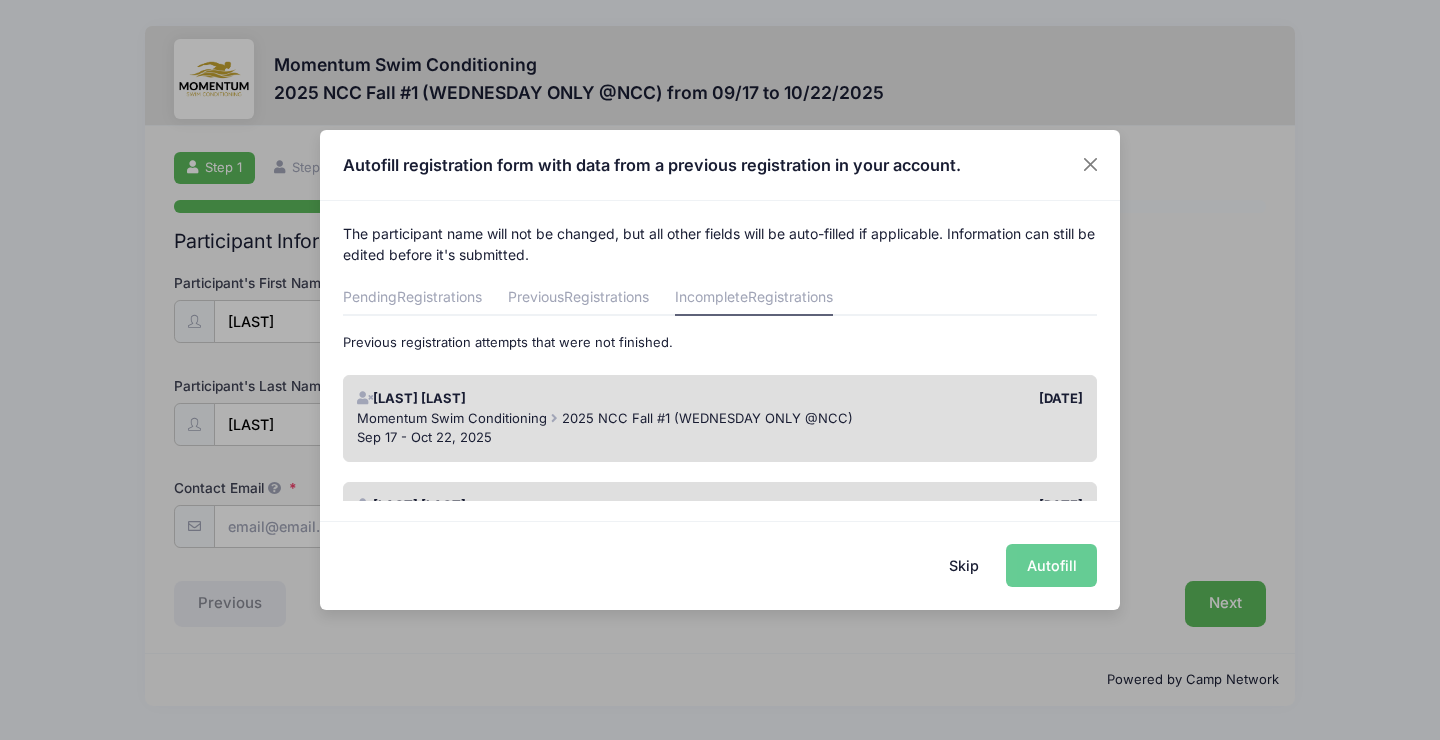 click on "Skip
Autofill" at bounding box center (720, 565) 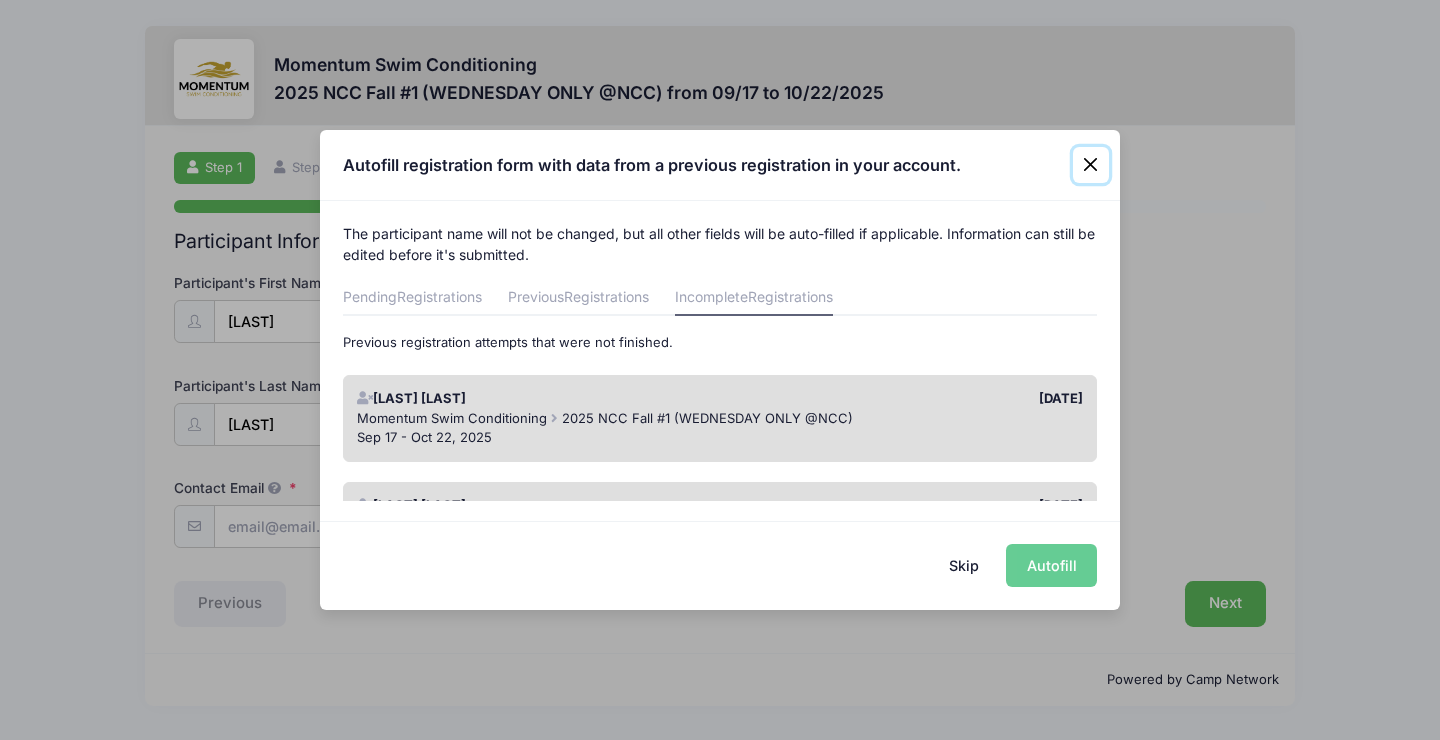 click at bounding box center [1091, 165] 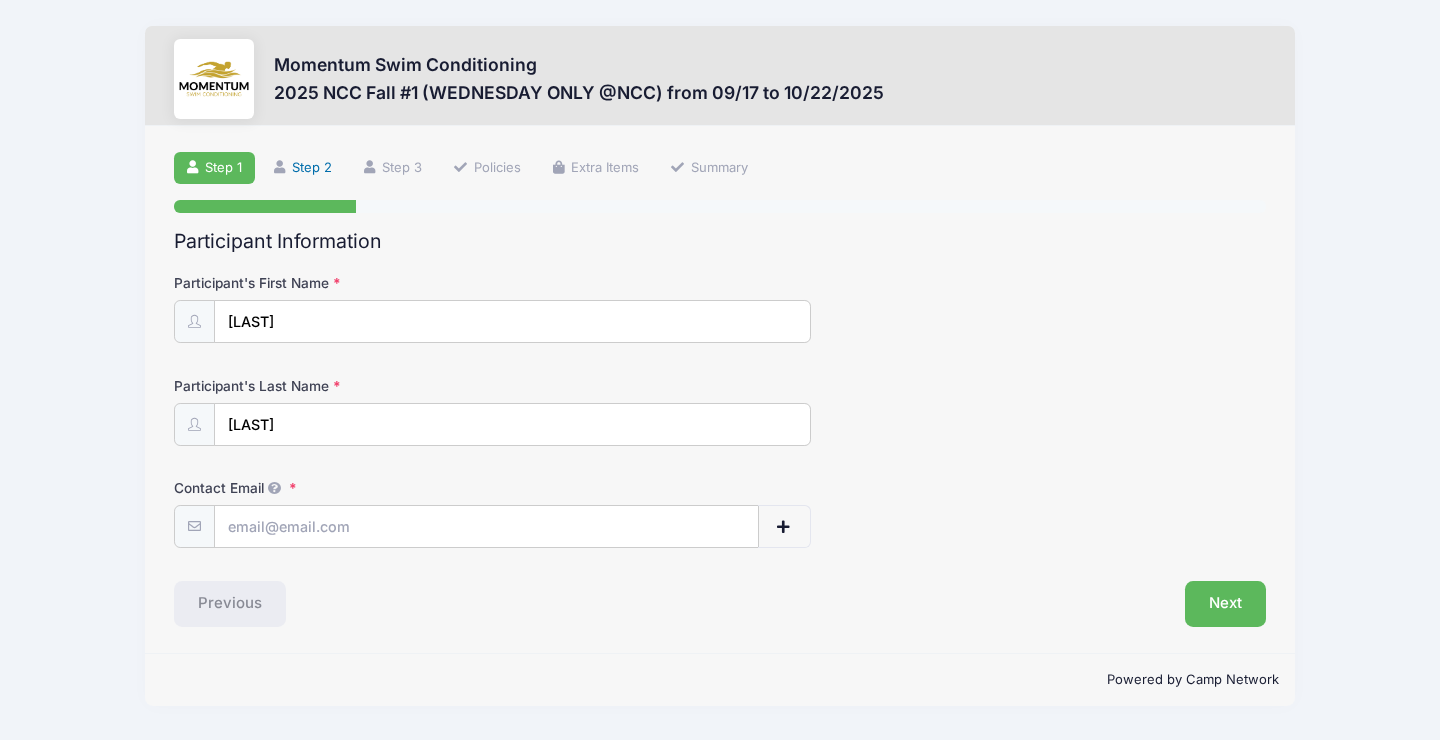 click on "Step 2" at bounding box center (303, 168) 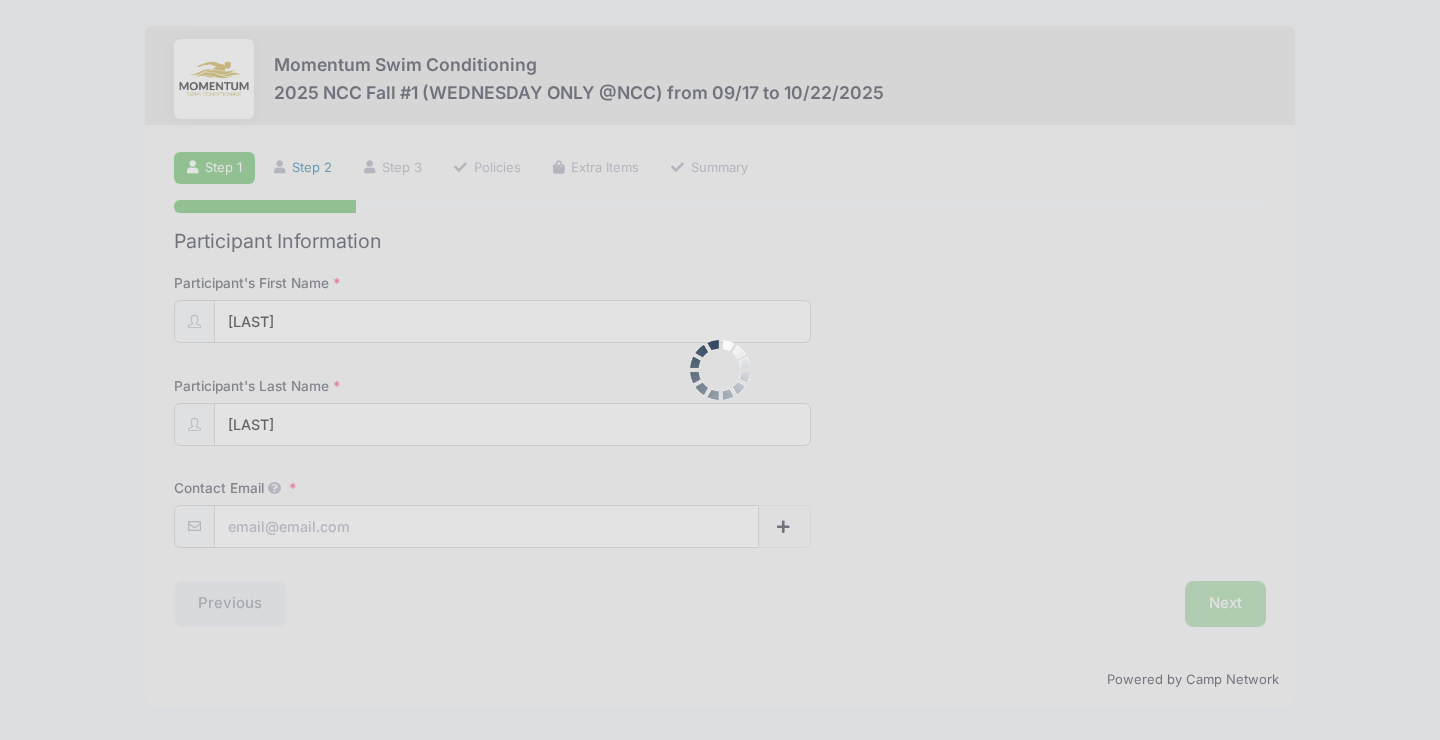 scroll, scrollTop: 15, scrollLeft: 0, axis: vertical 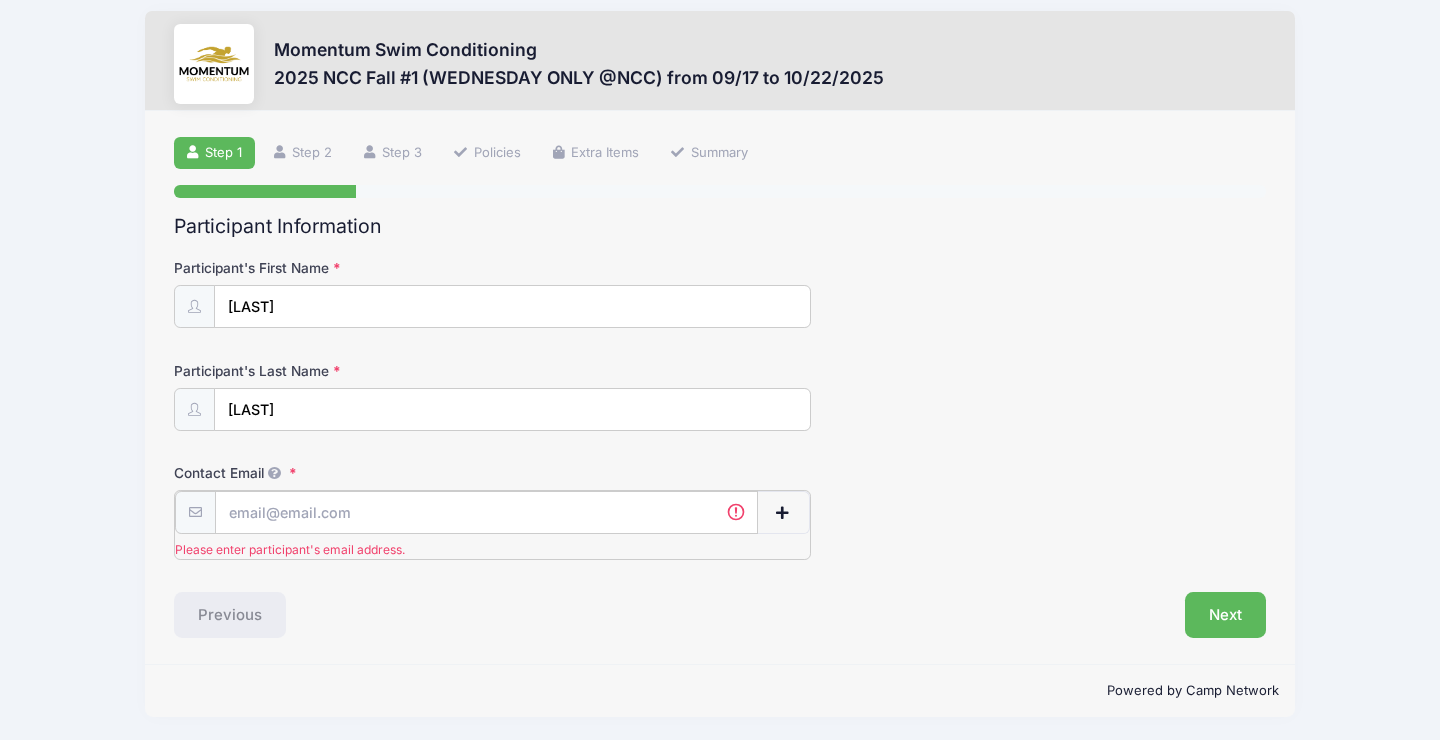 click on "Contact Email" at bounding box center (486, 512) 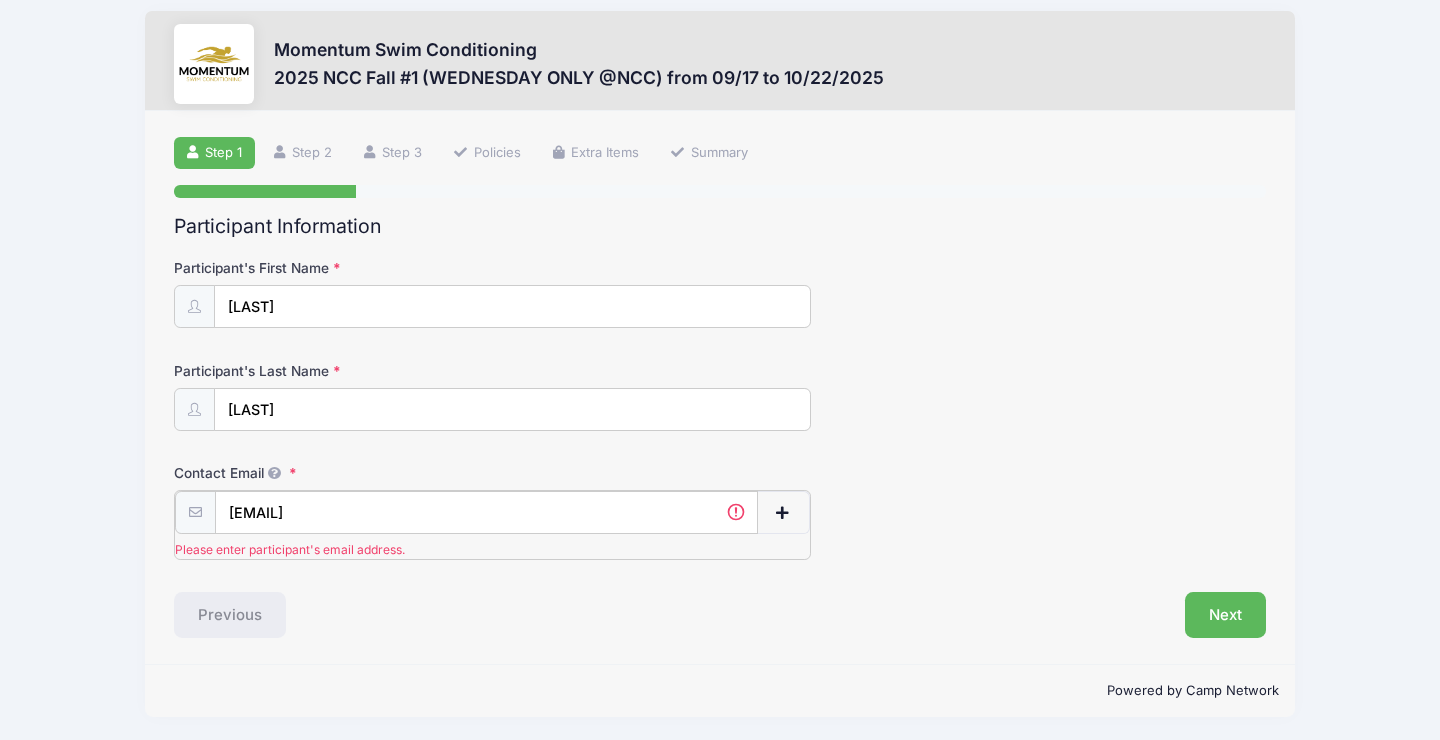 scroll, scrollTop: 0, scrollLeft: 0, axis: both 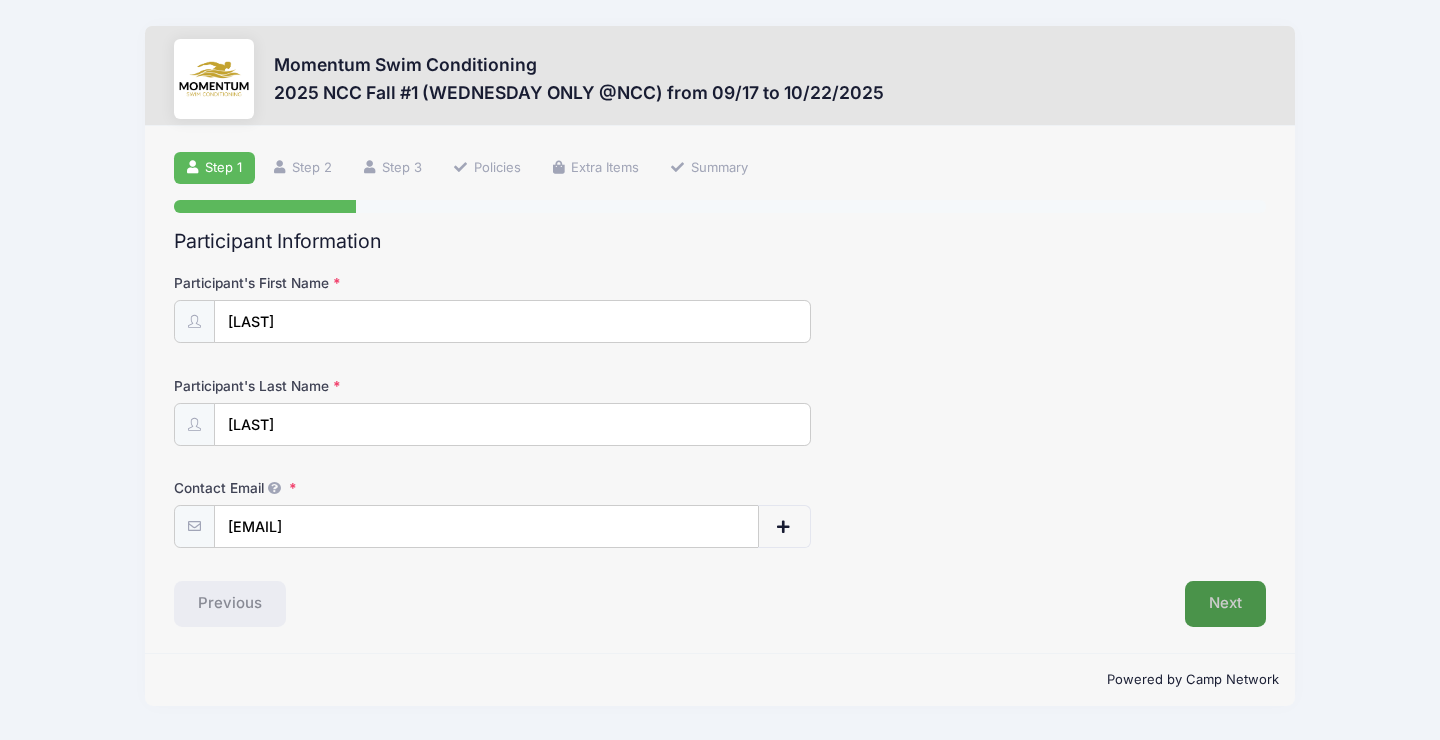 click on "Next" at bounding box center [1225, 604] 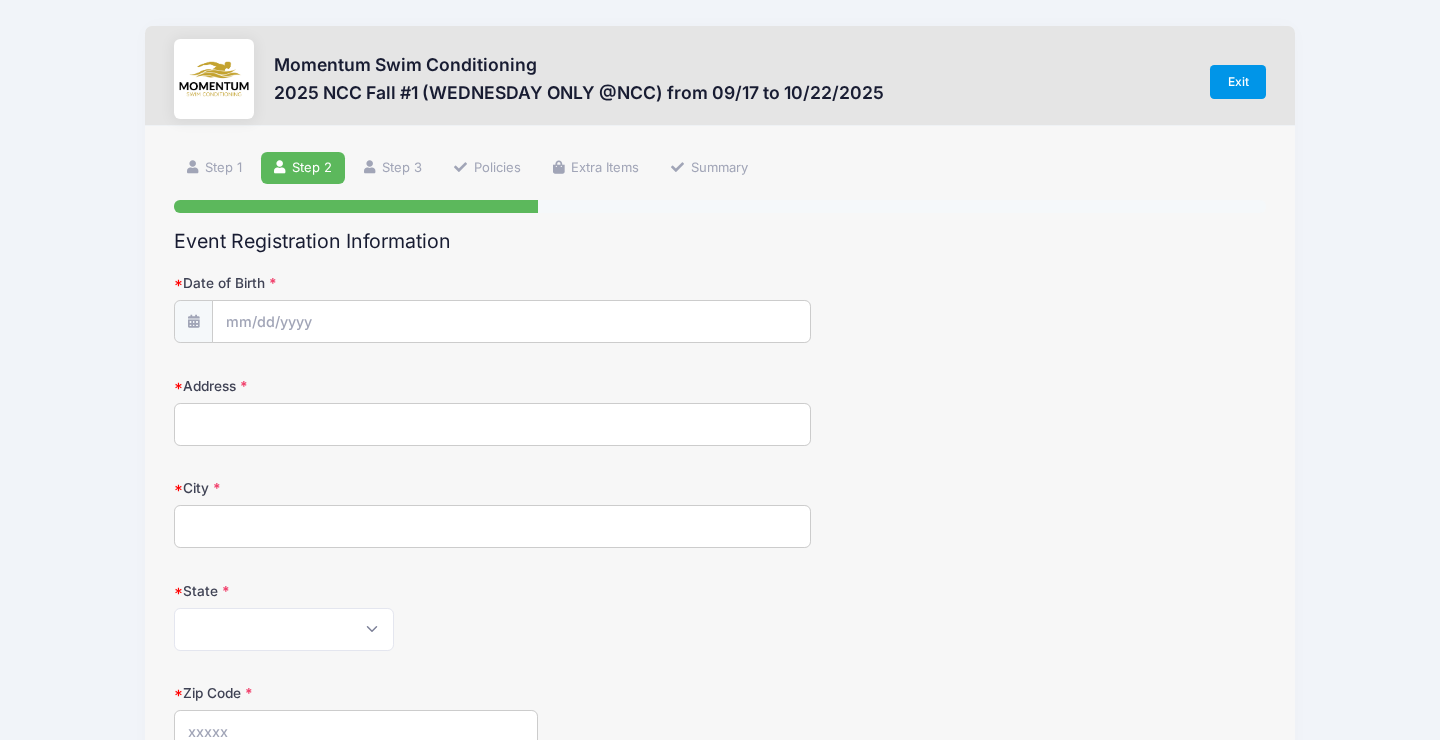 click on "Exit" at bounding box center [1238, 82] 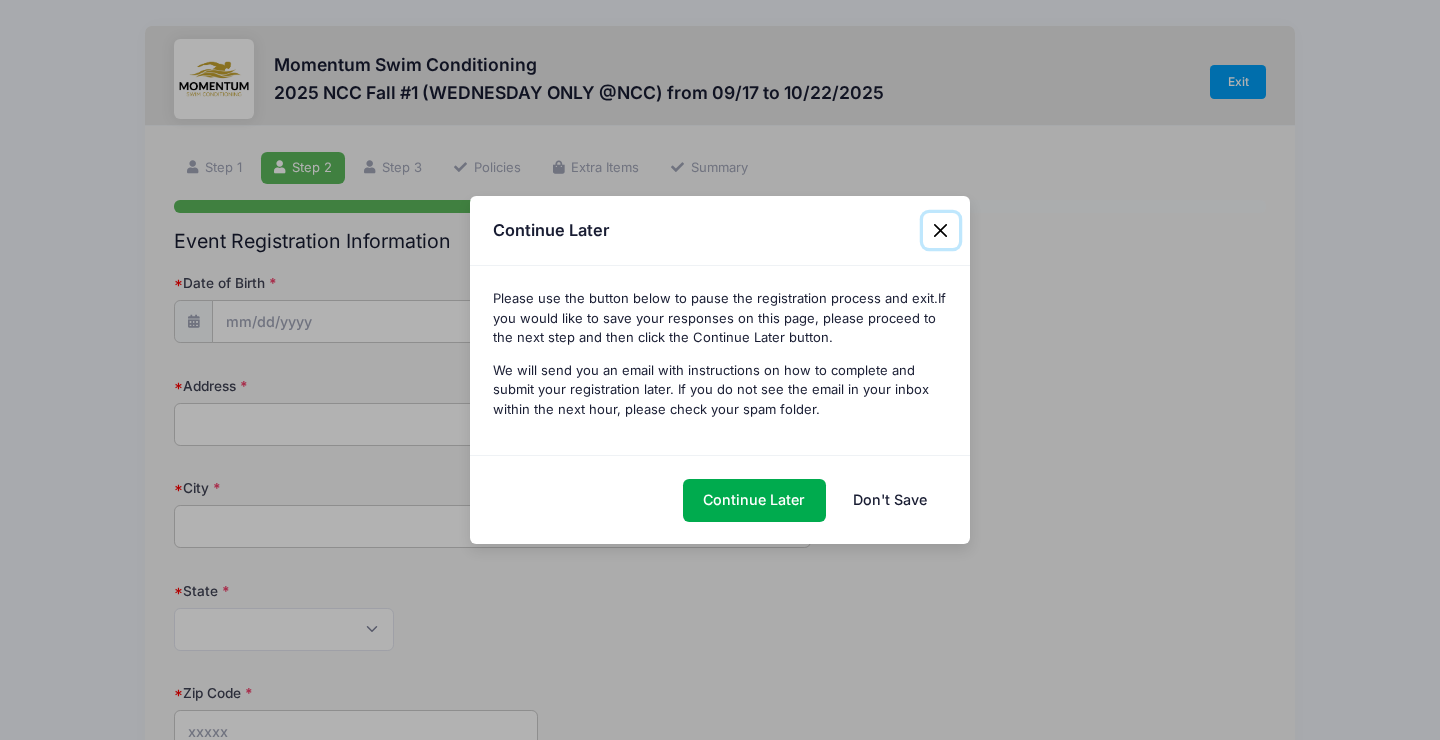 click at bounding box center (941, 231) 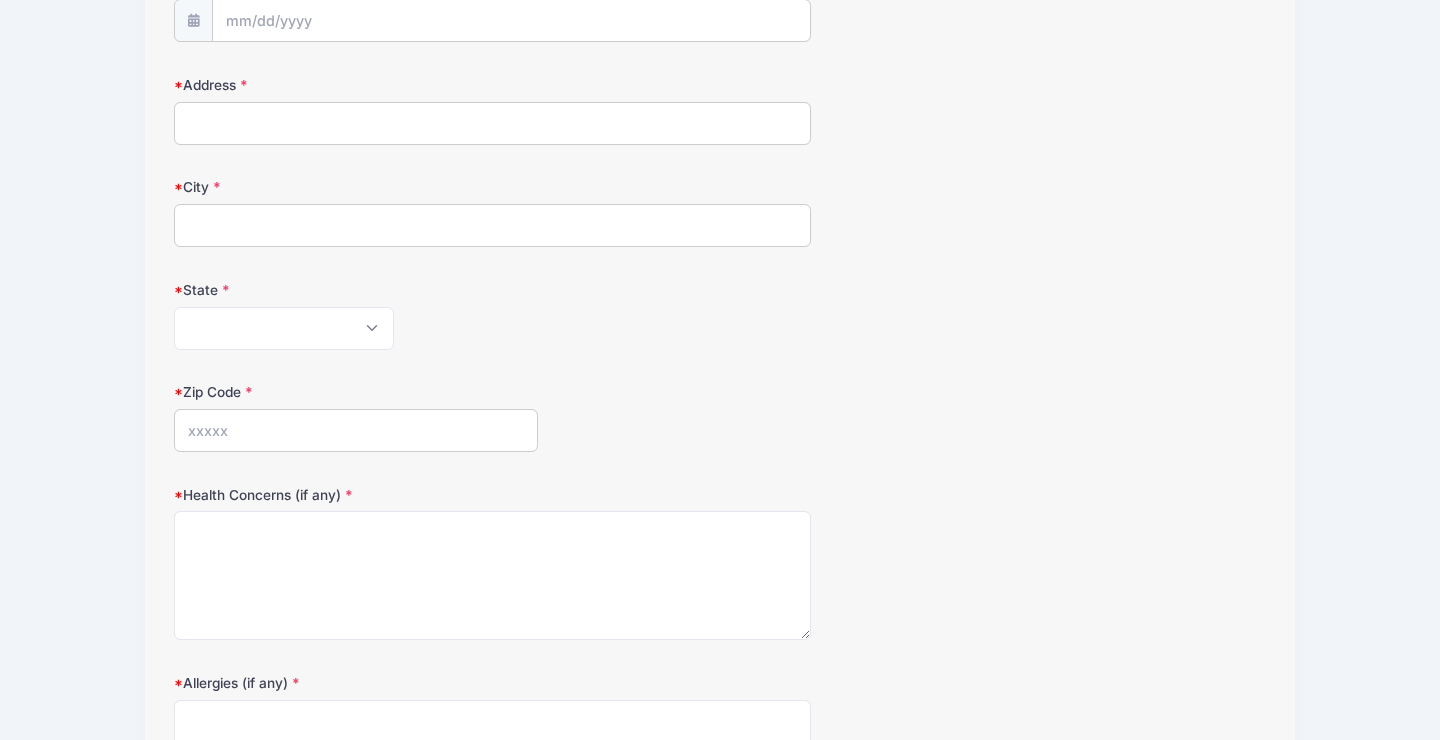 scroll, scrollTop: 0, scrollLeft: 0, axis: both 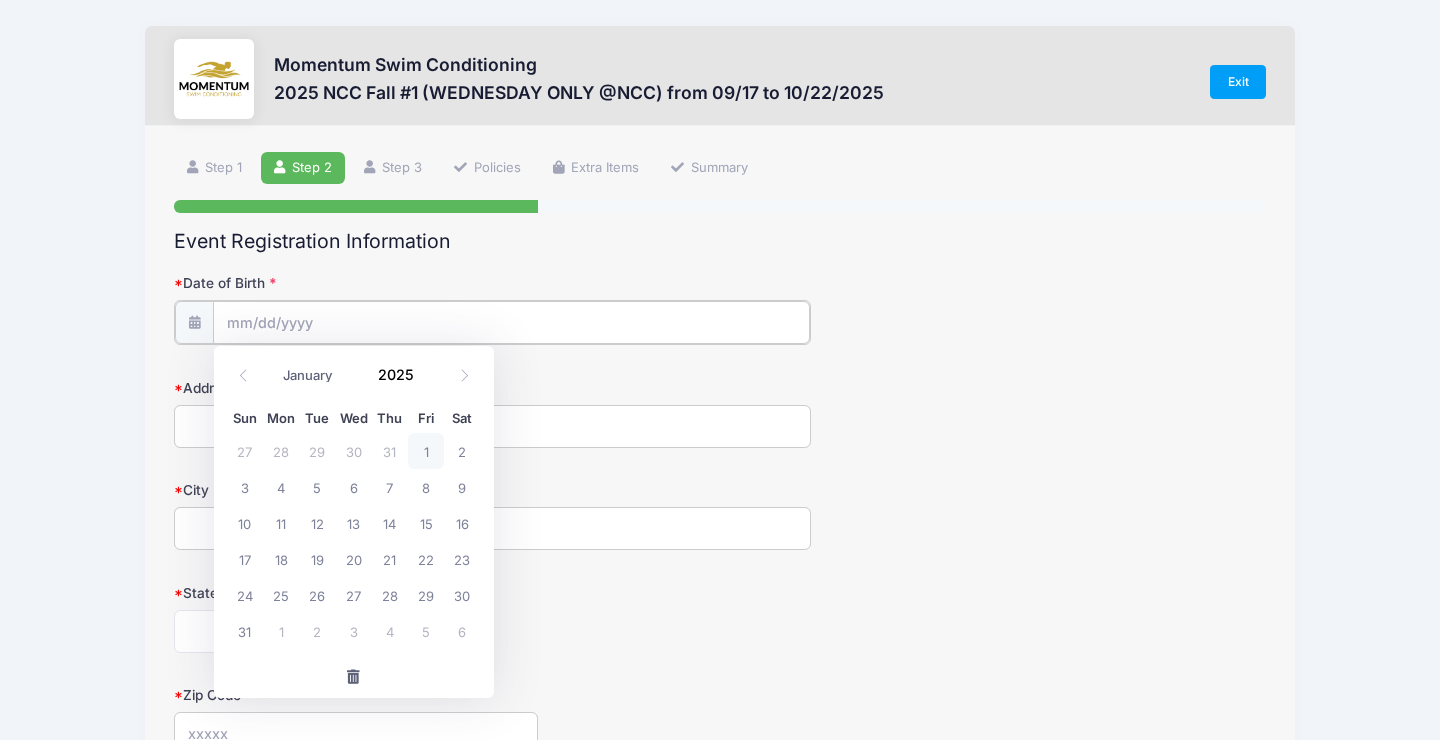 click on "Date of Birth" at bounding box center (511, 322) 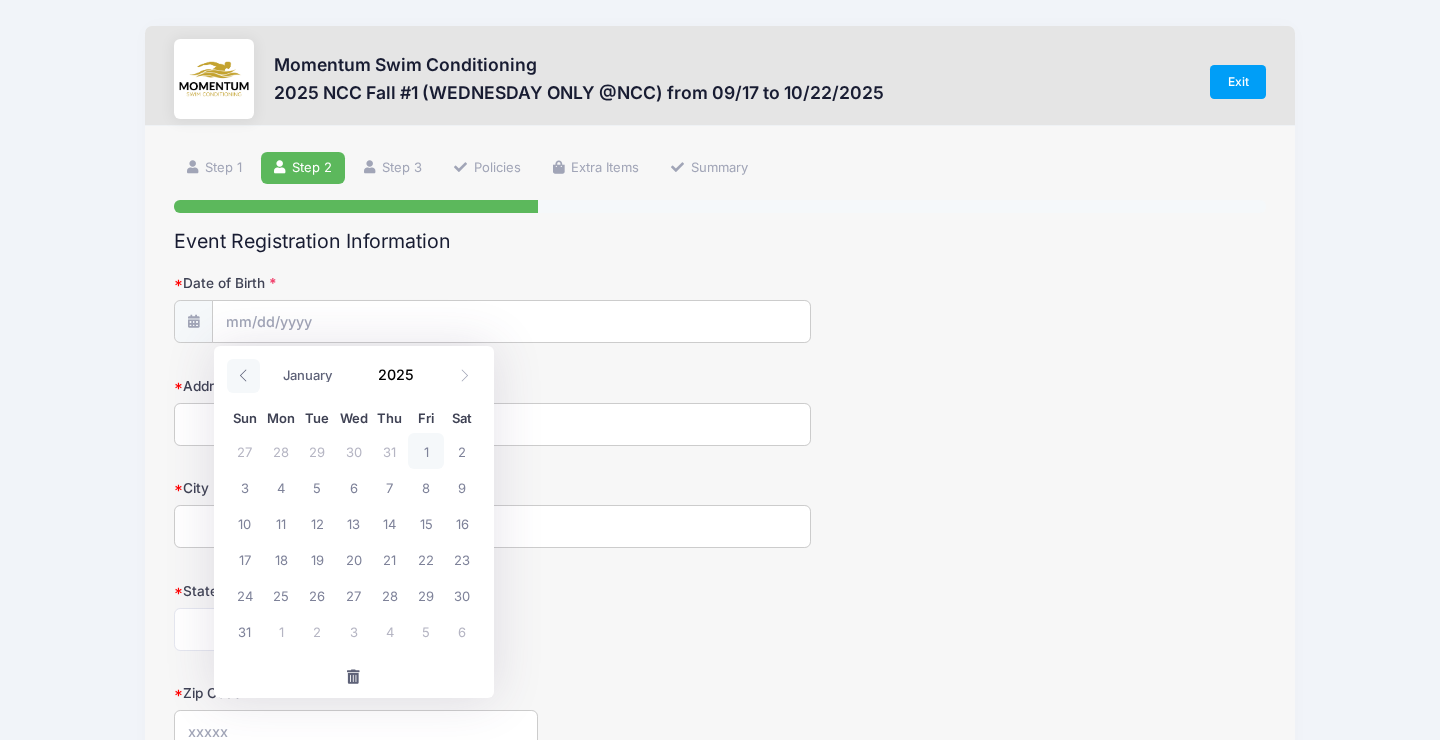 click 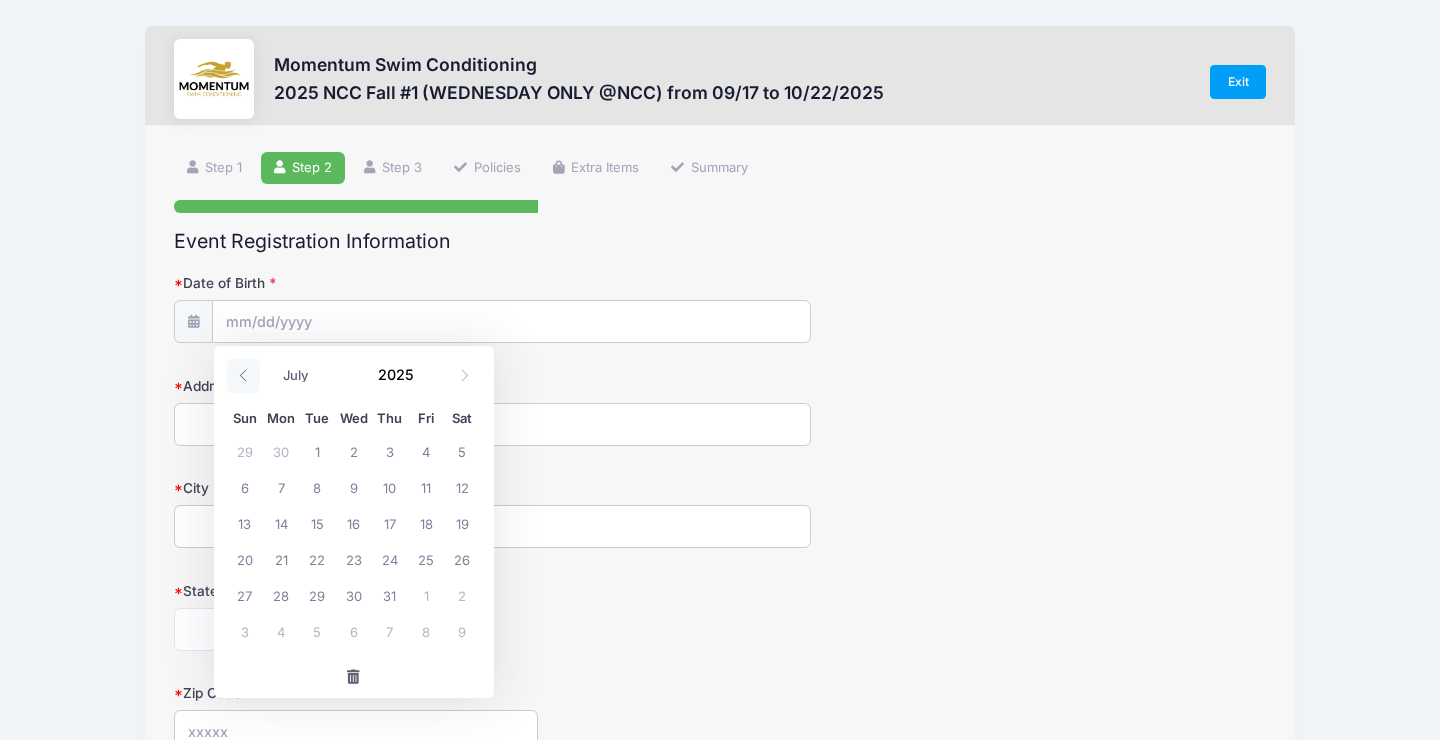 click 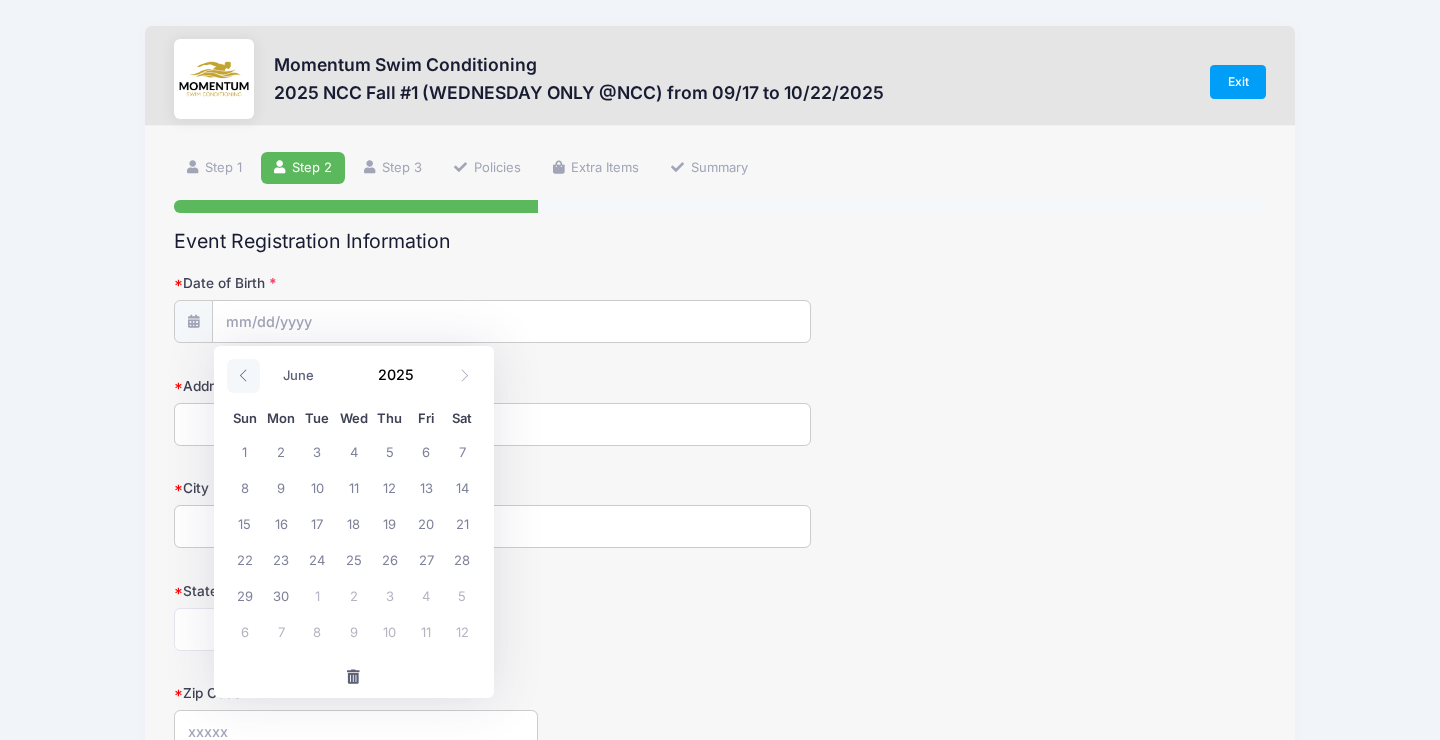 click 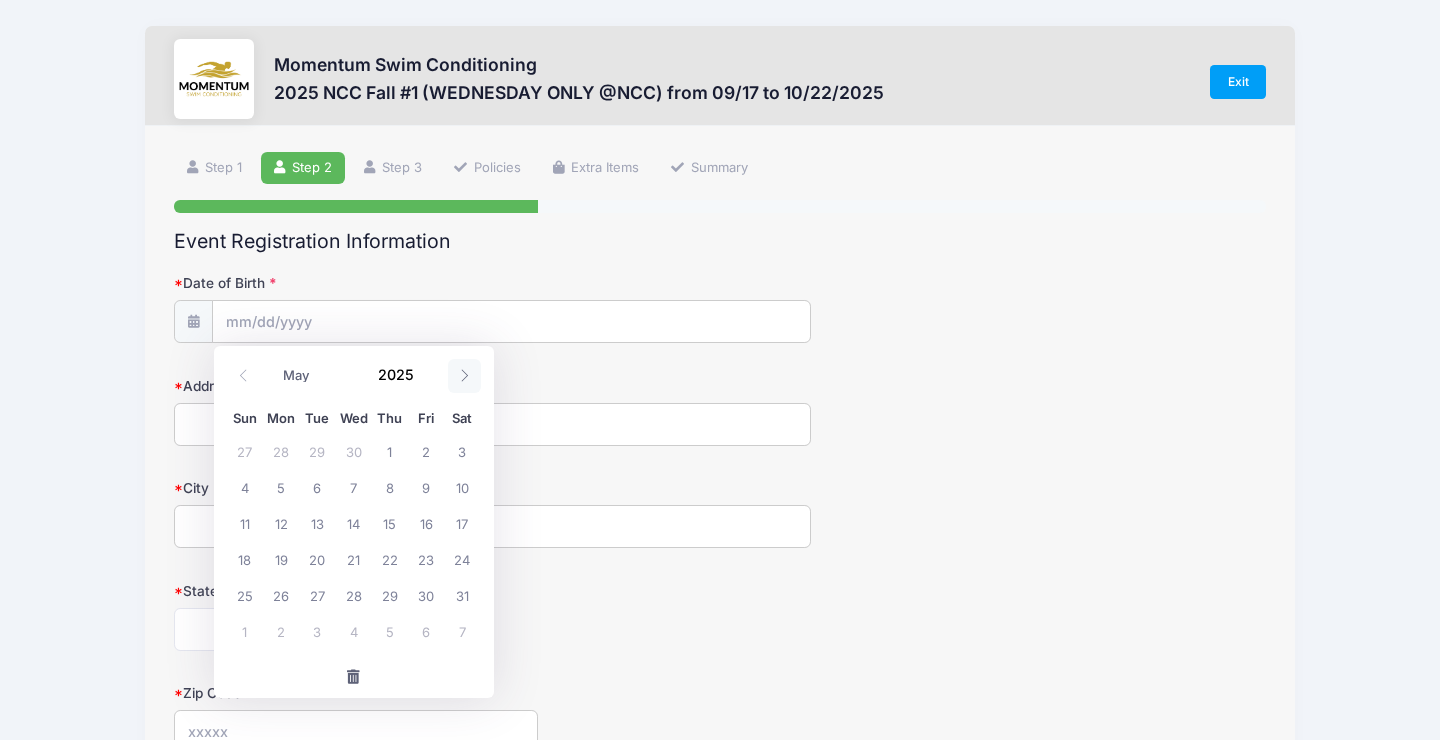 click at bounding box center (464, 376) 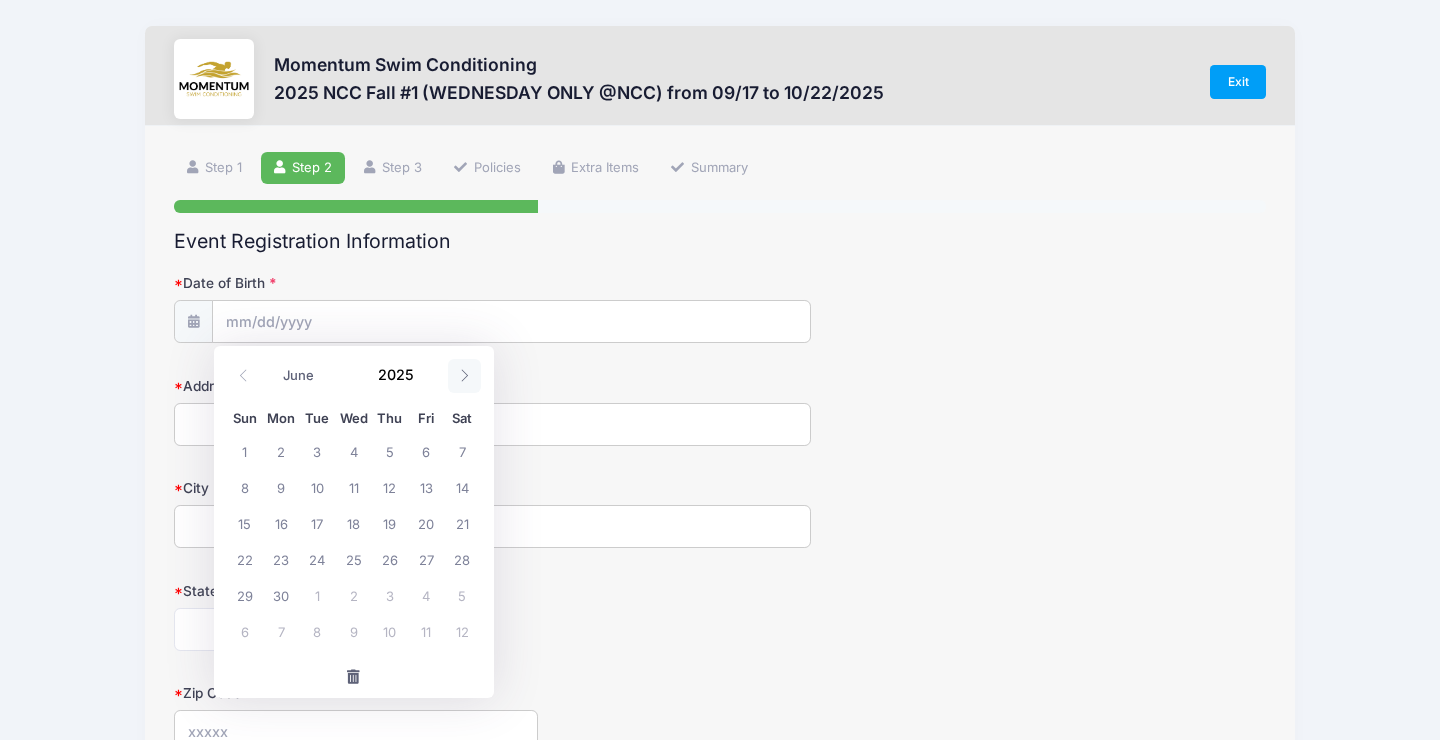 click at bounding box center [464, 376] 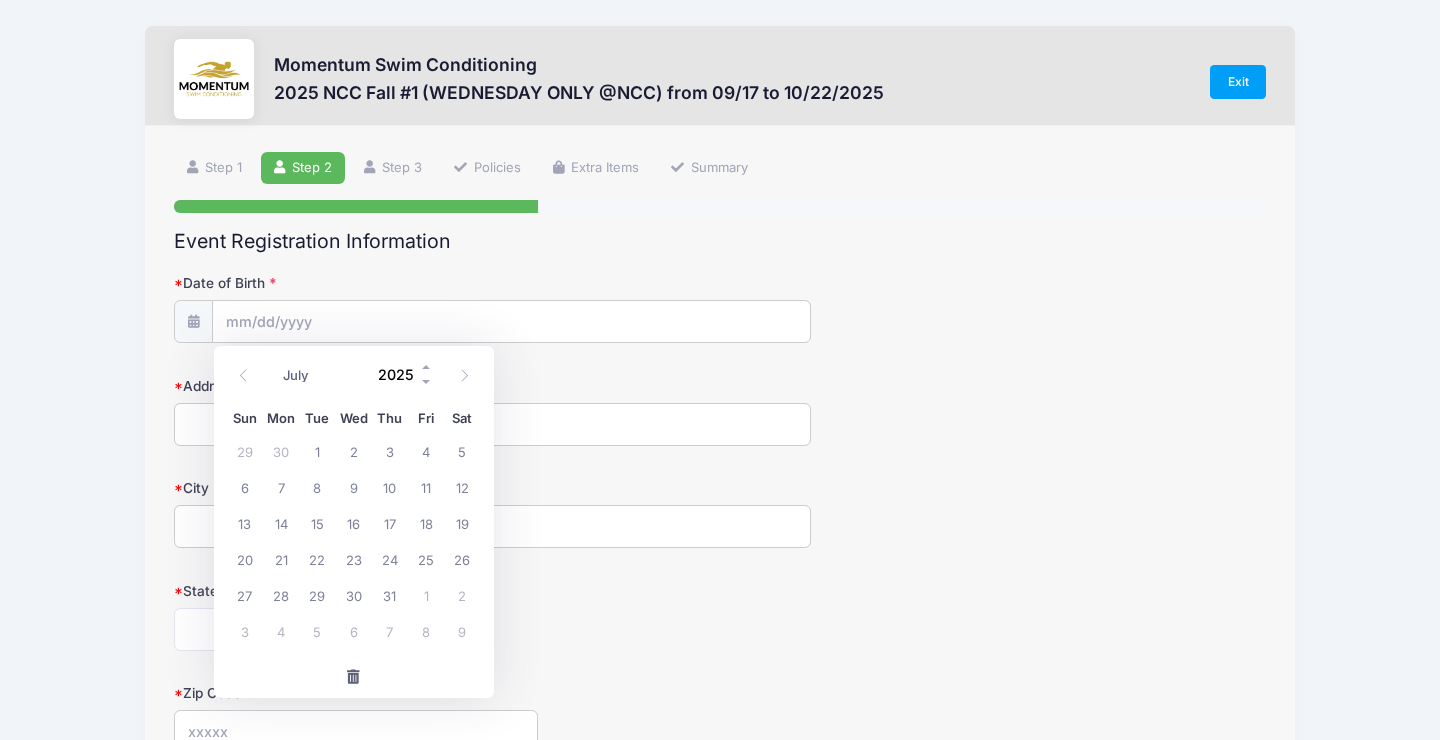 click on "2025" at bounding box center (401, 375) 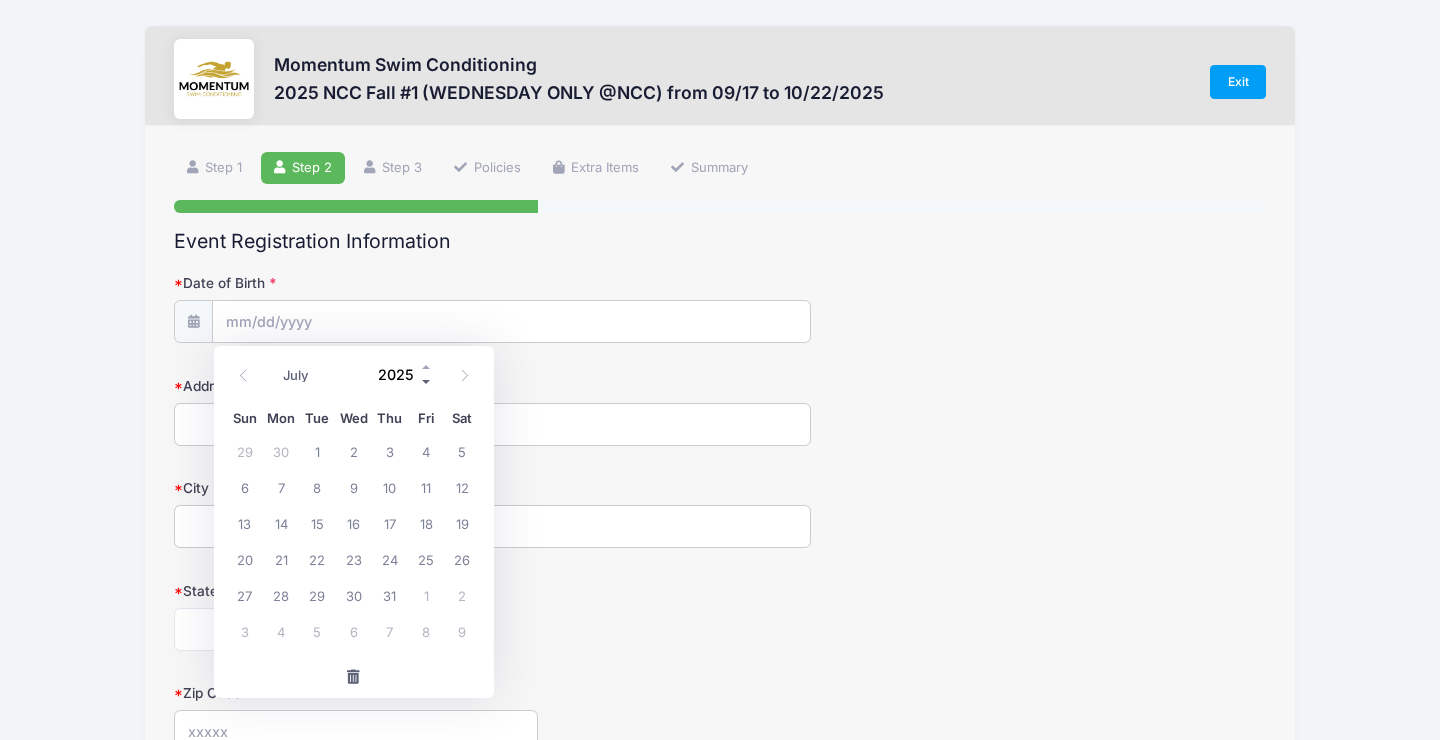 click at bounding box center (427, 382) 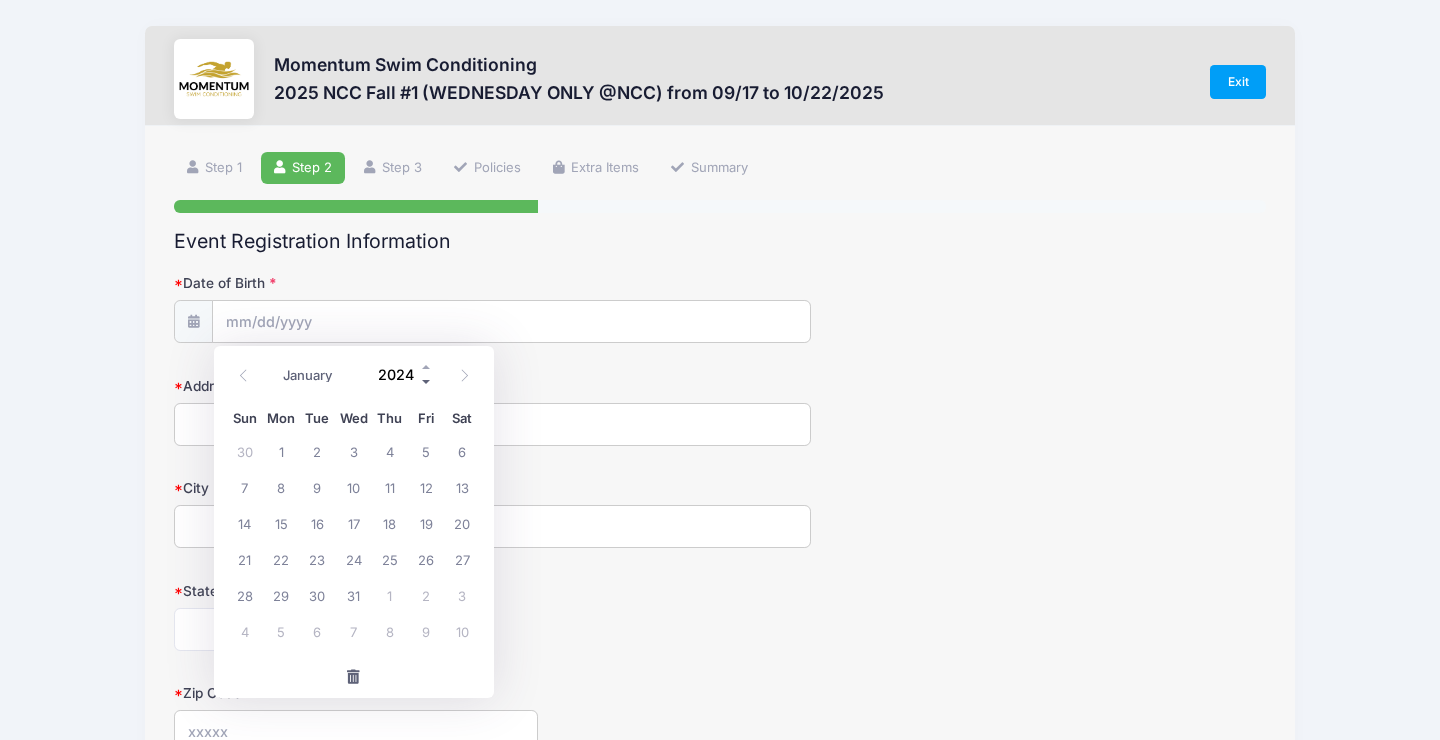 click at bounding box center (427, 382) 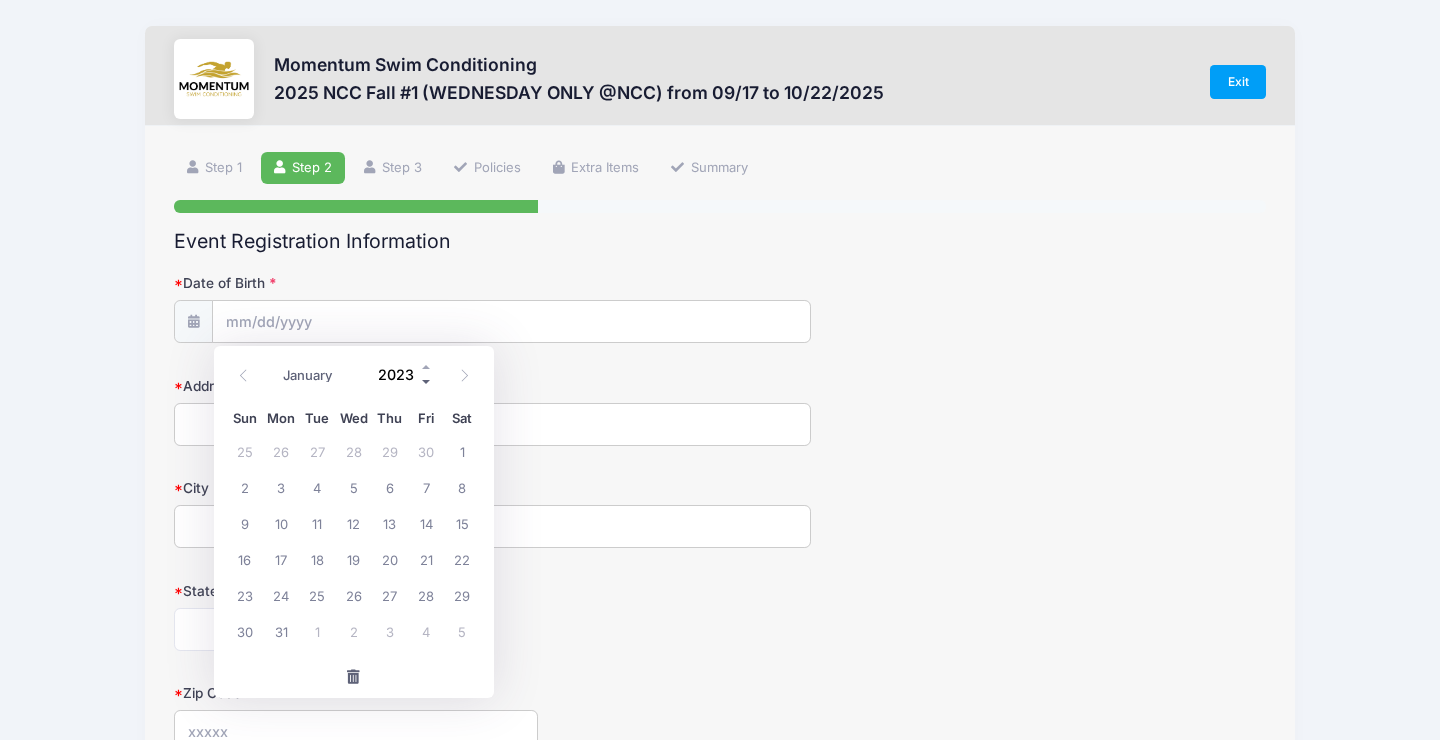 click at bounding box center (427, 382) 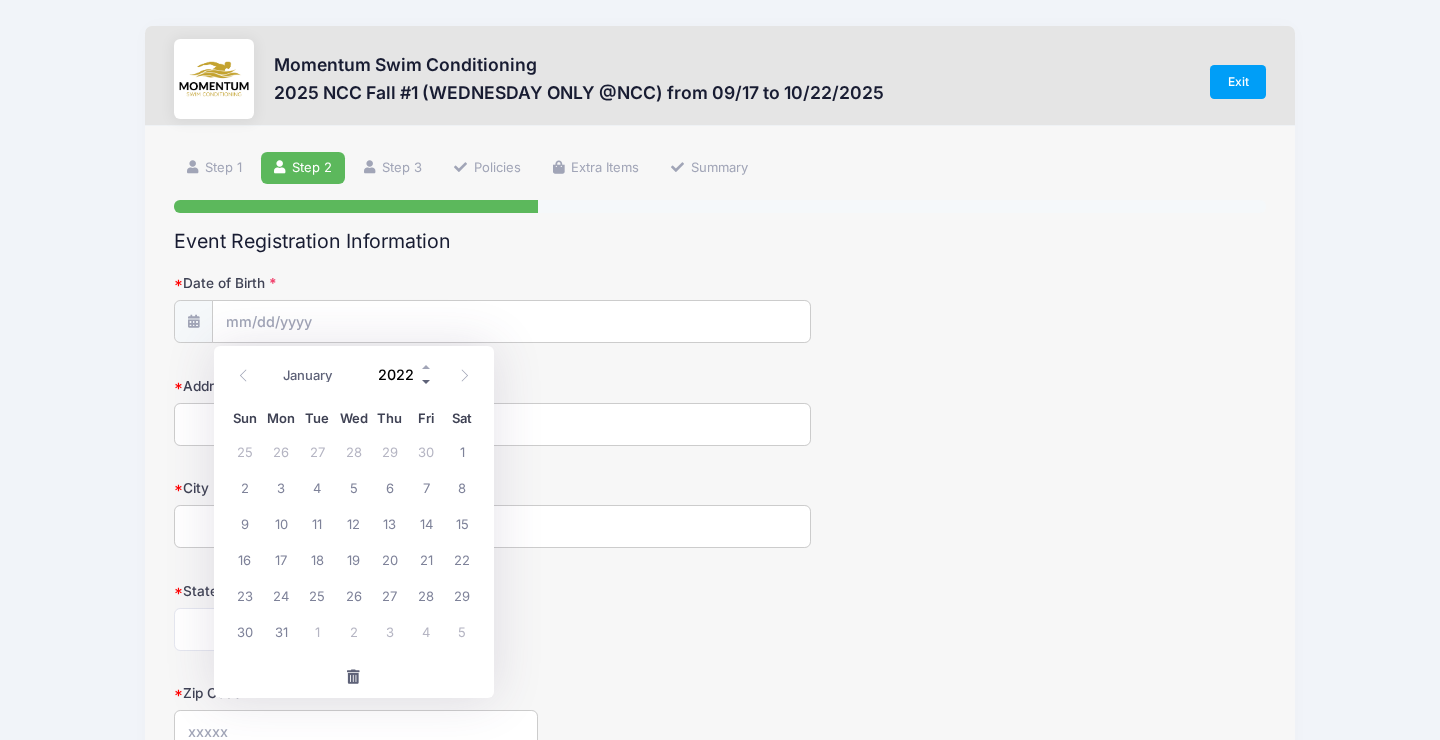 click at bounding box center [427, 382] 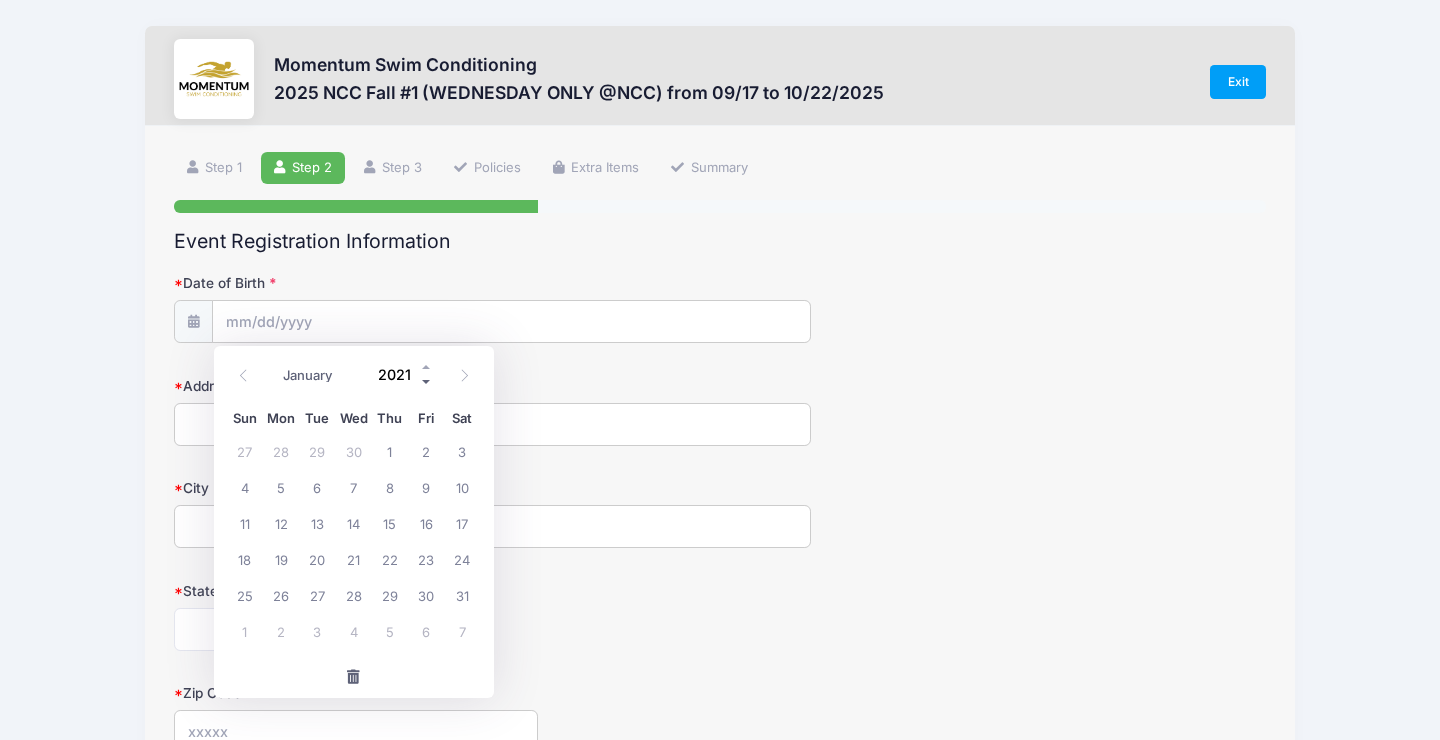 click at bounding box center [427, 382] 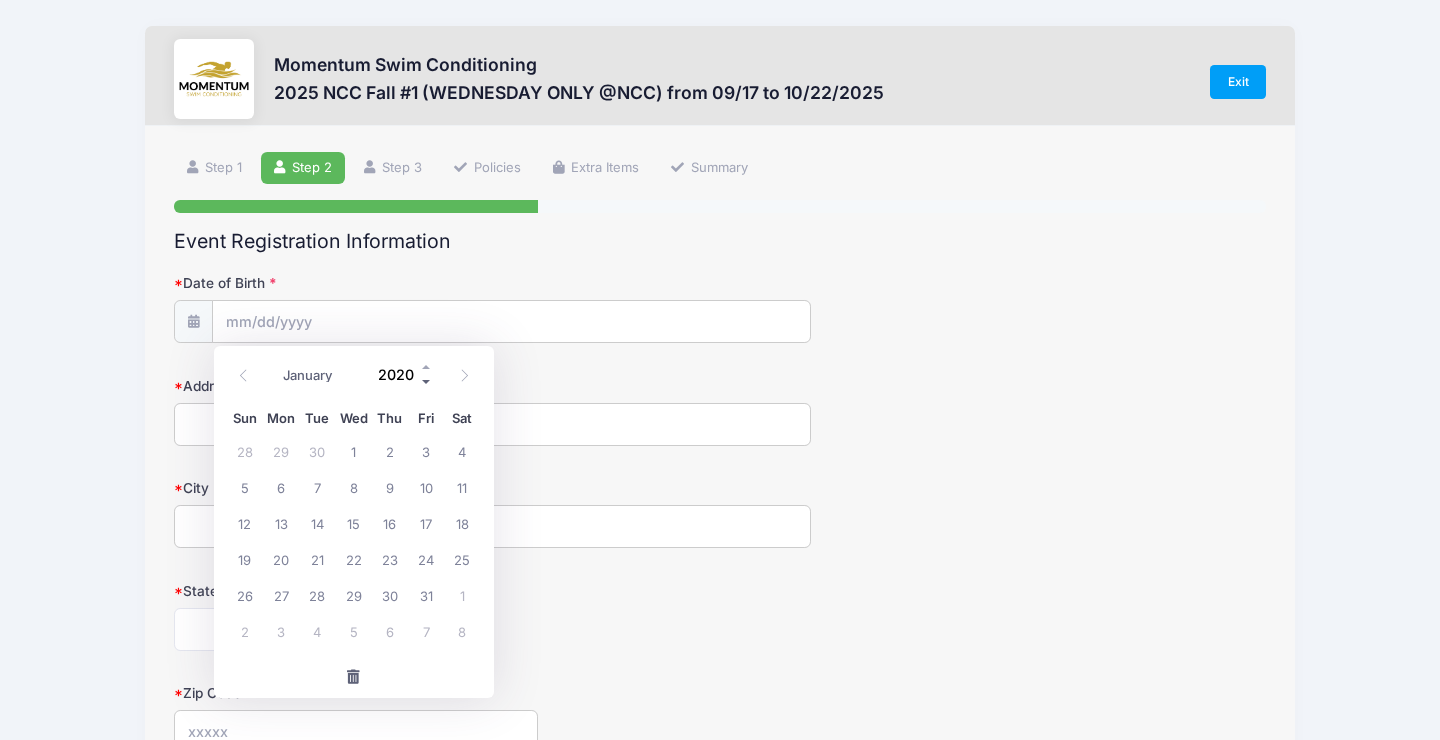click at bounding box center [427, 382] 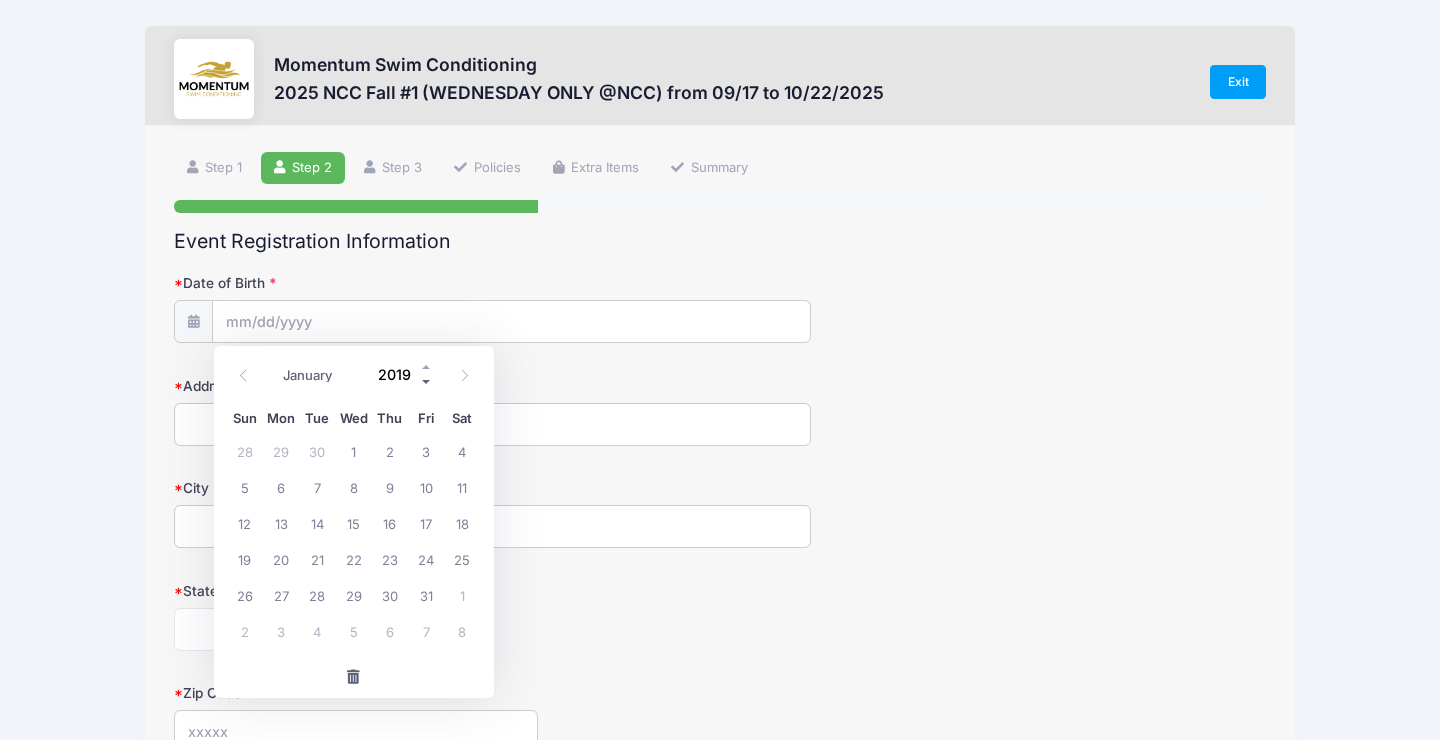 click at bounding box center (427, 382) 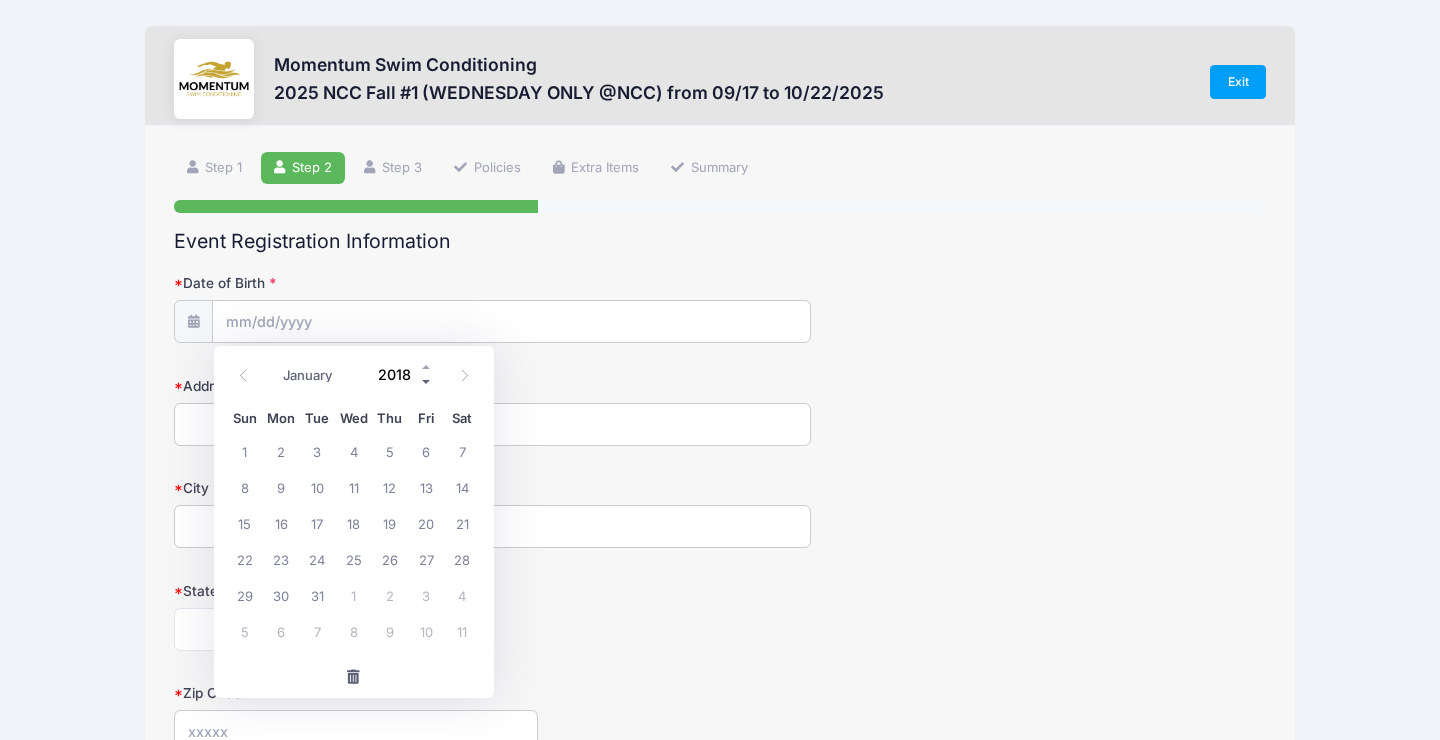 click at bounding box center [427, 382] 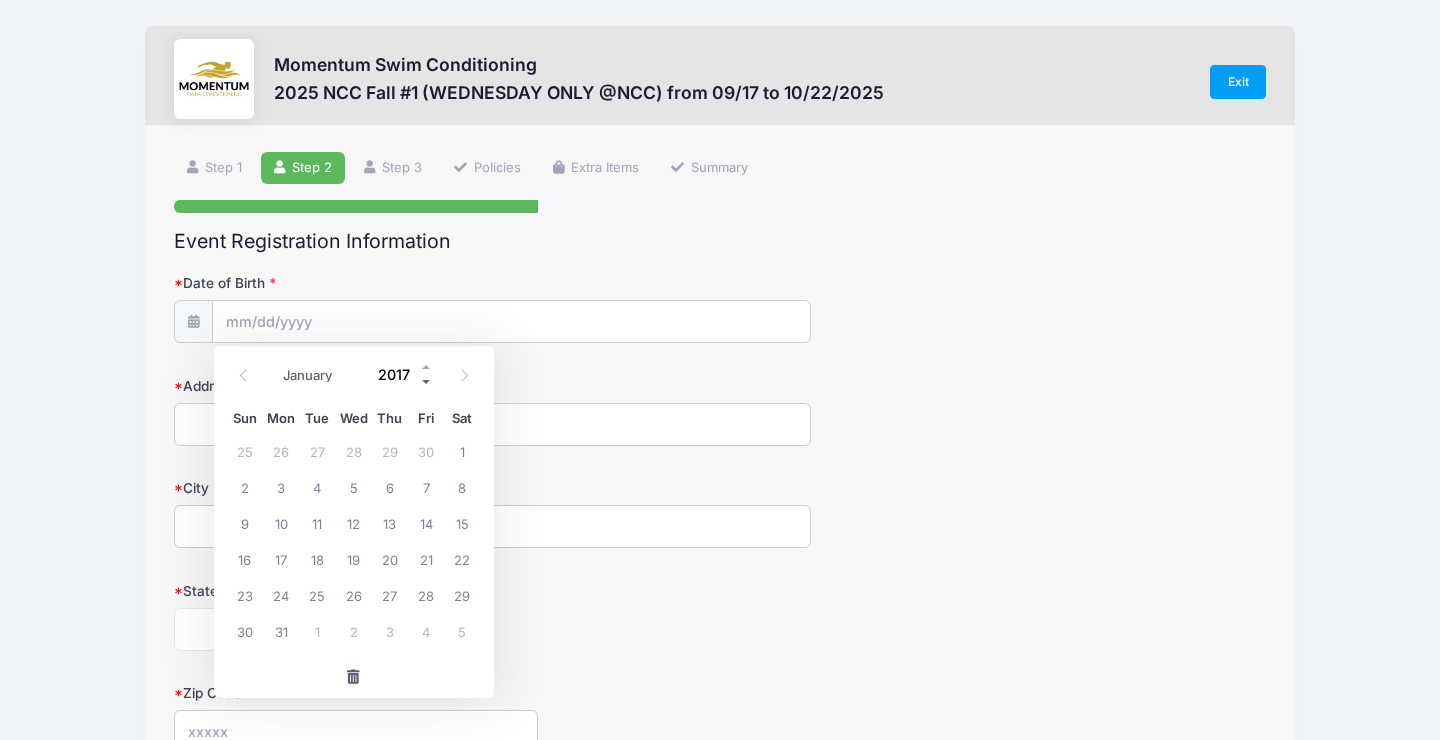 click at bounding box center [427, 382] 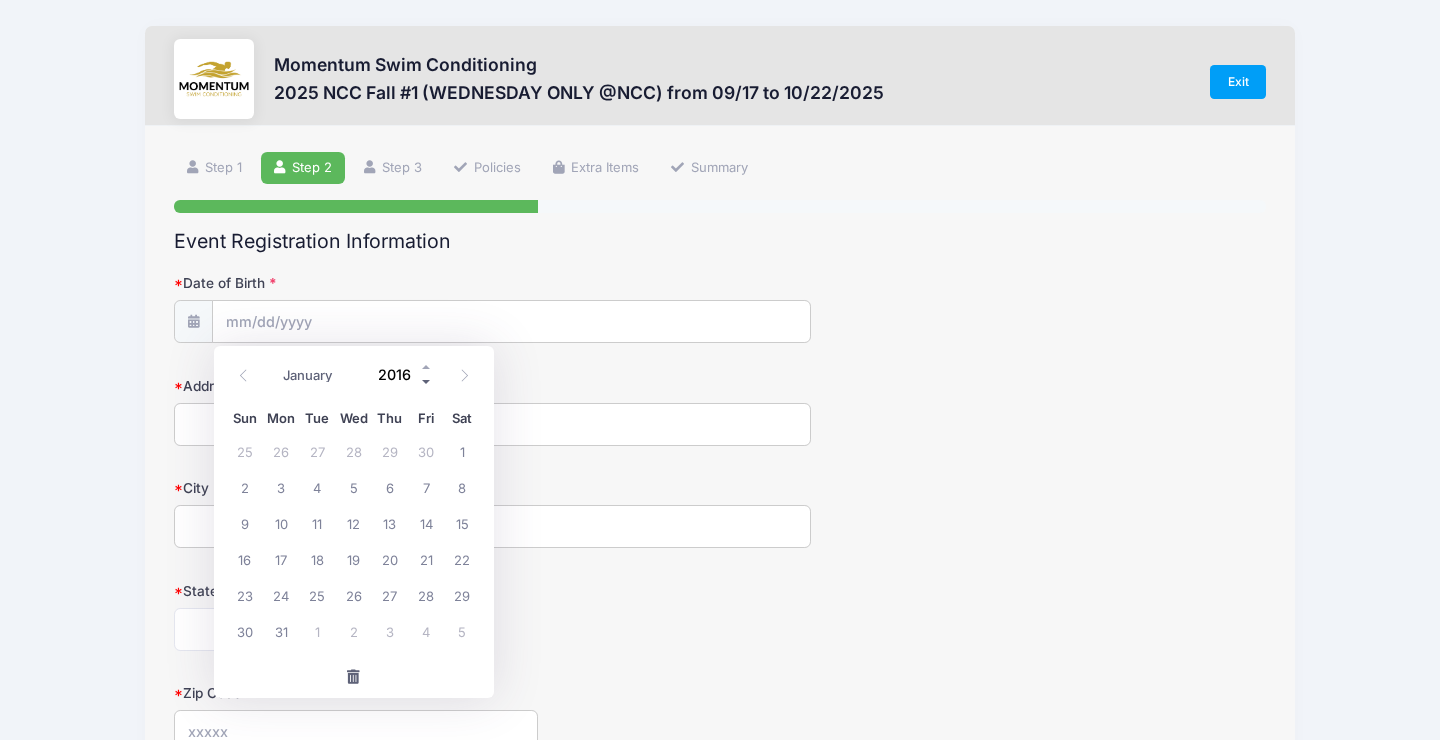 click at bounding box center [427, 382] 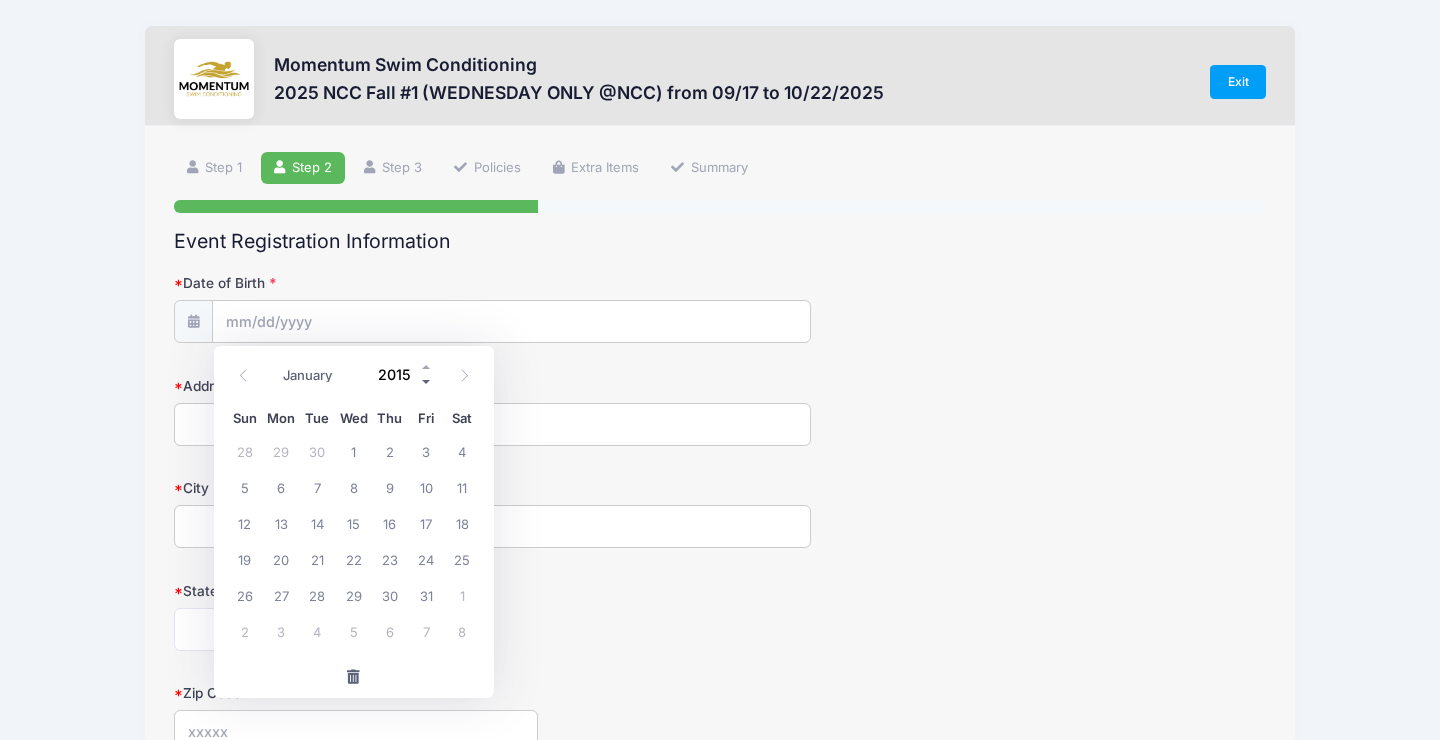 click at bounding box center [427, 382] 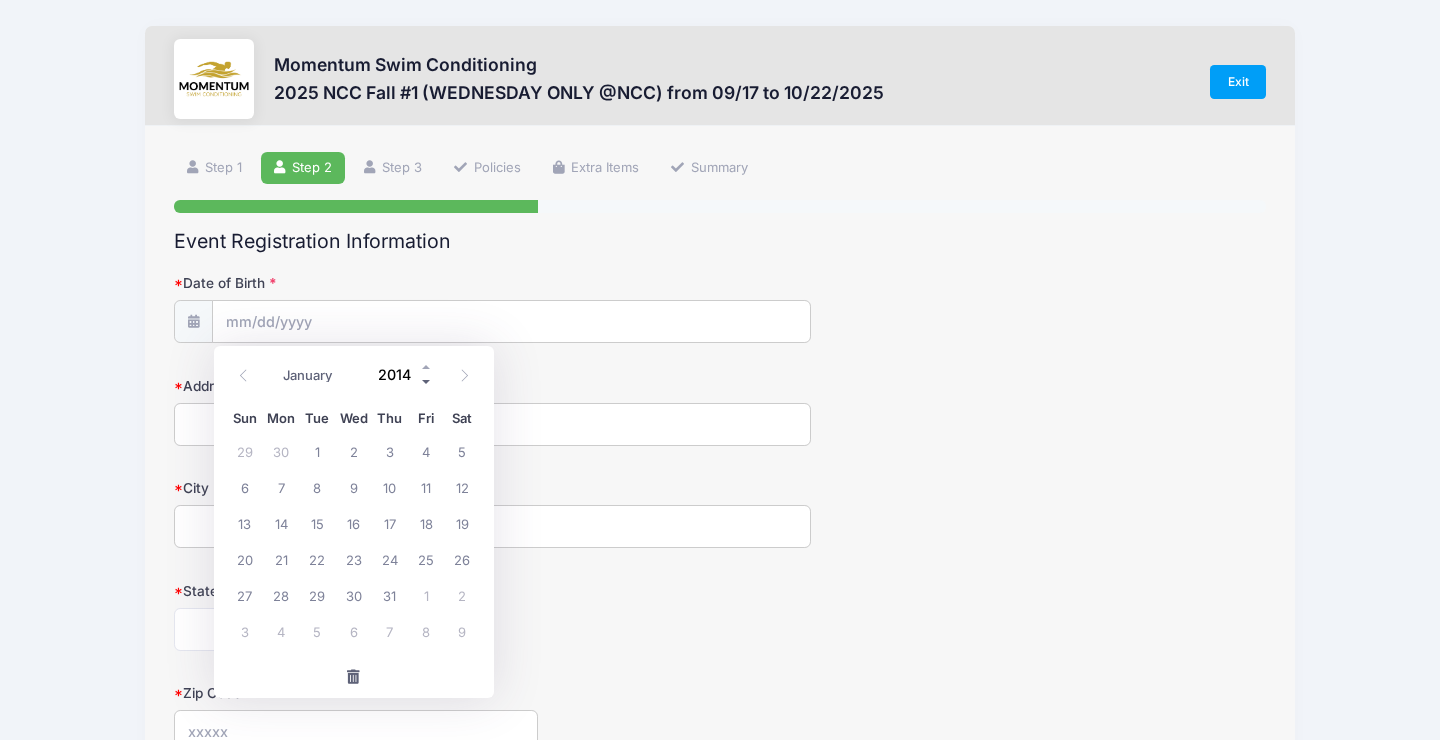 click at bounding box center (427, 382) 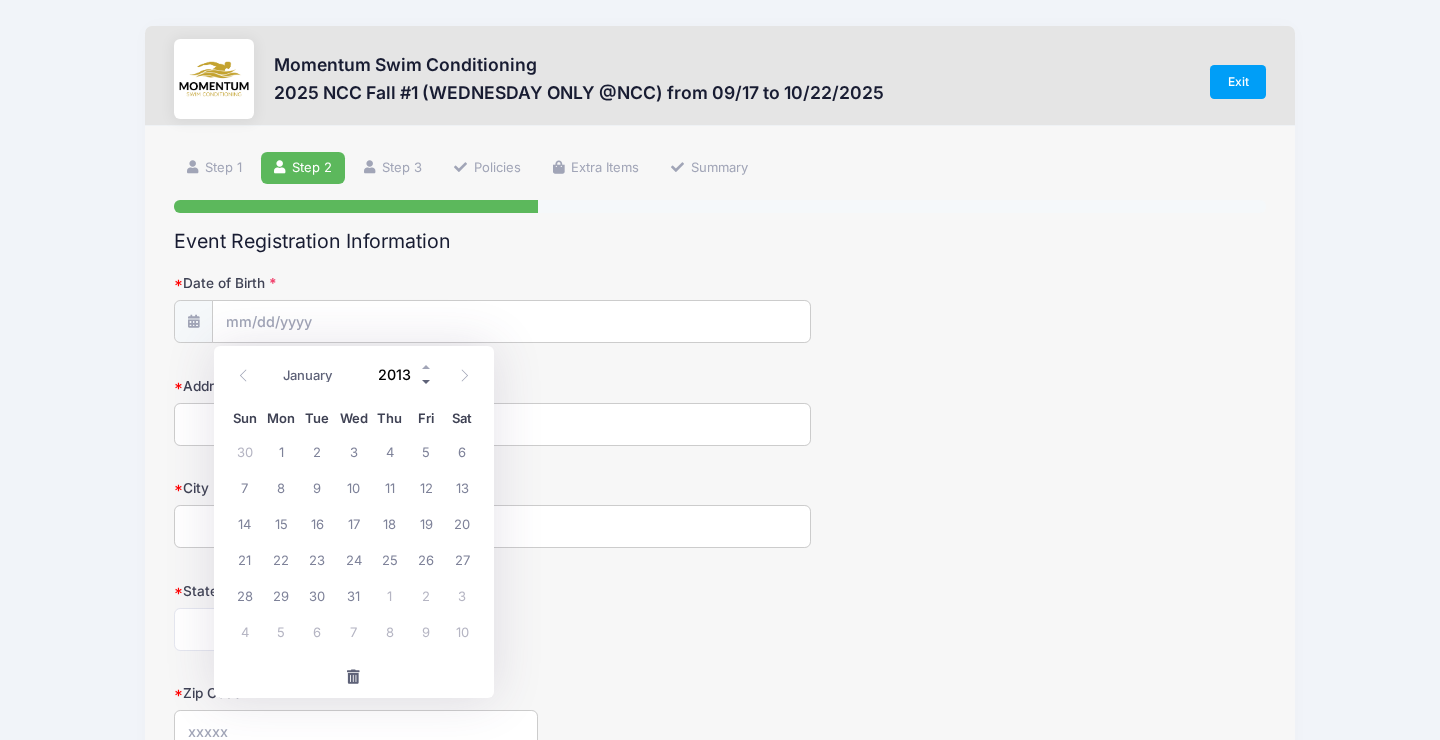 click at bounding box center (427, 382) 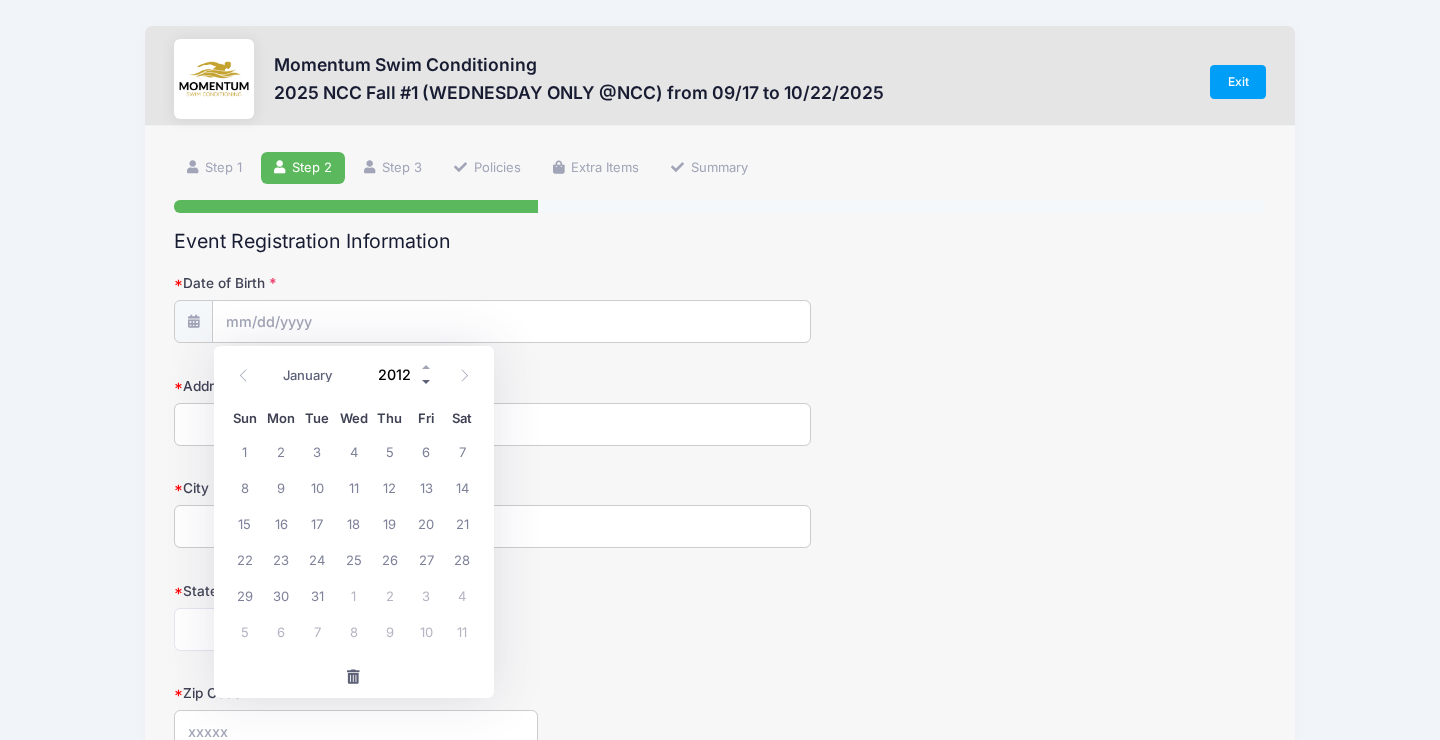 click at bounding box center (427, 382) 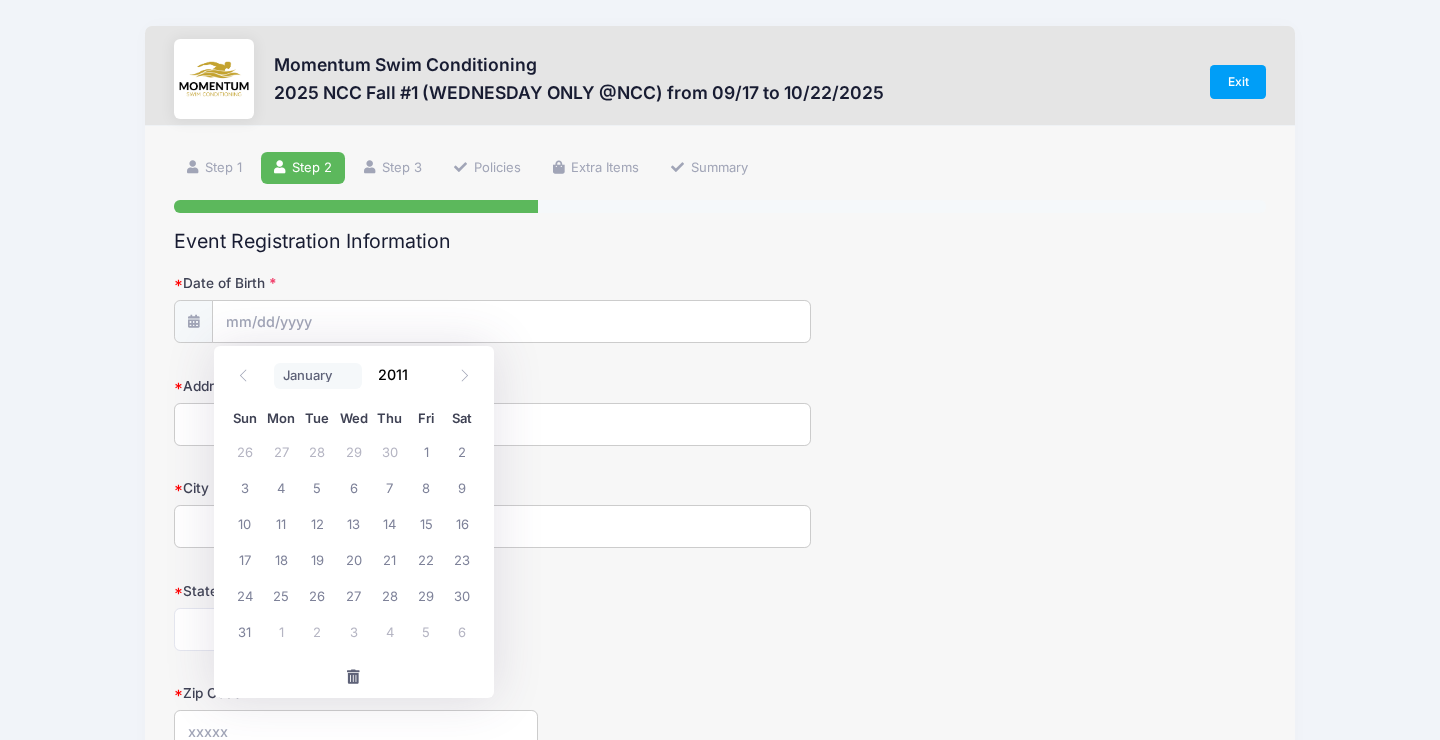 click on "January February March April May June July August September October November December" at bounding box center [318, 376] 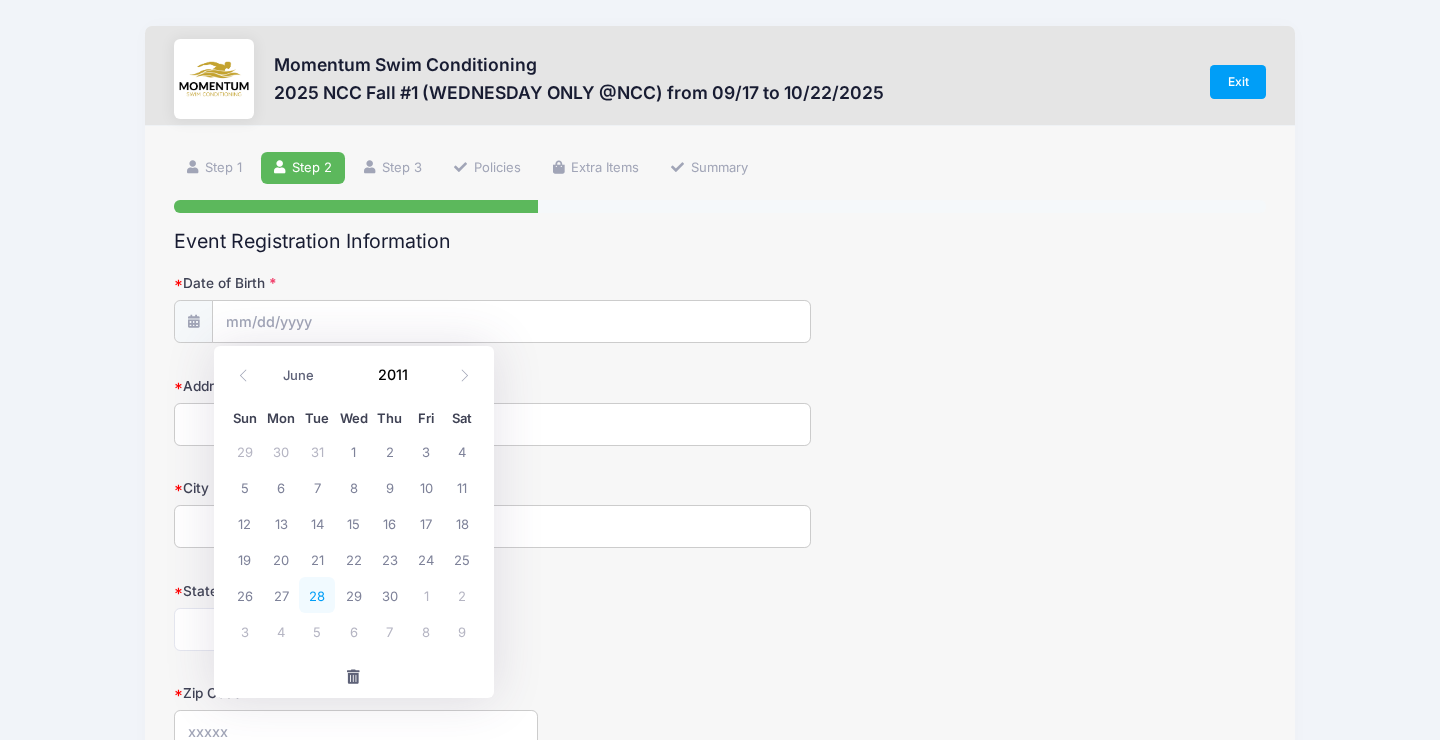 click on "28" at bounding box center (317, 595) 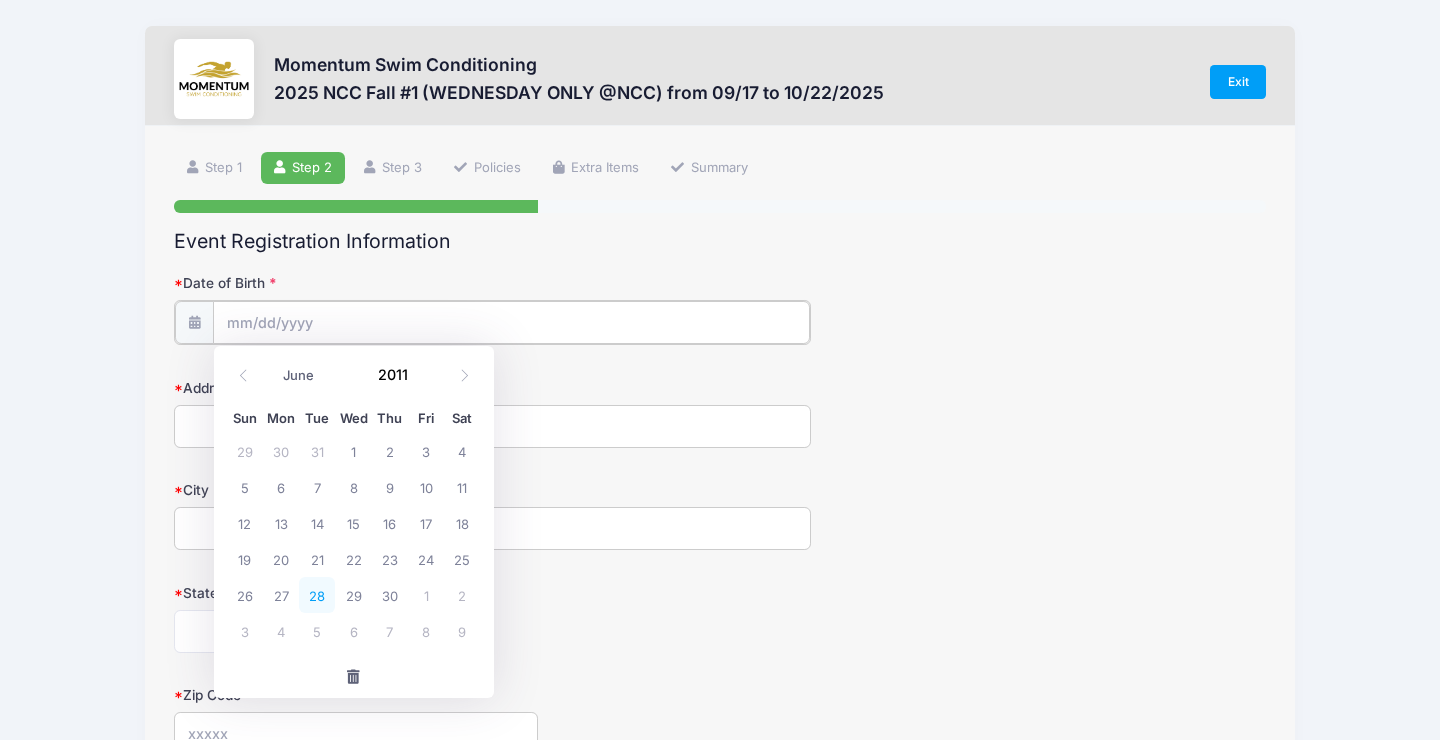 type on "06/28/2011" 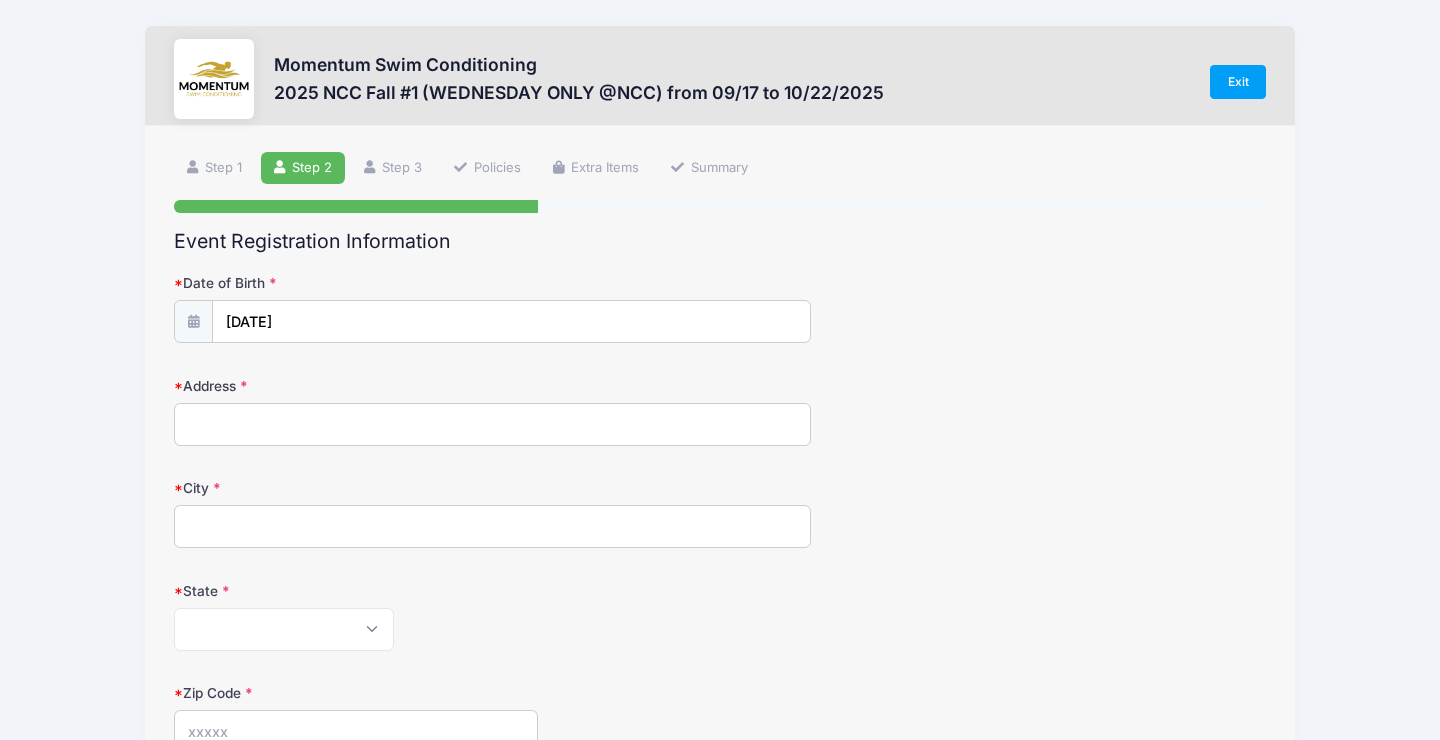 click on "Address" at bounding box center (492, 424) 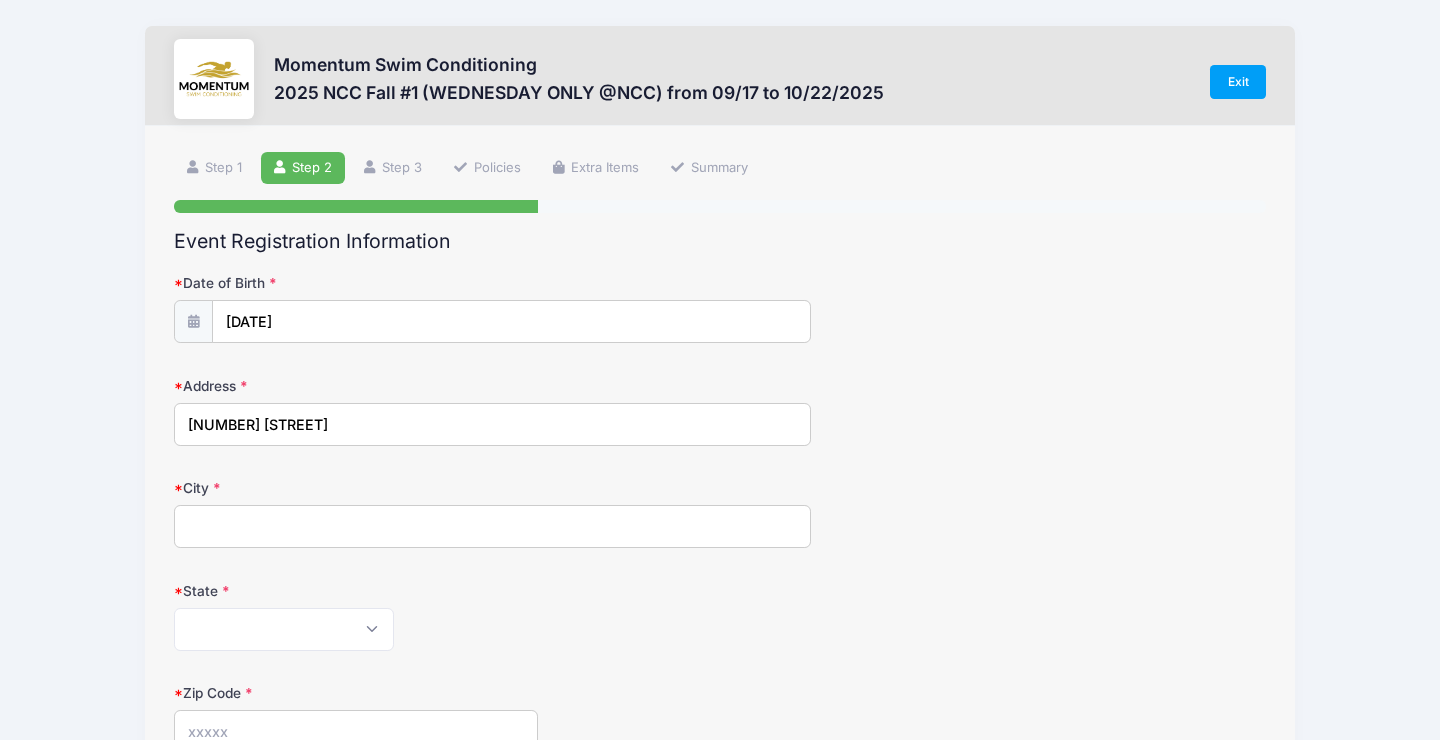 type on "Naperville" 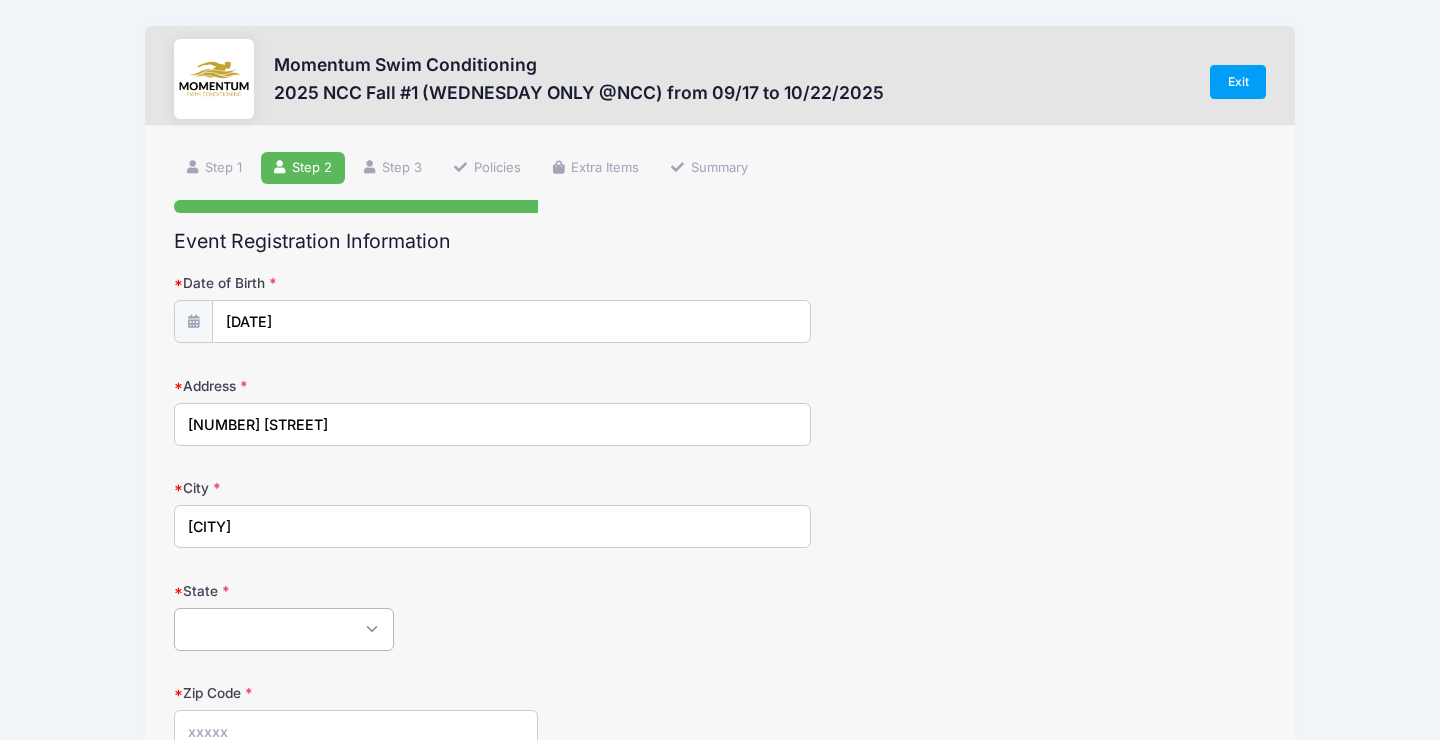 select on "IL" 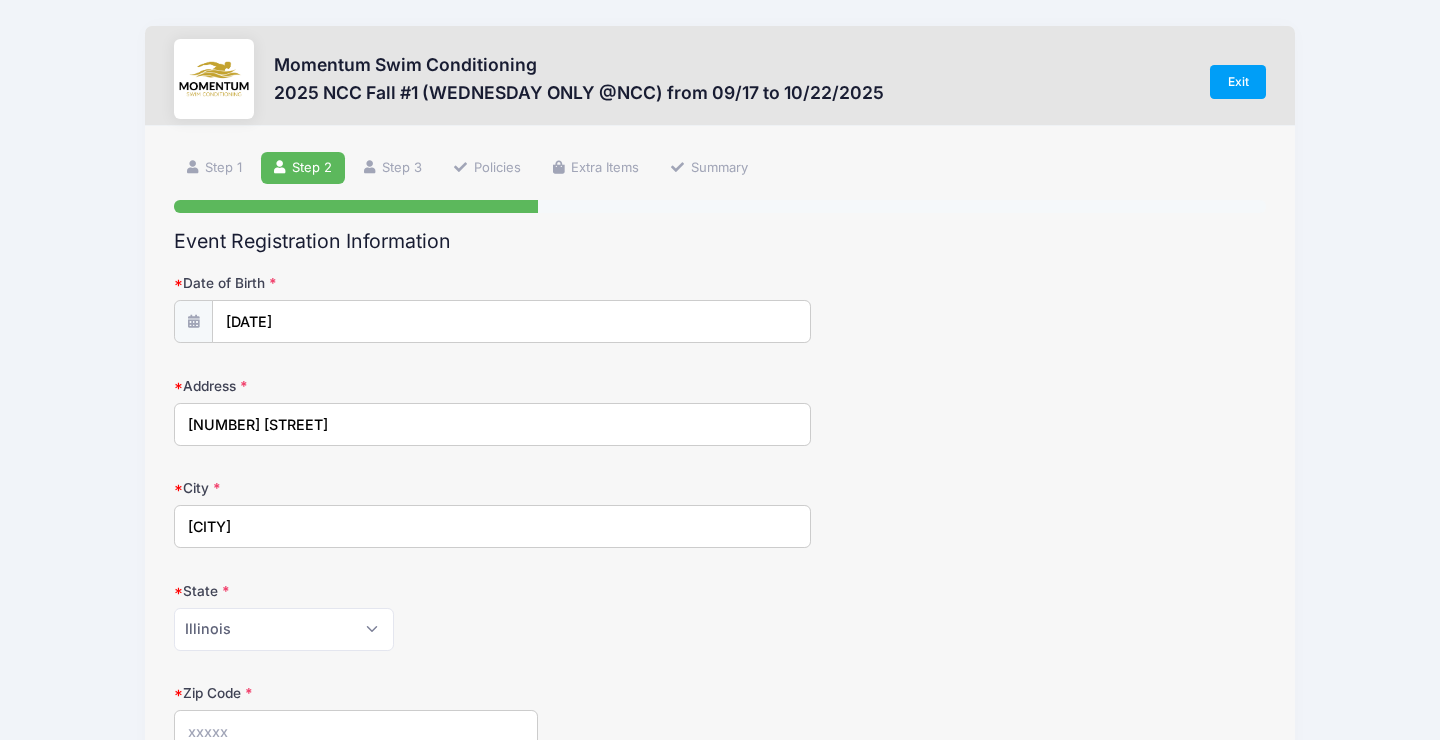 type on "60540" 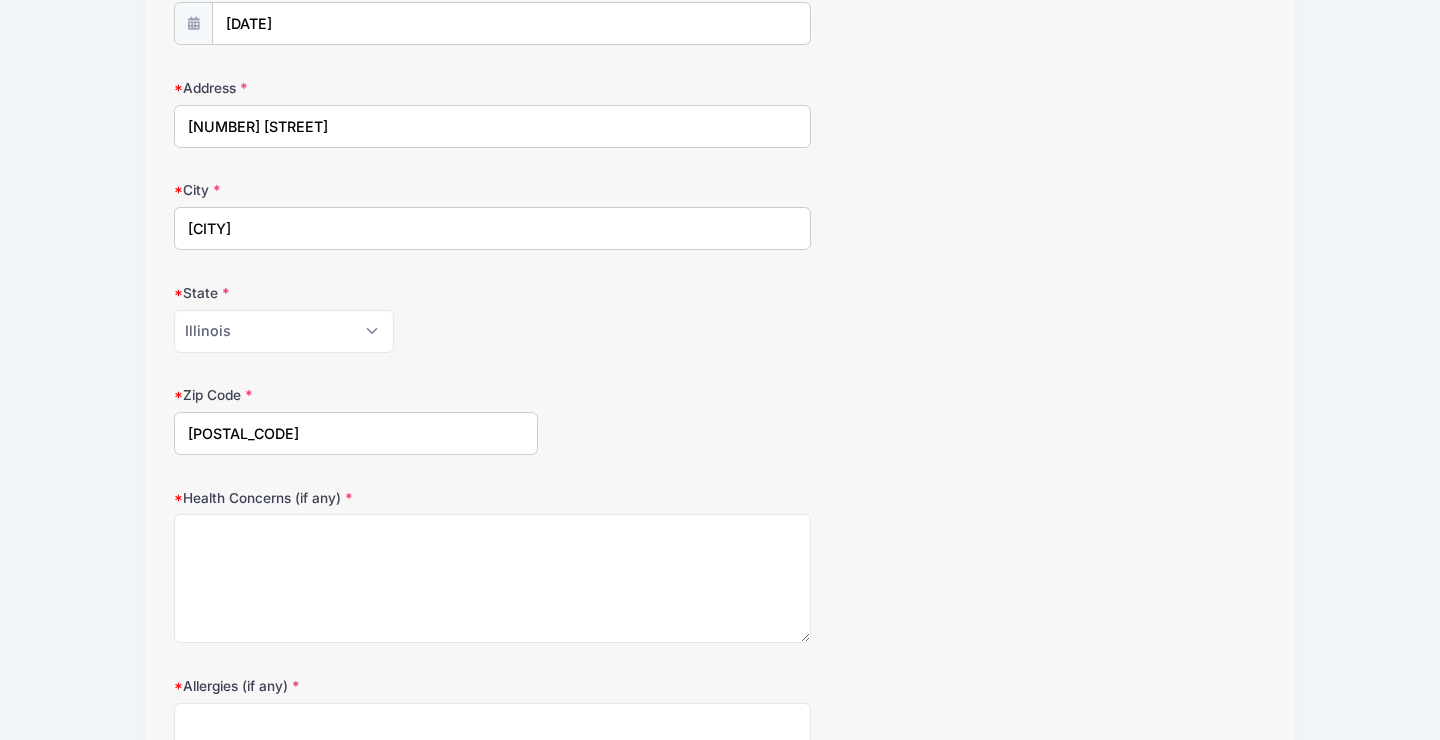 scroll, scrollTop: 305, scrollLeft: 0, axis: vertical 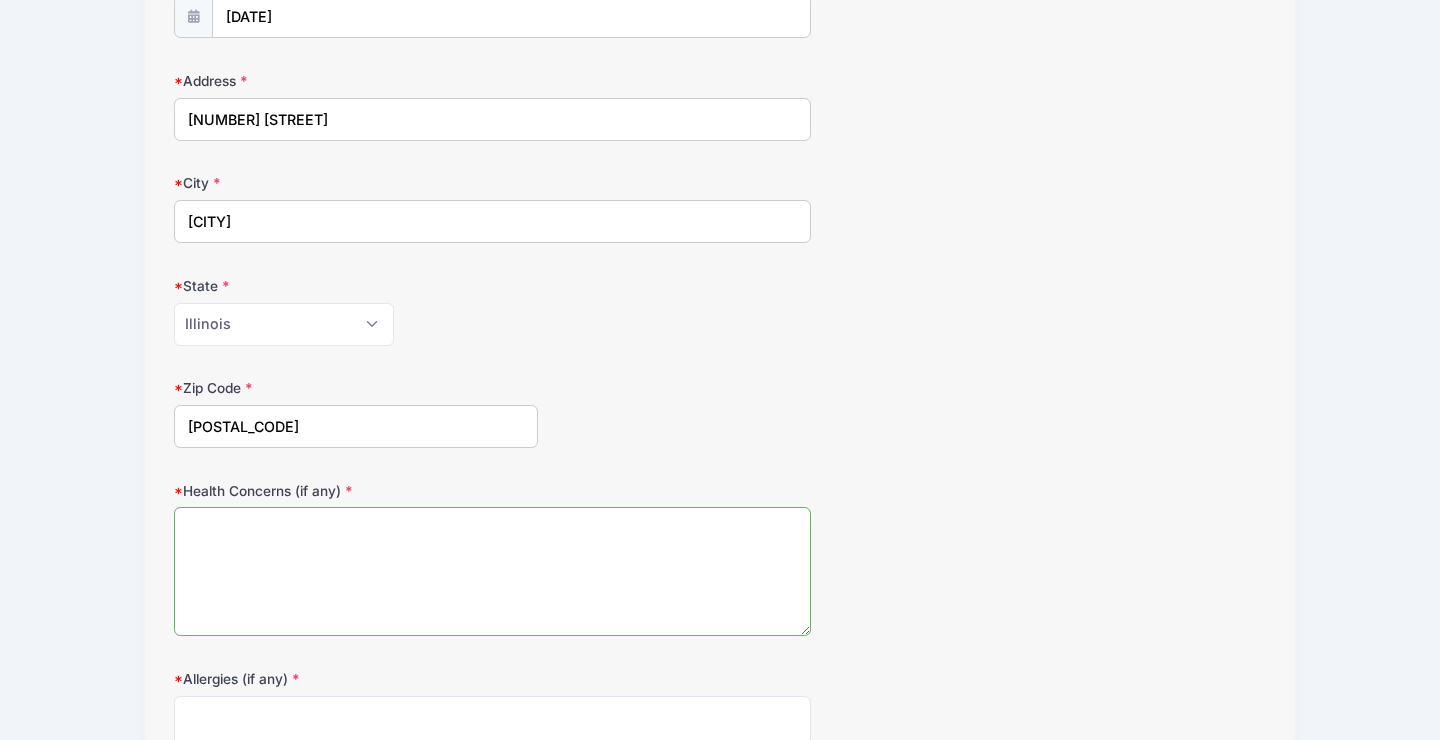 click on "Health Concerns (if any)" at bounding box center [492, 571] 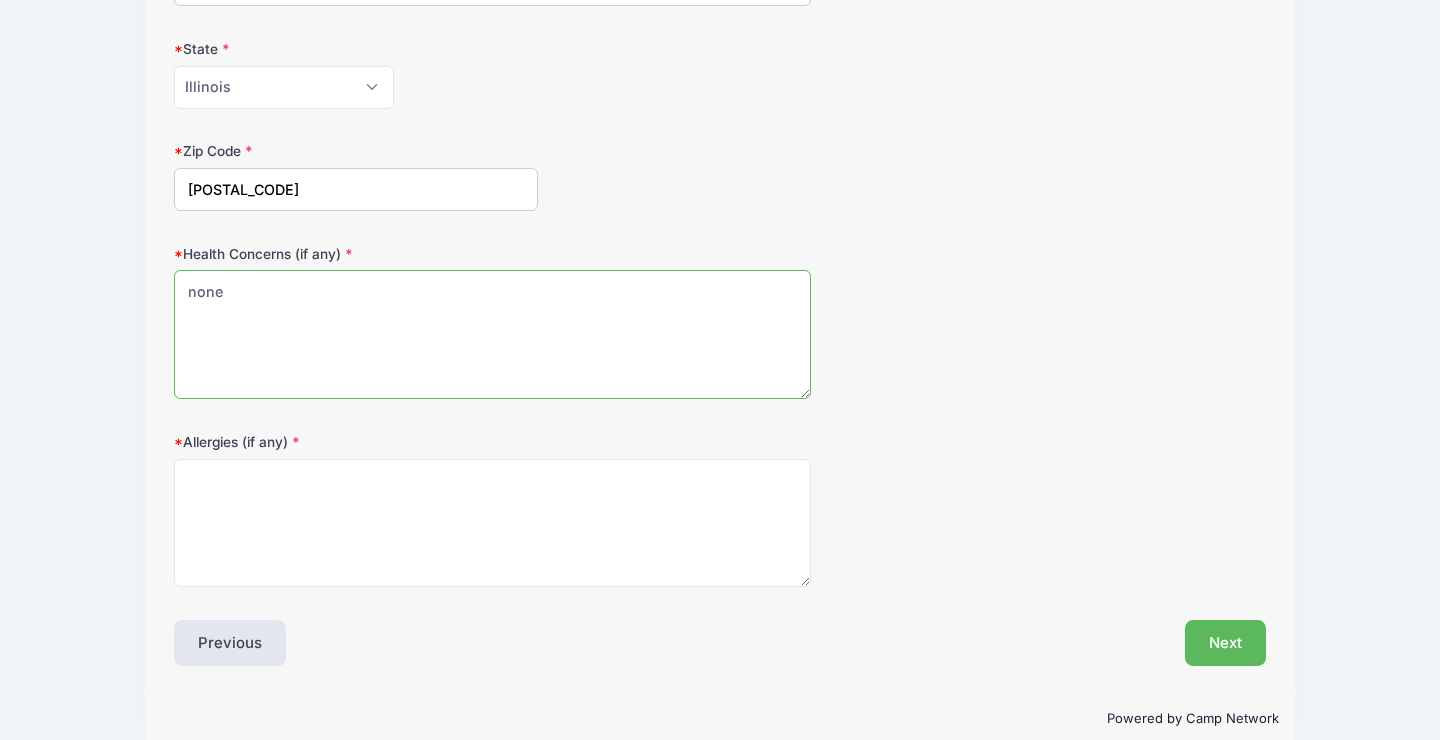 scroll, scrollTop: 566, scrollLeft: 0, axis: vertical 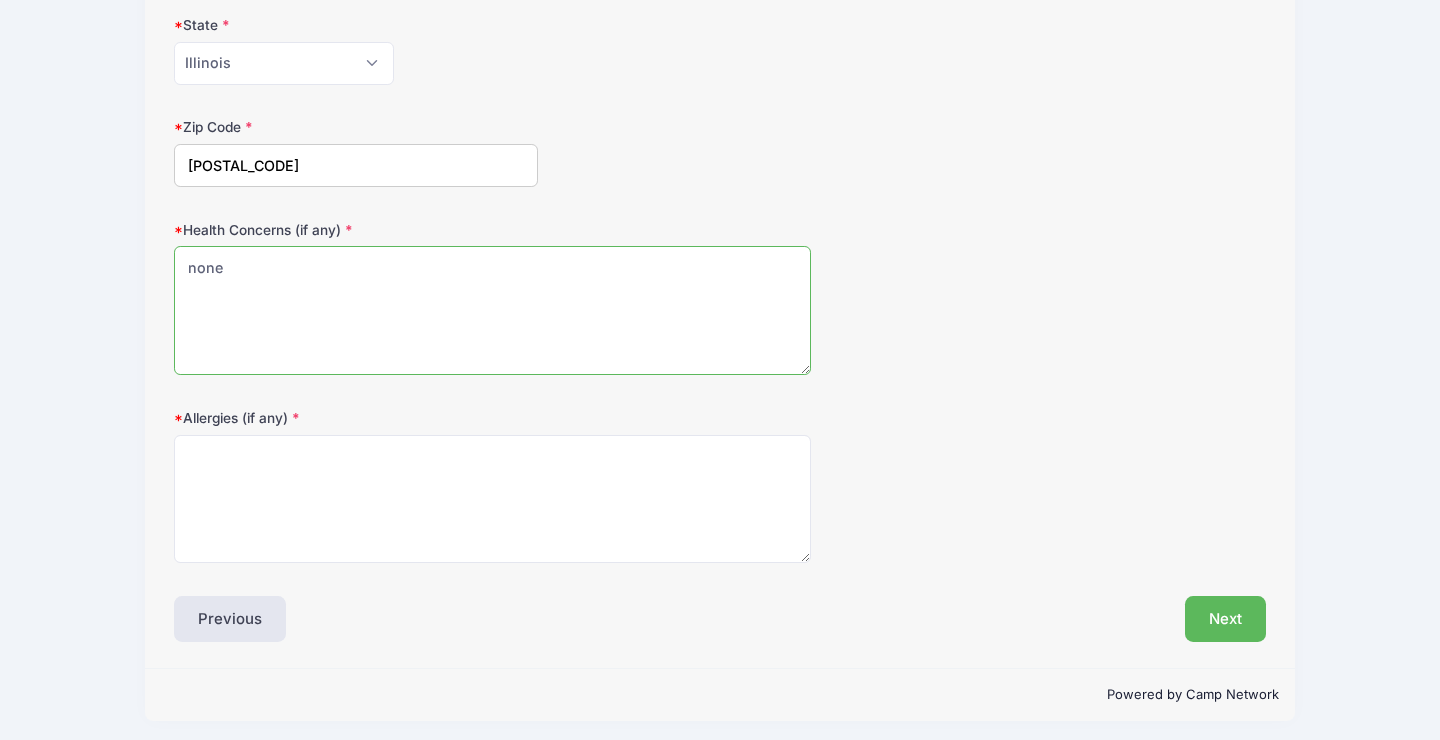 type on "none" 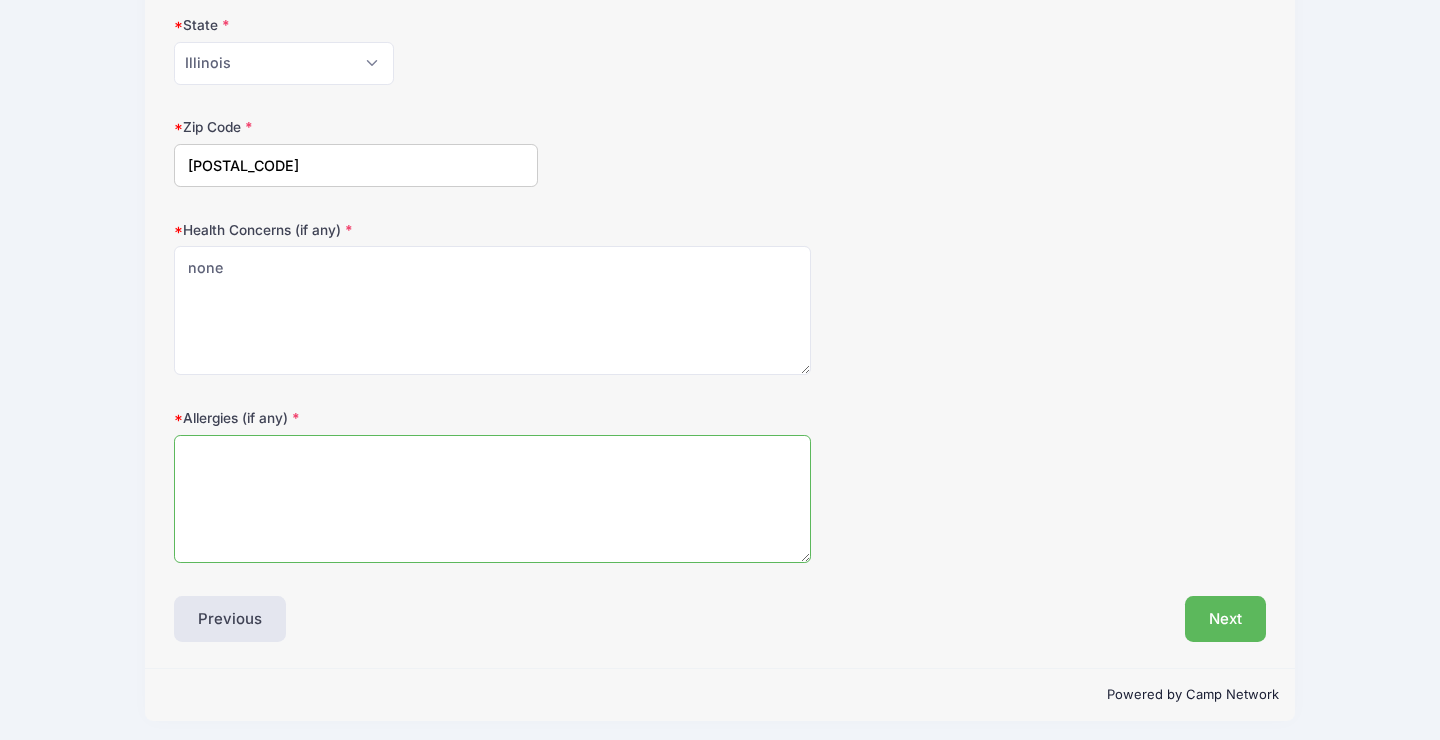 click on "Allergies (if any)" at bounding box center [492, 499] 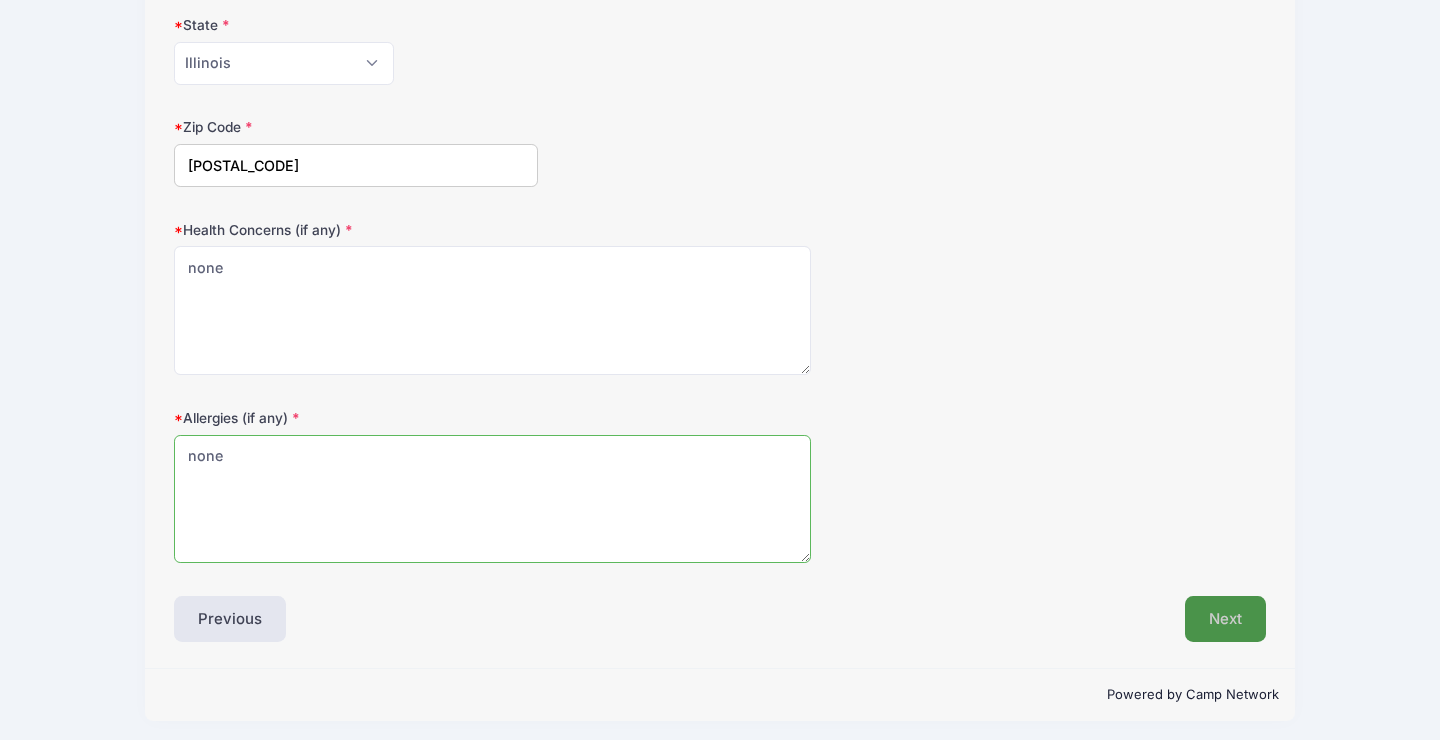 type on "none" 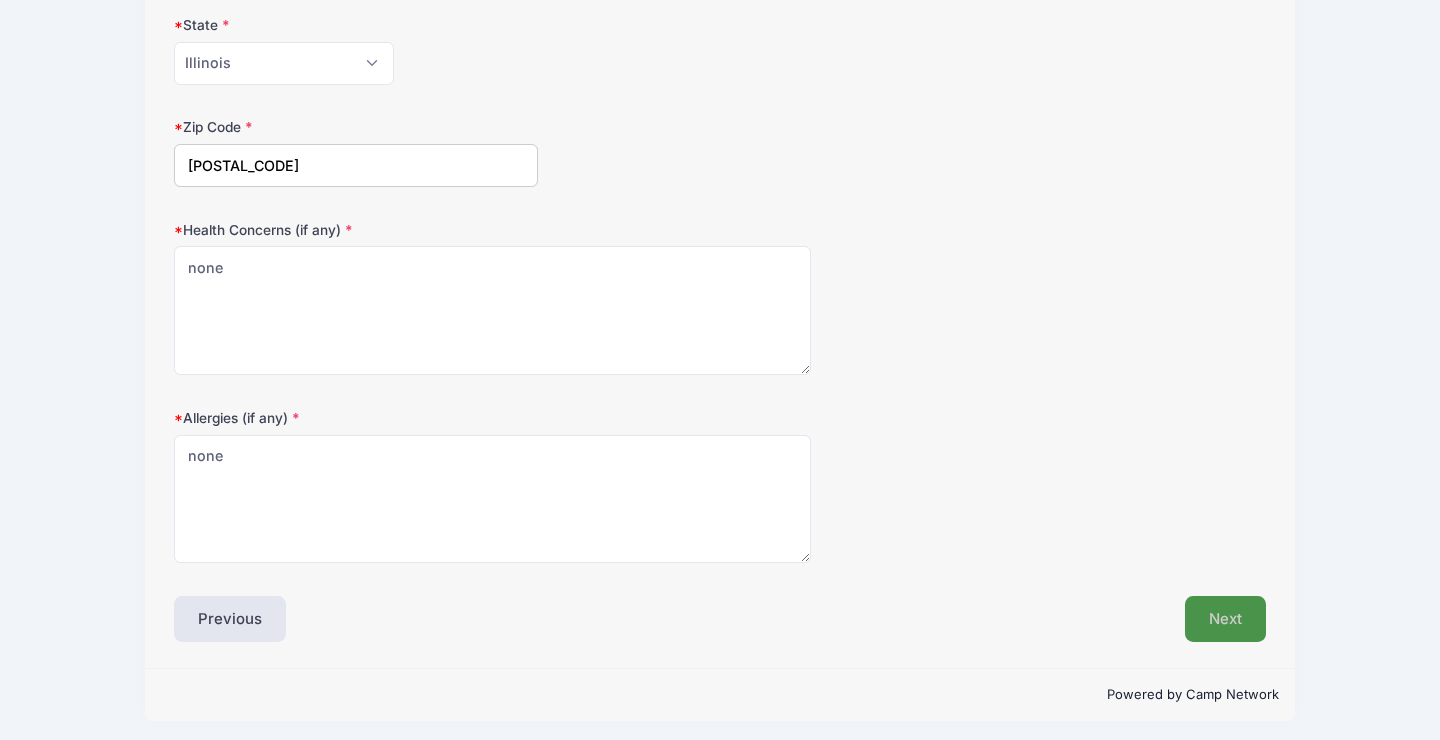 click on "Next" at bounding box center (1225, 619) 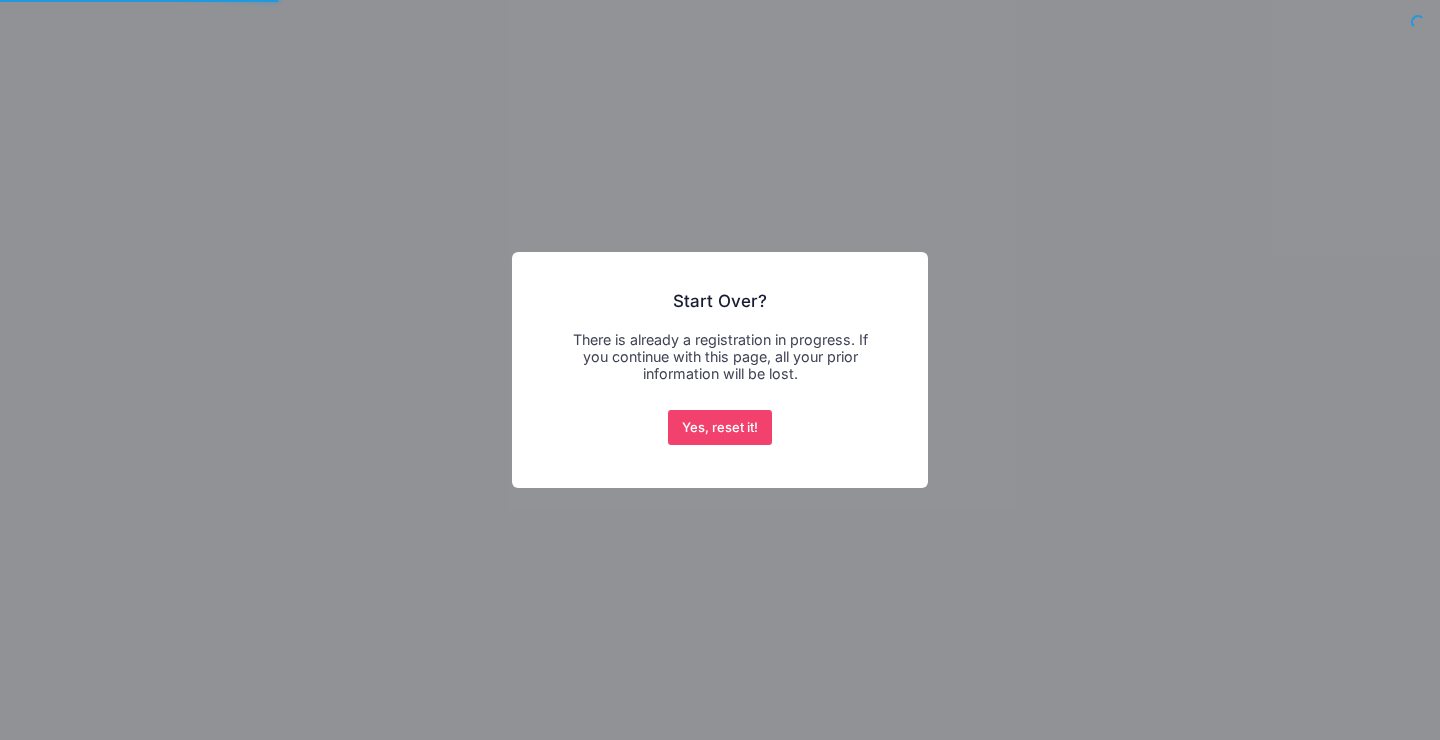scroll, scrollTop: 0, scrollLeft: 0, axis: both 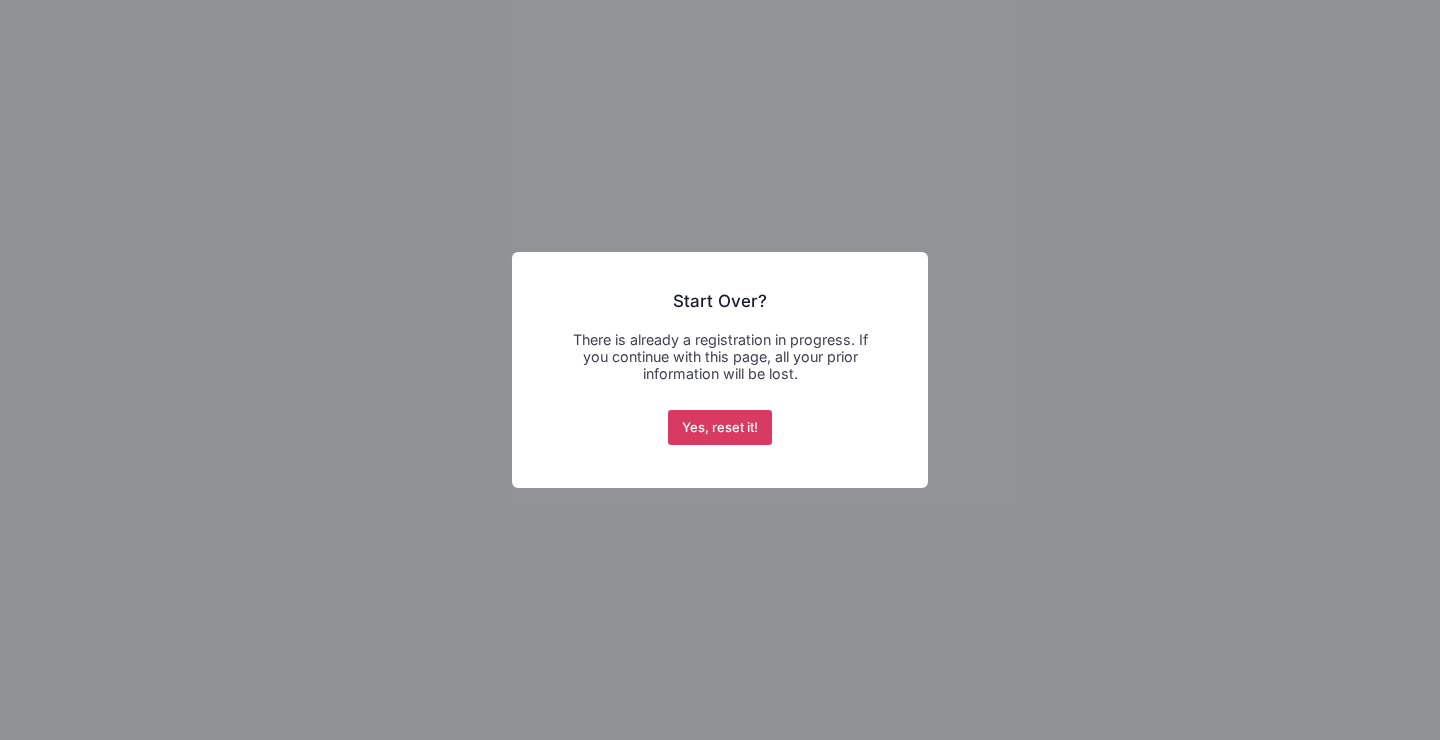 click on "Yes, reset it!" at bounding box center [720, 428] 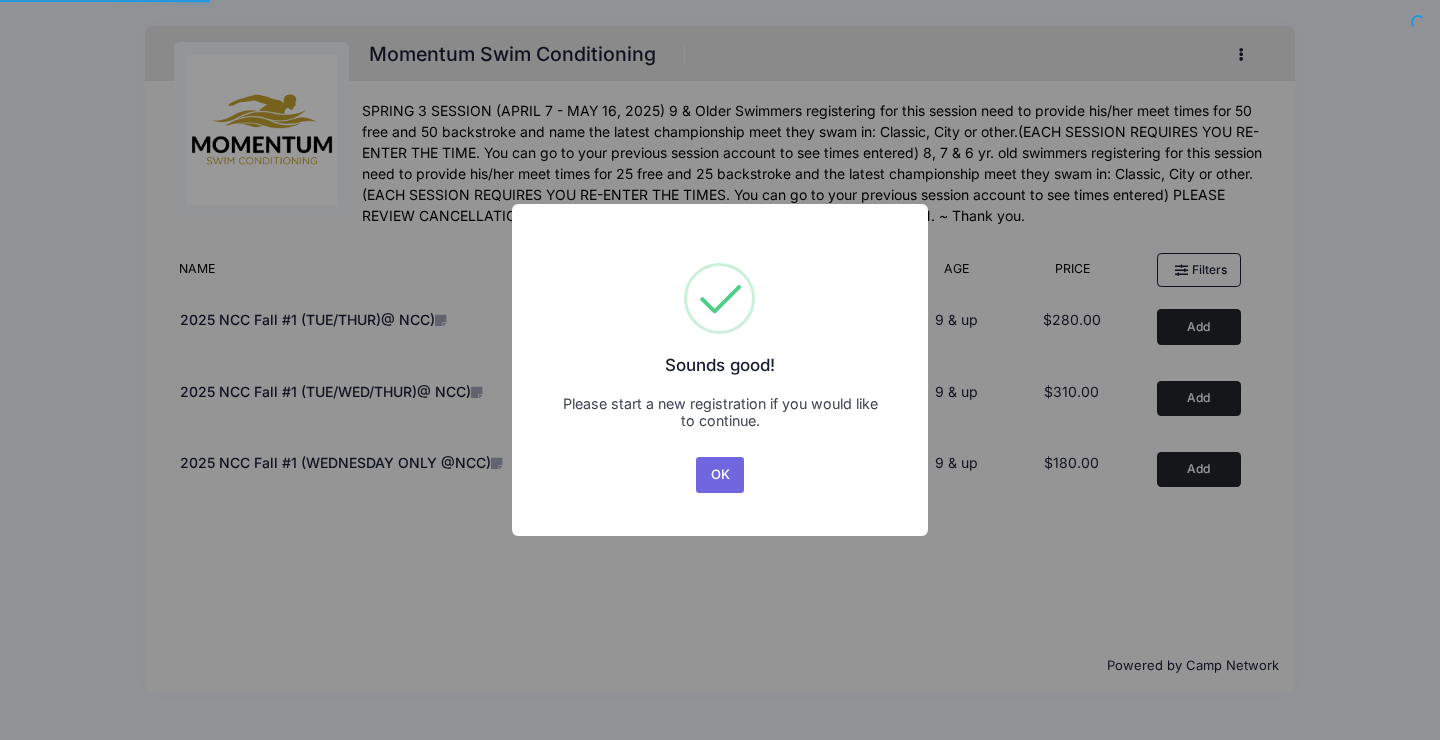 scroll, scrollTop: 0, scrollLeft: 0, axis: both 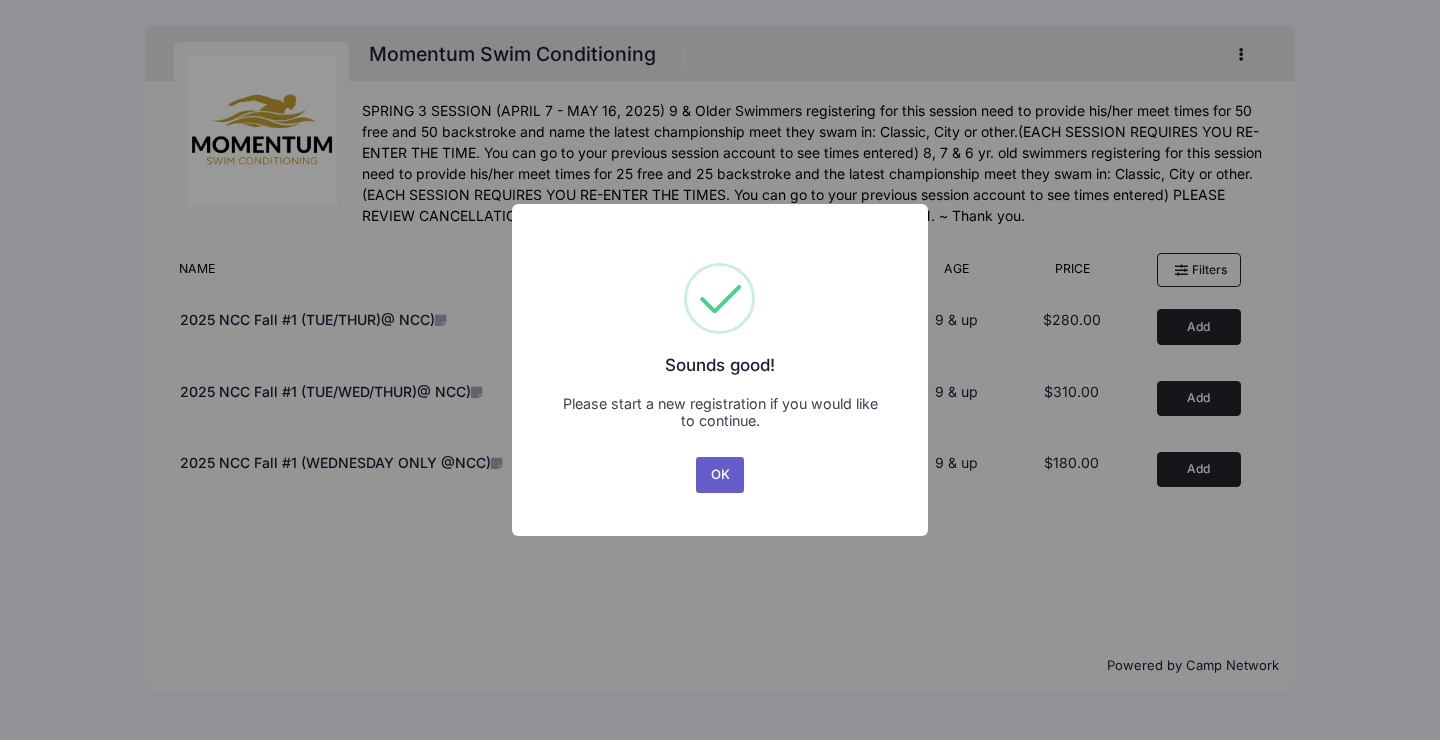 click on "OK" at bounding box center (720, 475) 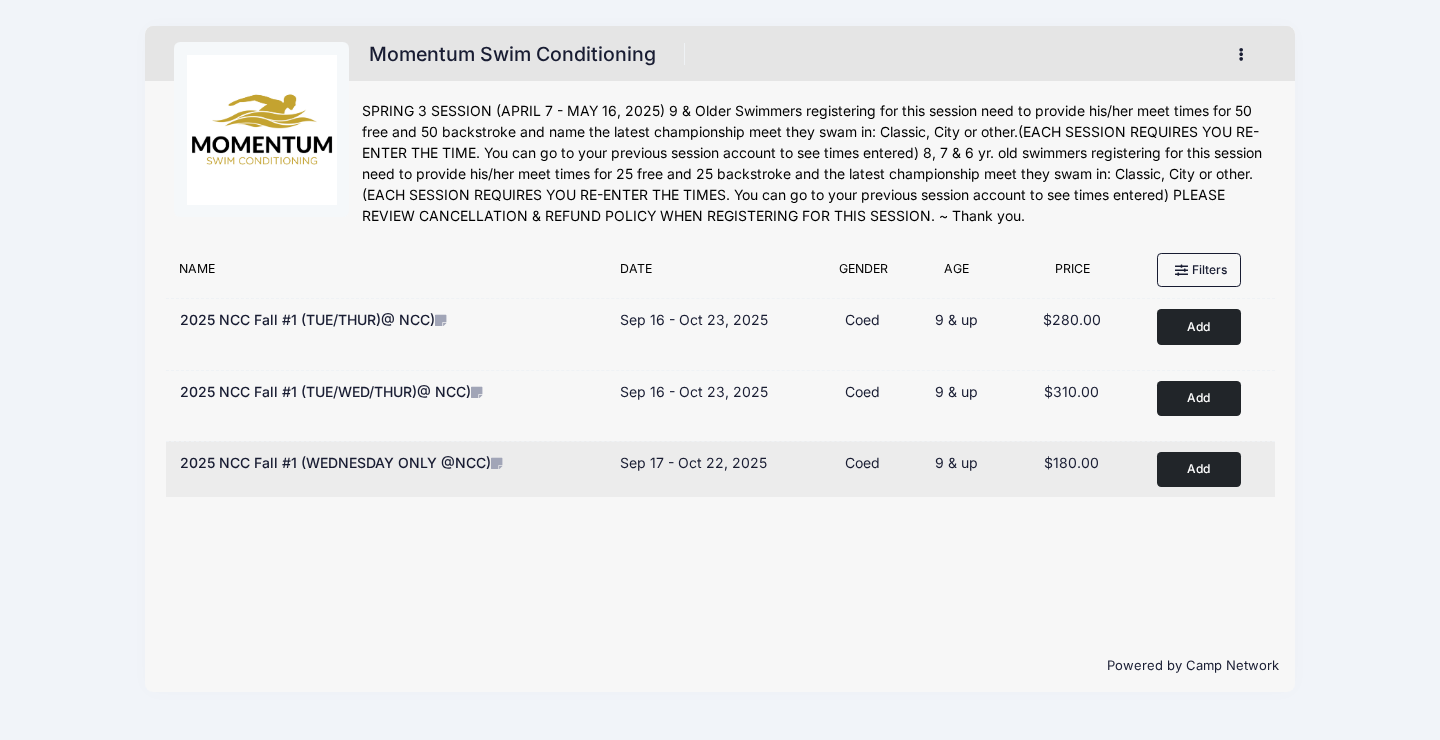 click on "Add" at bounding box center [1199, 469] 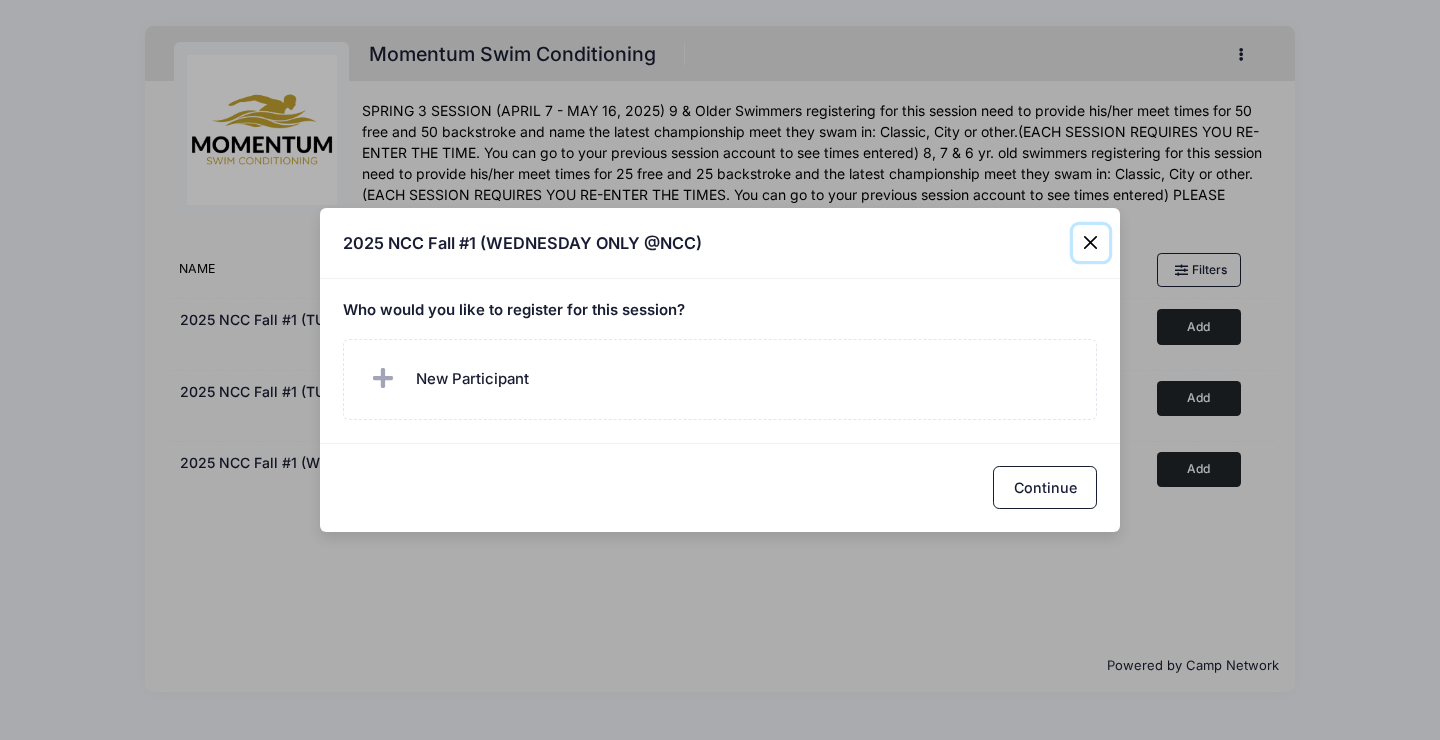 click at bounding box center [1091, 243] 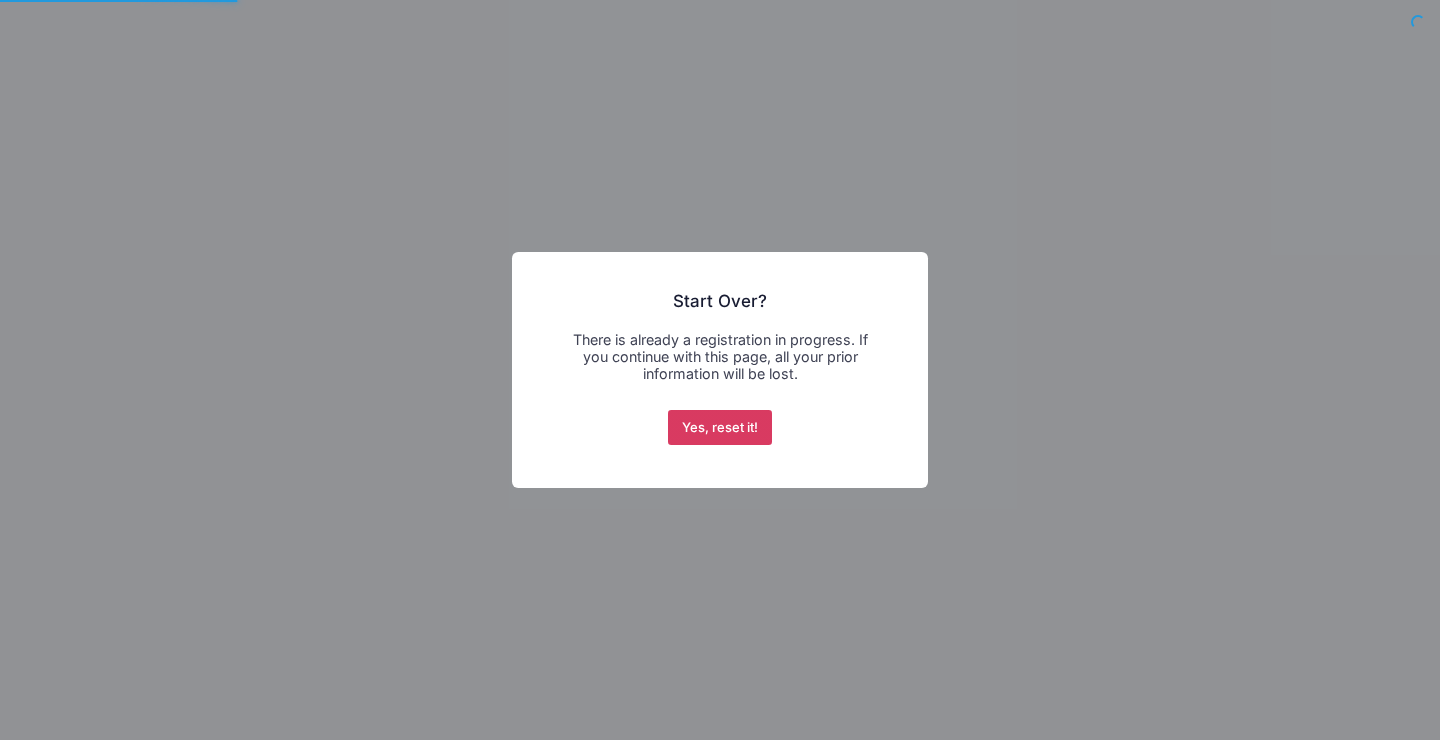 scroll, scrollTop: 0, scrollLeft: 0, axis: both 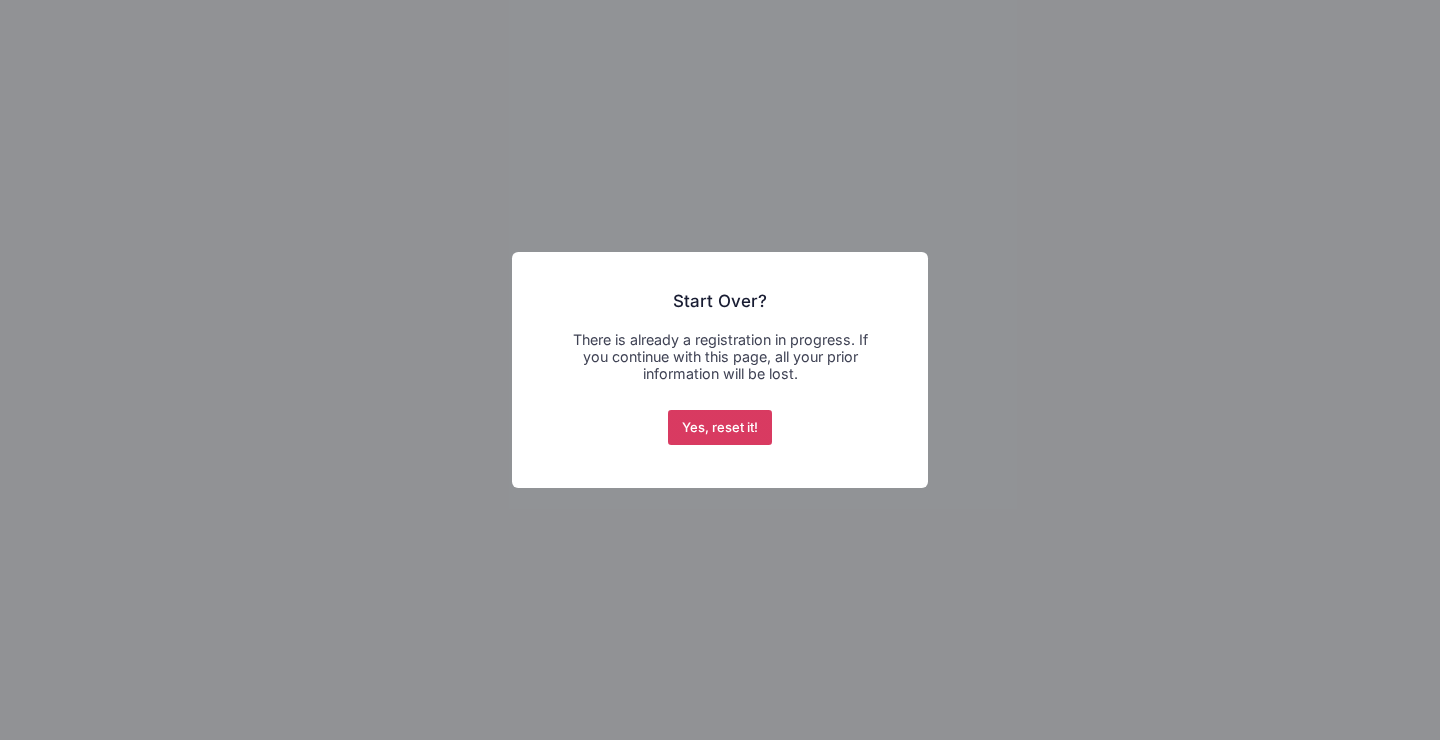 click on "Yes, reset it!" at bounding box center (720, 428) 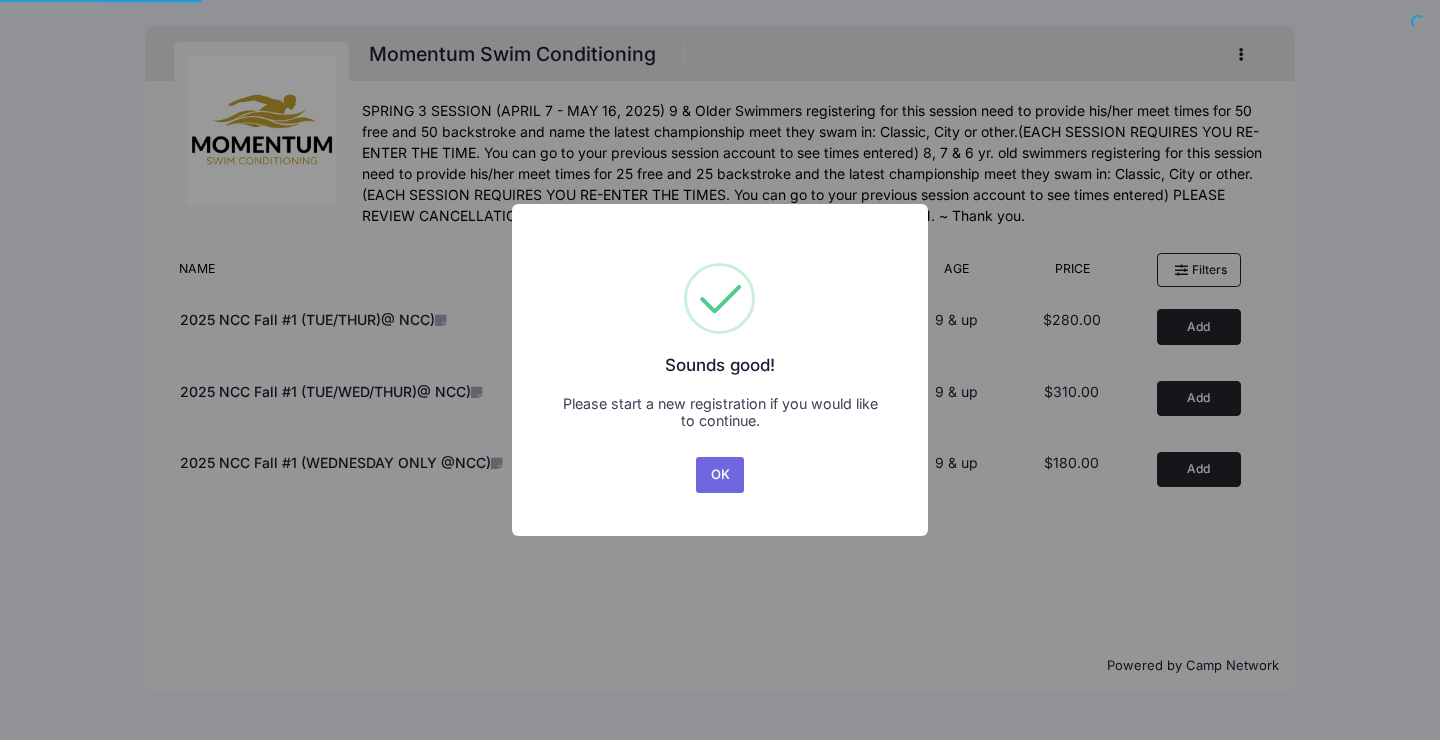 scroll, scrollTop: 0, scrollLeft: 0, axis: both 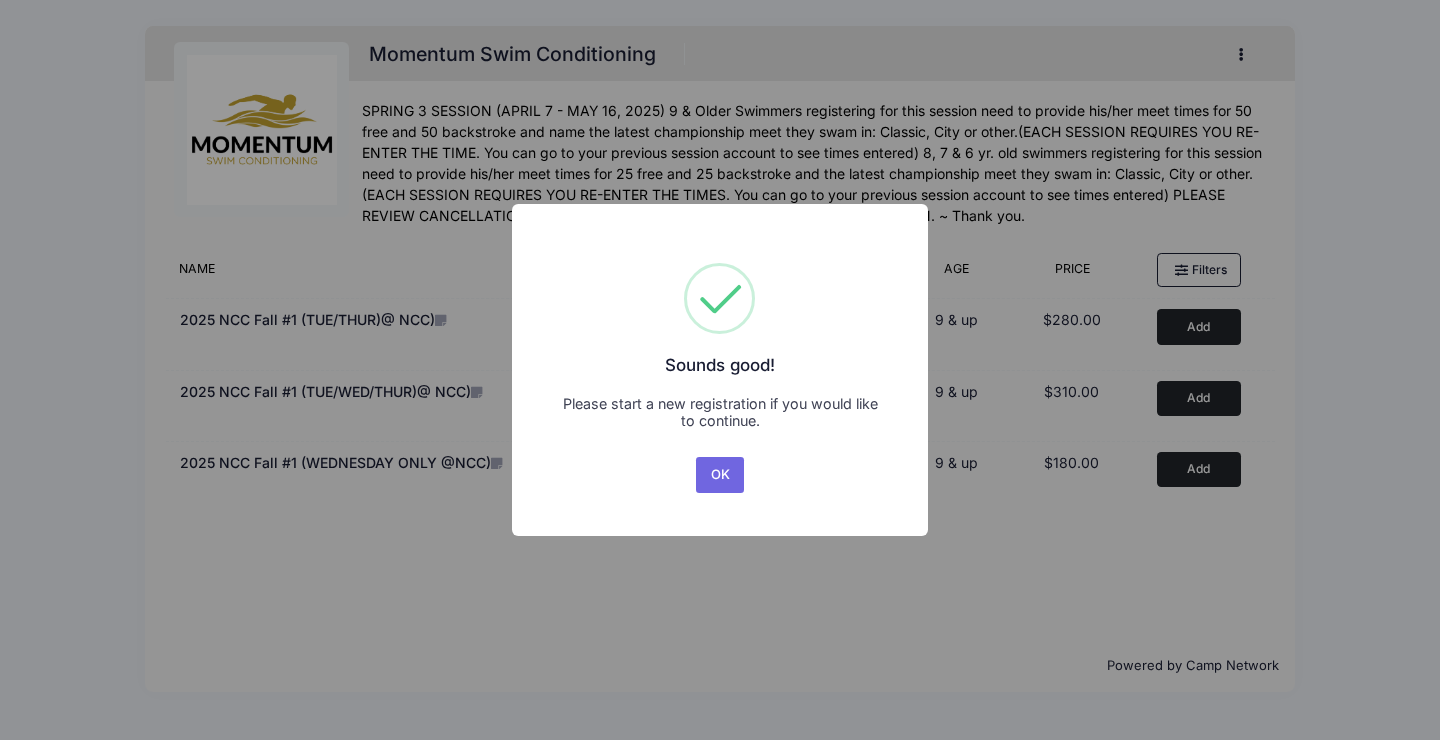 click on "×
Sounds good! Please start a new registration if you would like to continue. OK No Cancel" at bounding box center [720, 369] 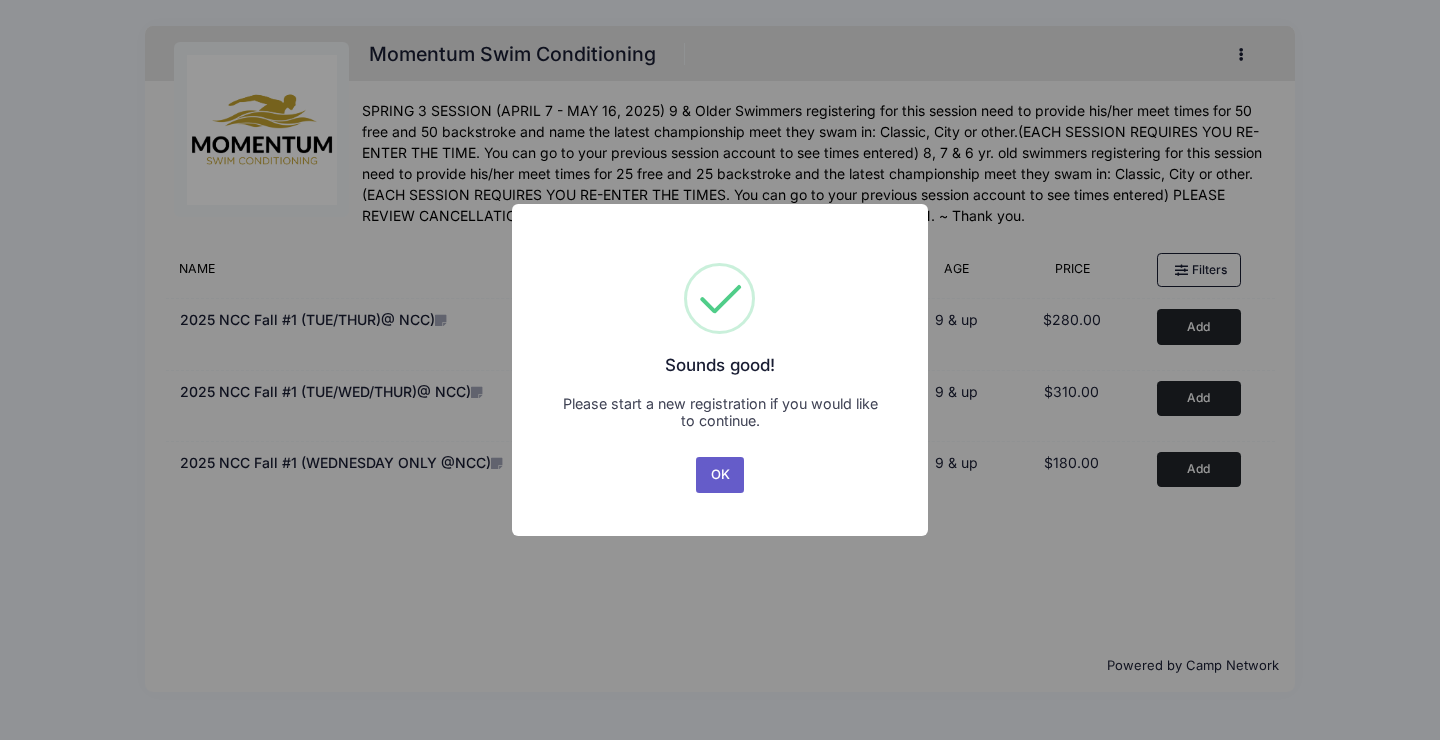 click on "OK" at bounding box center [720, 475] 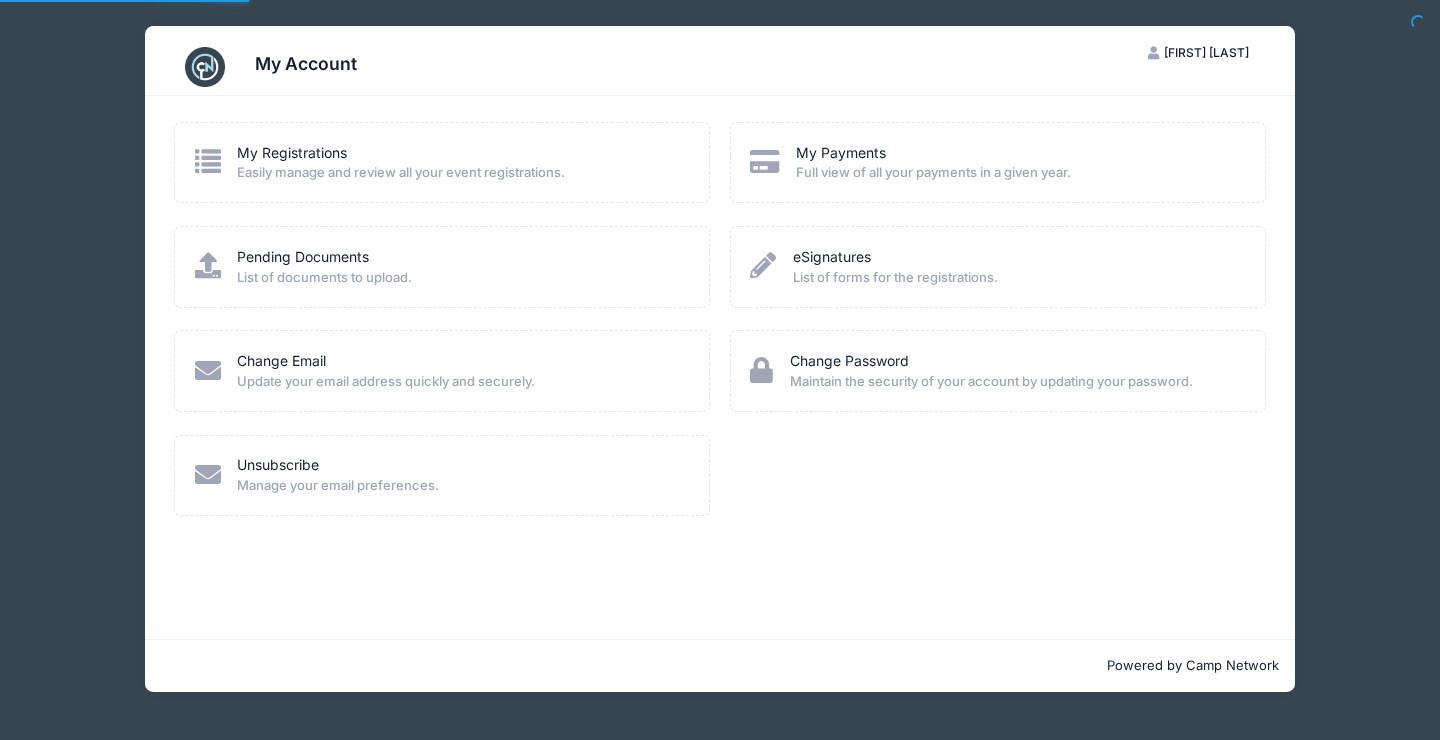 scroll, scrollTop: 0, scrollLeft: 0, axis: both 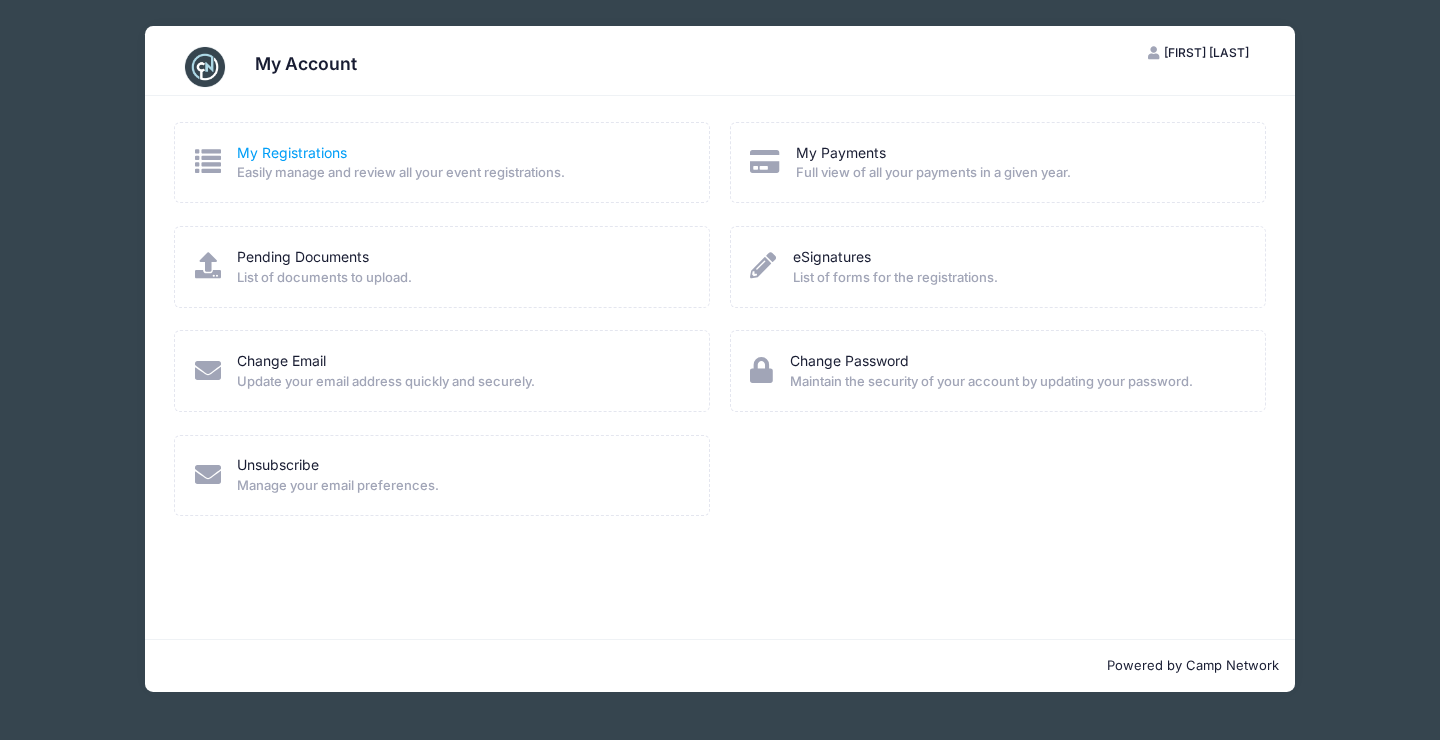 click on "My Registrations" at bounding box center (292, 152) 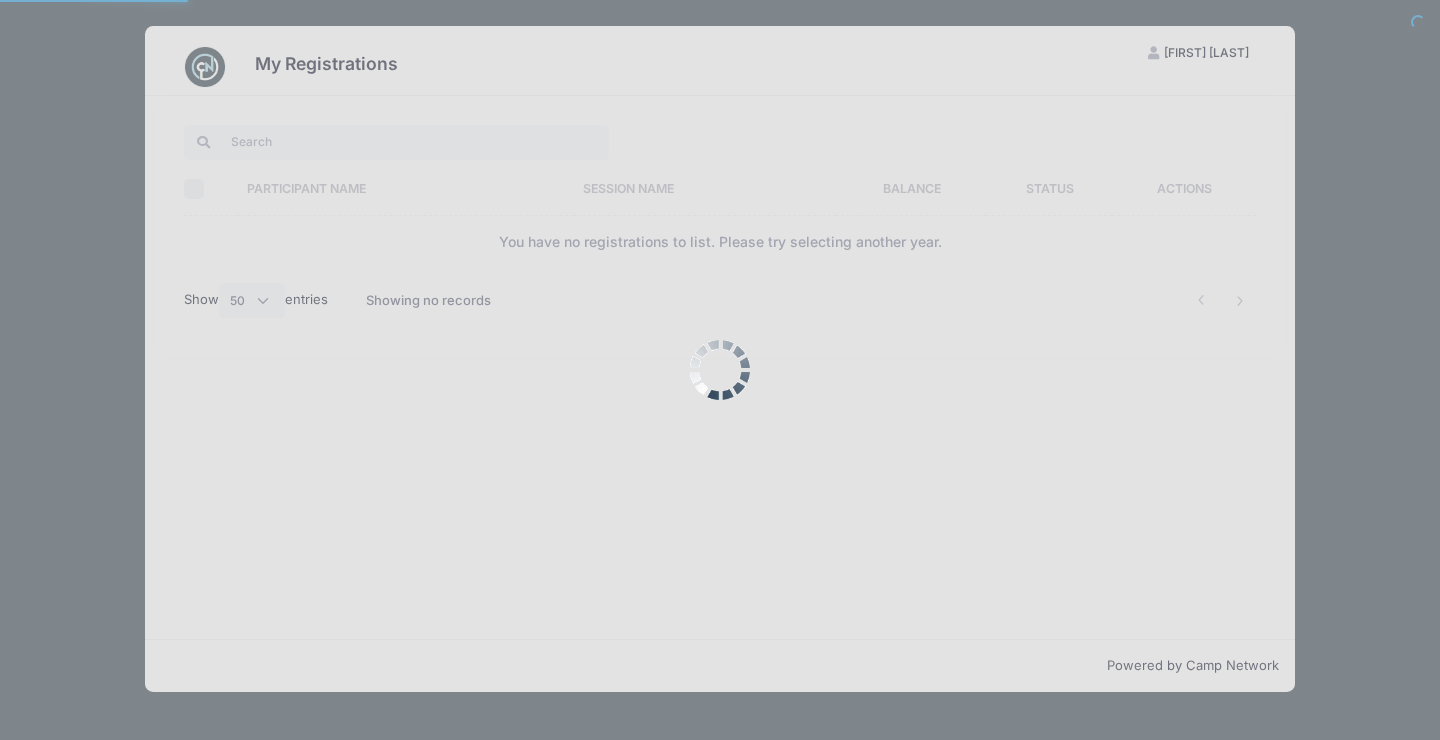 select on "50" 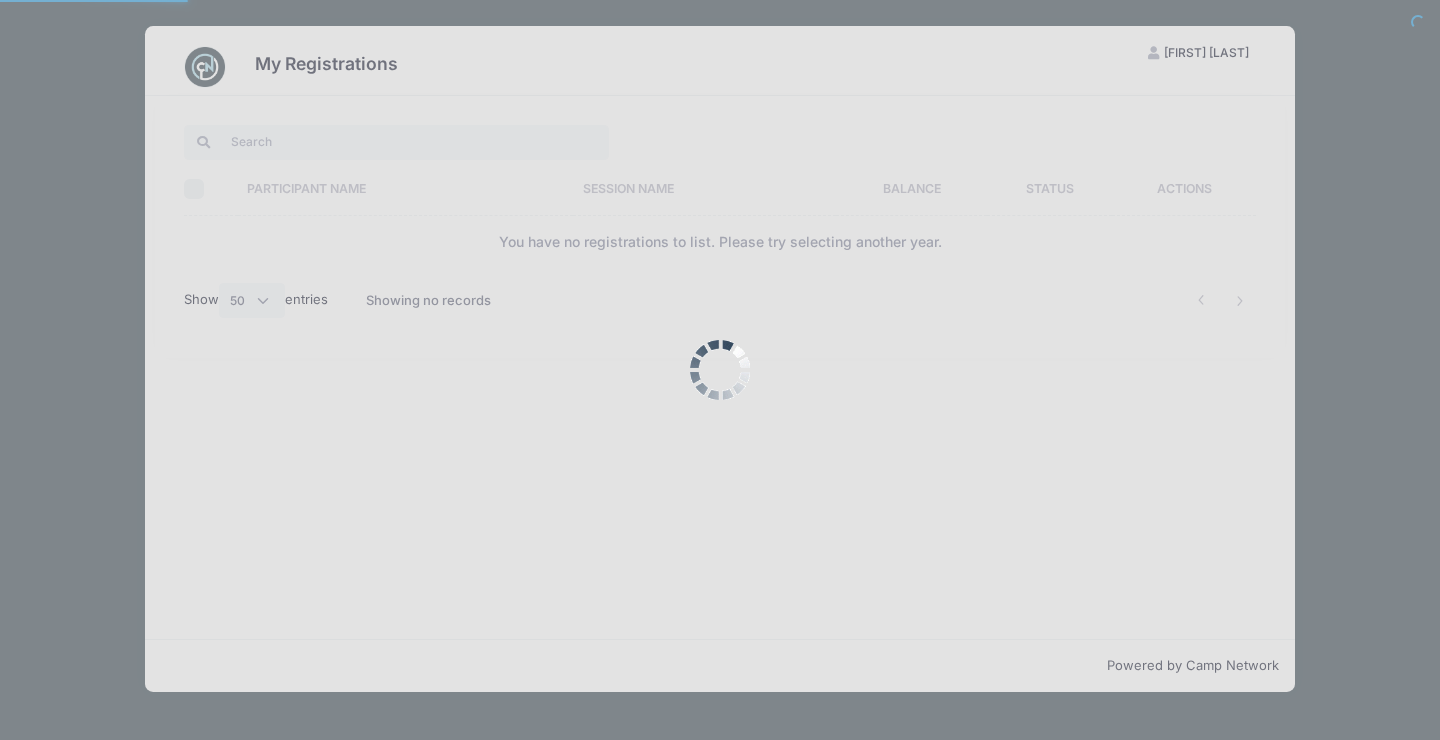 scroll, scrollTop: 0, scrollLeft: 0, axis: both 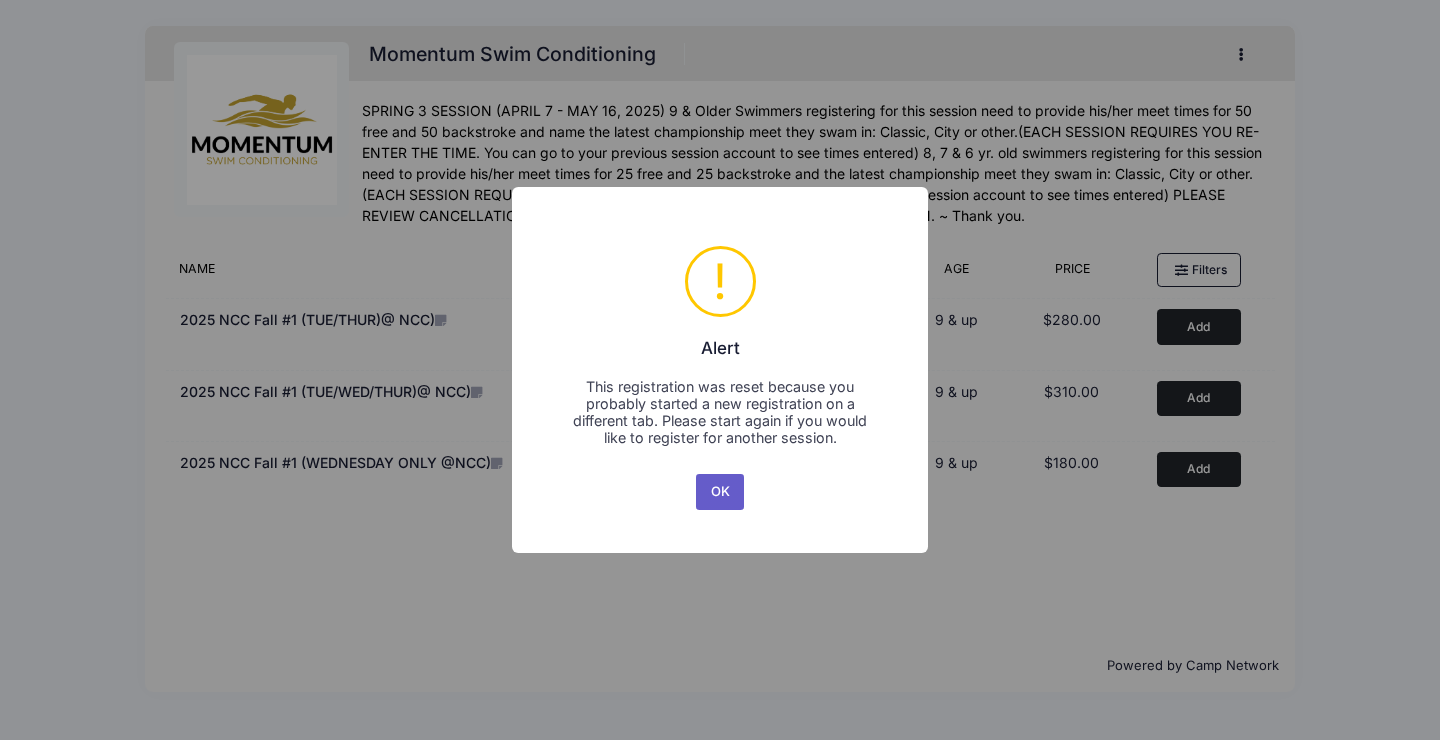 click on "OK" at bounding box center [720, 492] 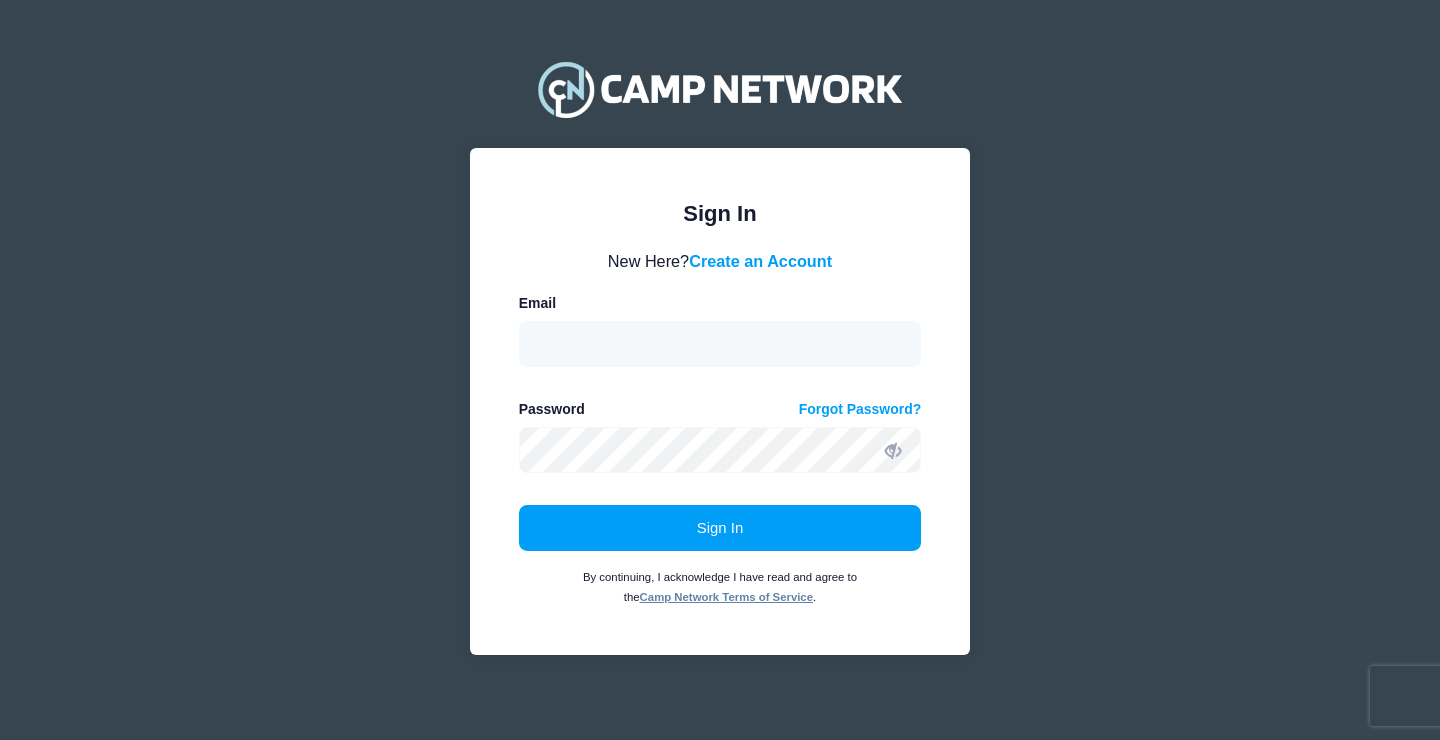 scroll, scrollTop: 0, scrollLeft: 0, axis: both 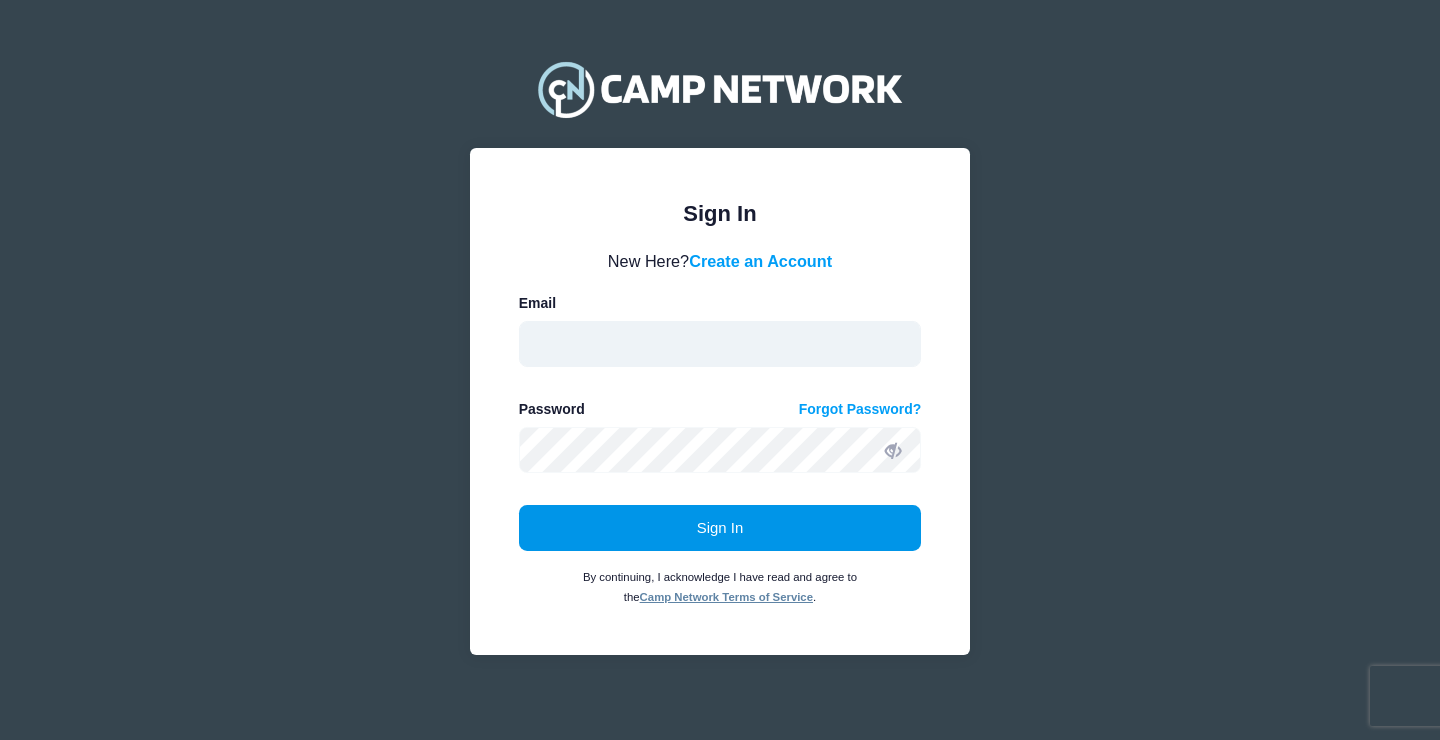 type on "kyodowd@[STATE]" 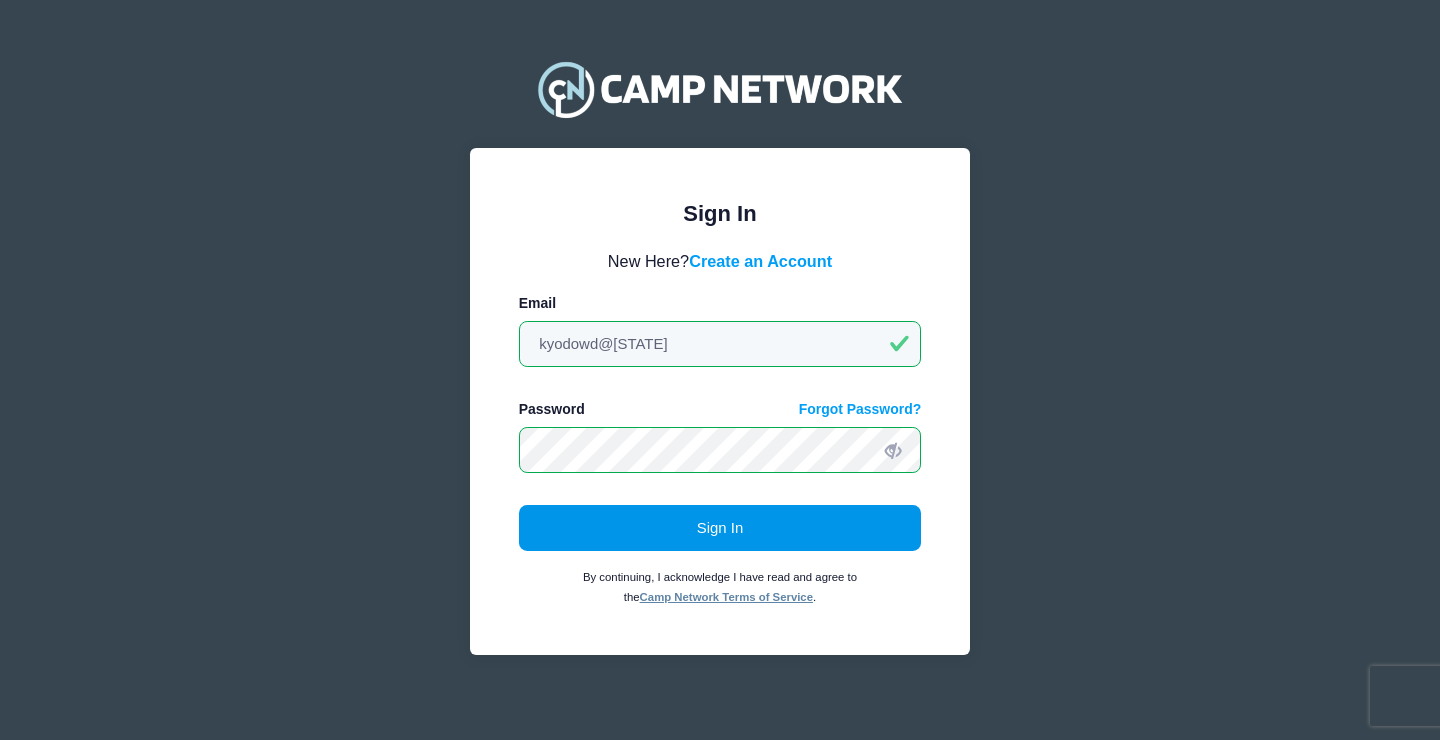 click on "Sign In" at bounding box center (720, 528) 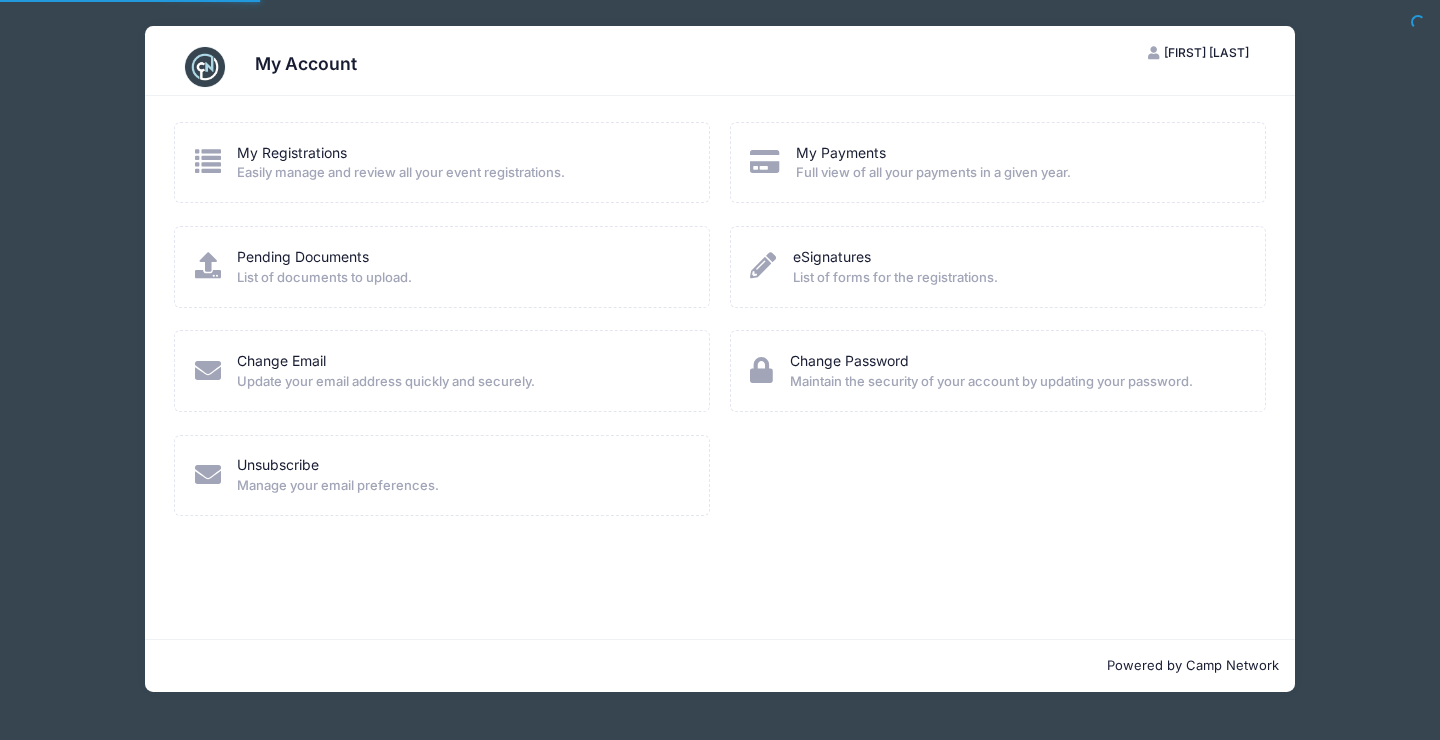 scroll, scrollTop: 0, scrollLeft: 0, axis: both 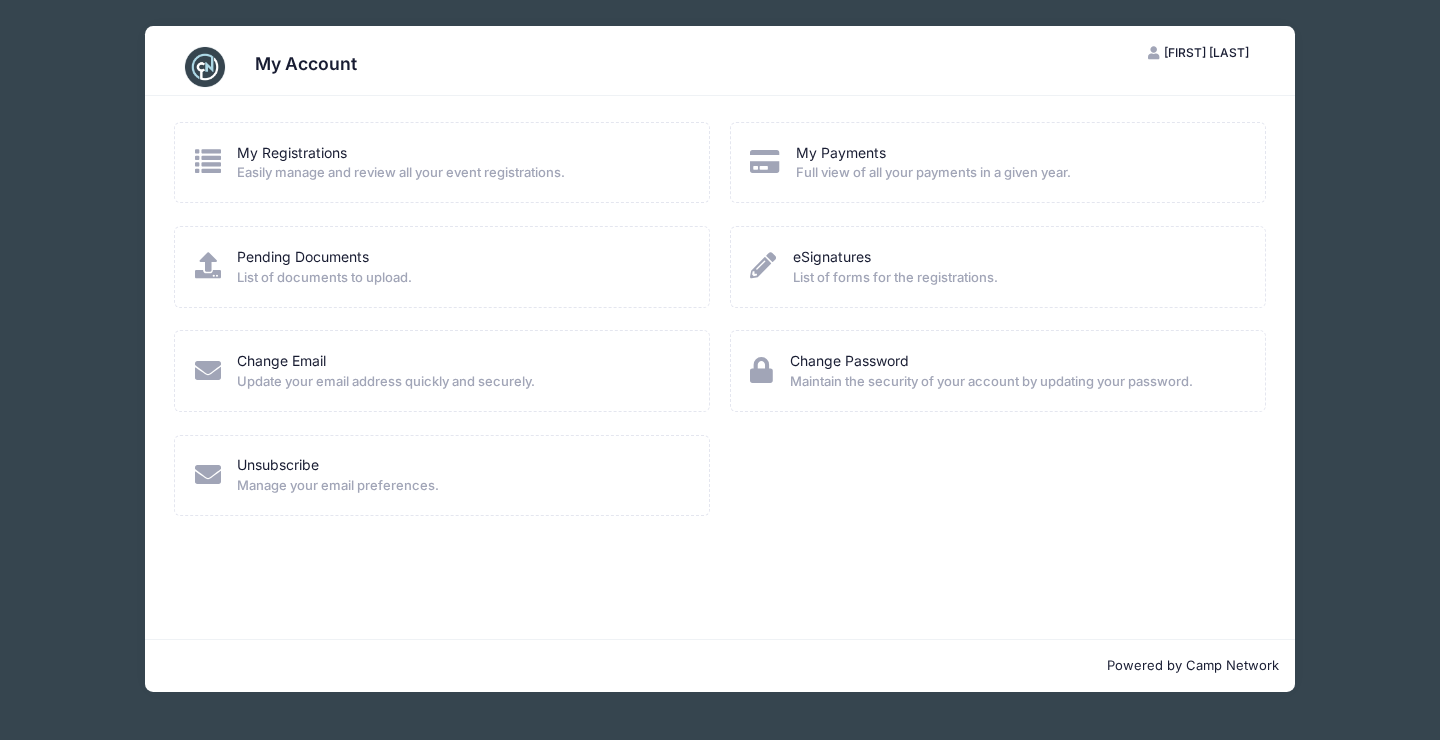 click at bounding box center (205, 67) 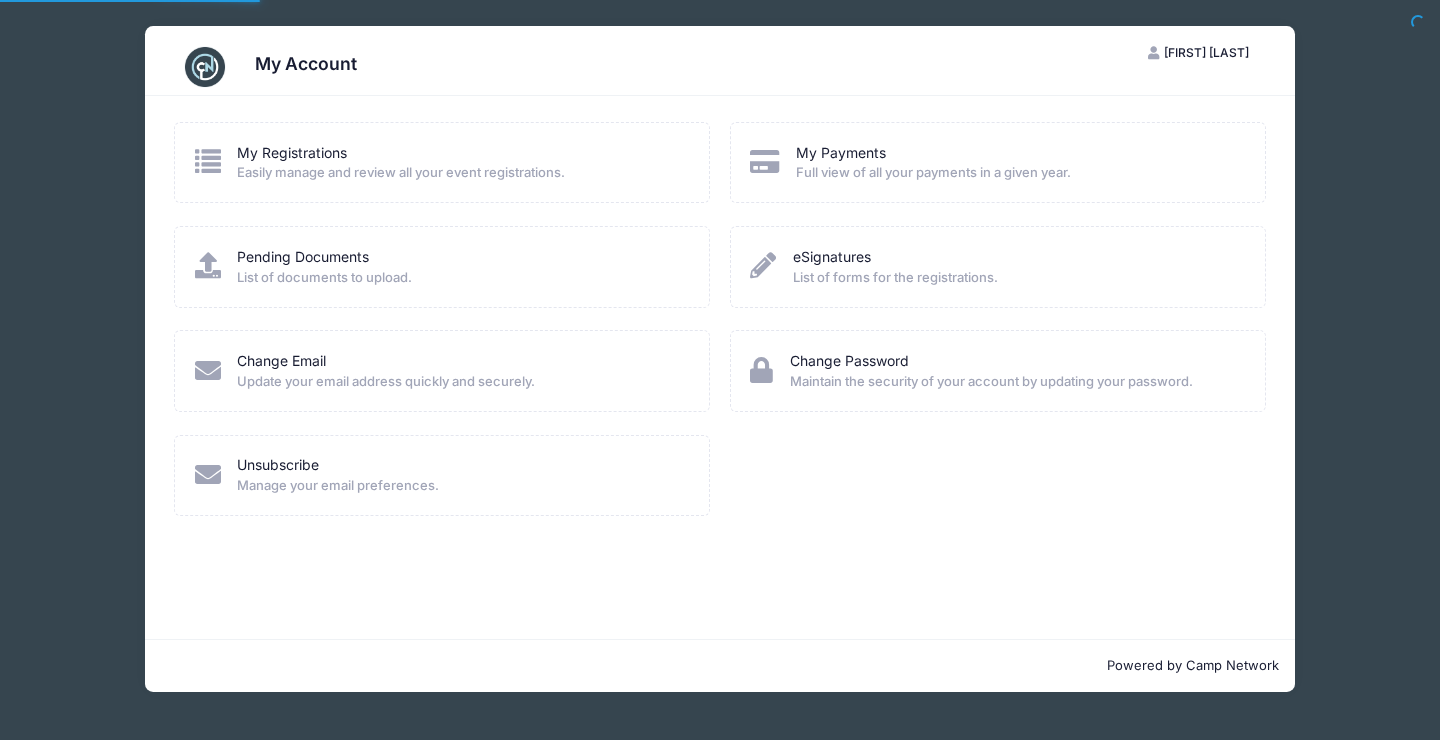 scroll, scrollTop: 0, scrollLeft: 0, axis: both 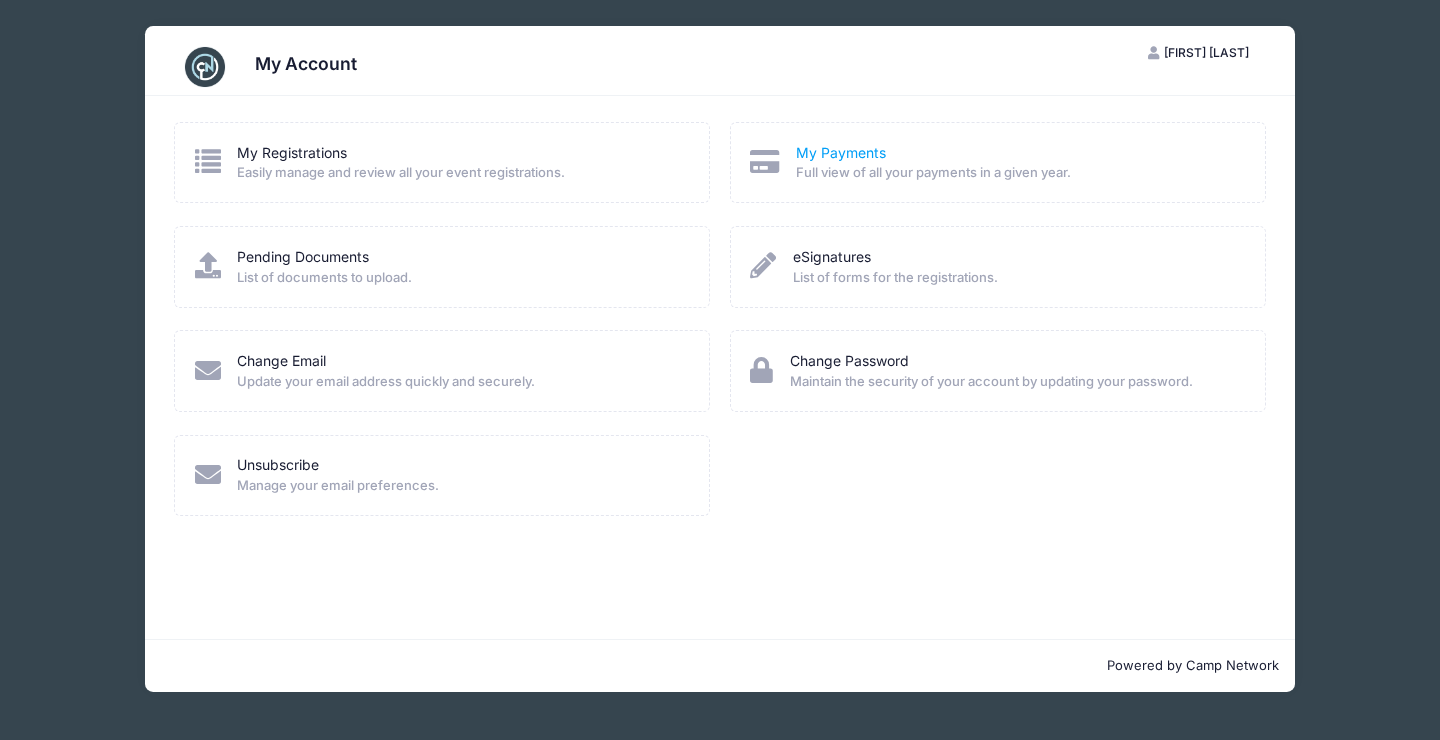 click on "My Payments" at bounding box center [841, 152] 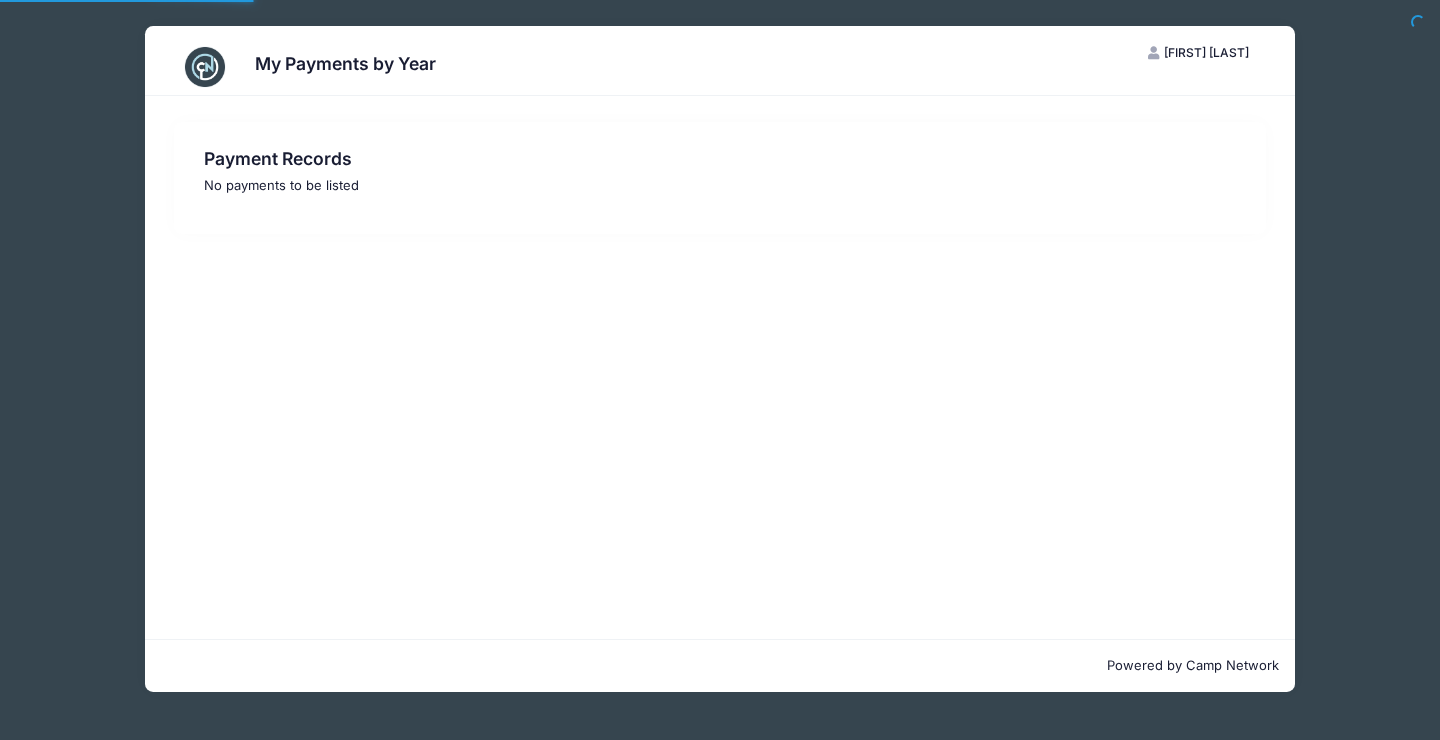 scroll, scrollTop: 0, scrollLeft: 0, axis: both 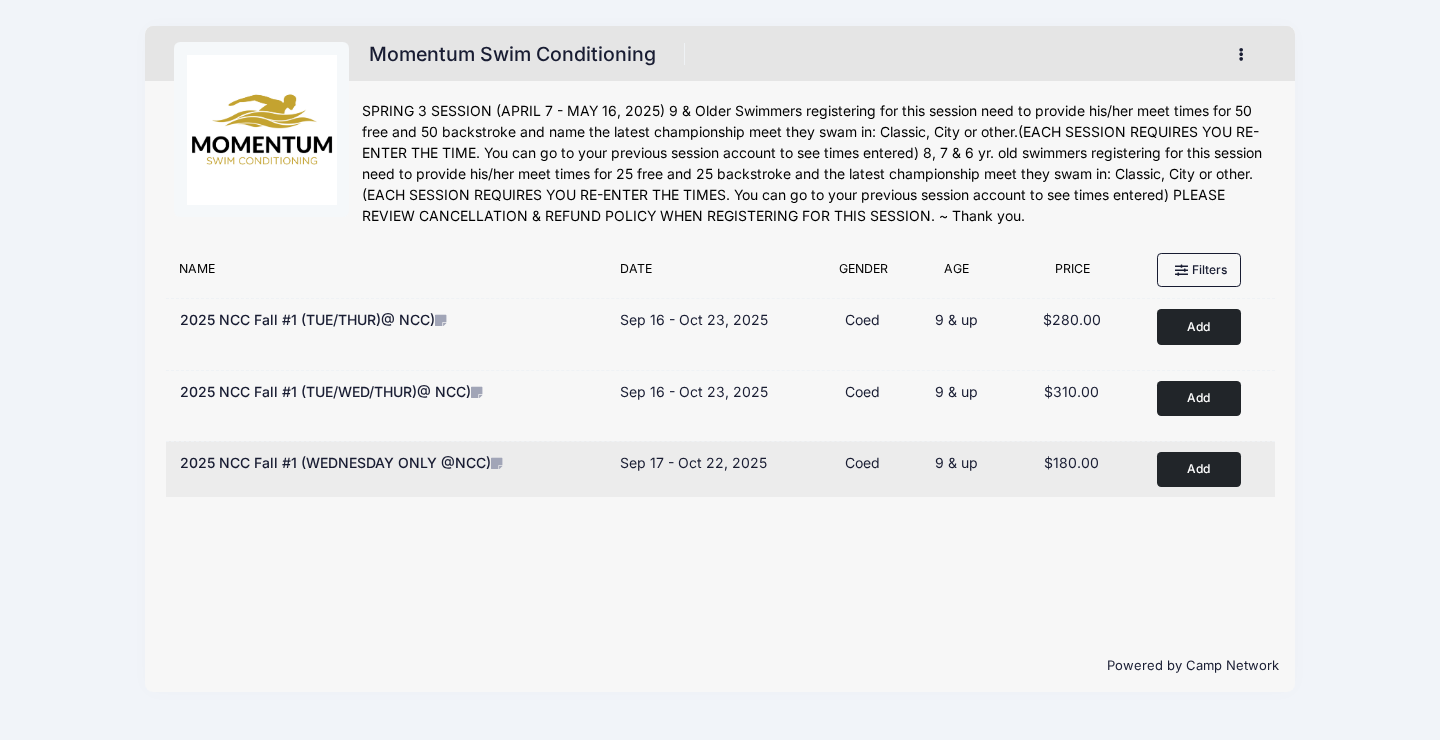 click on "Add" at bounding box center [1199, 469] 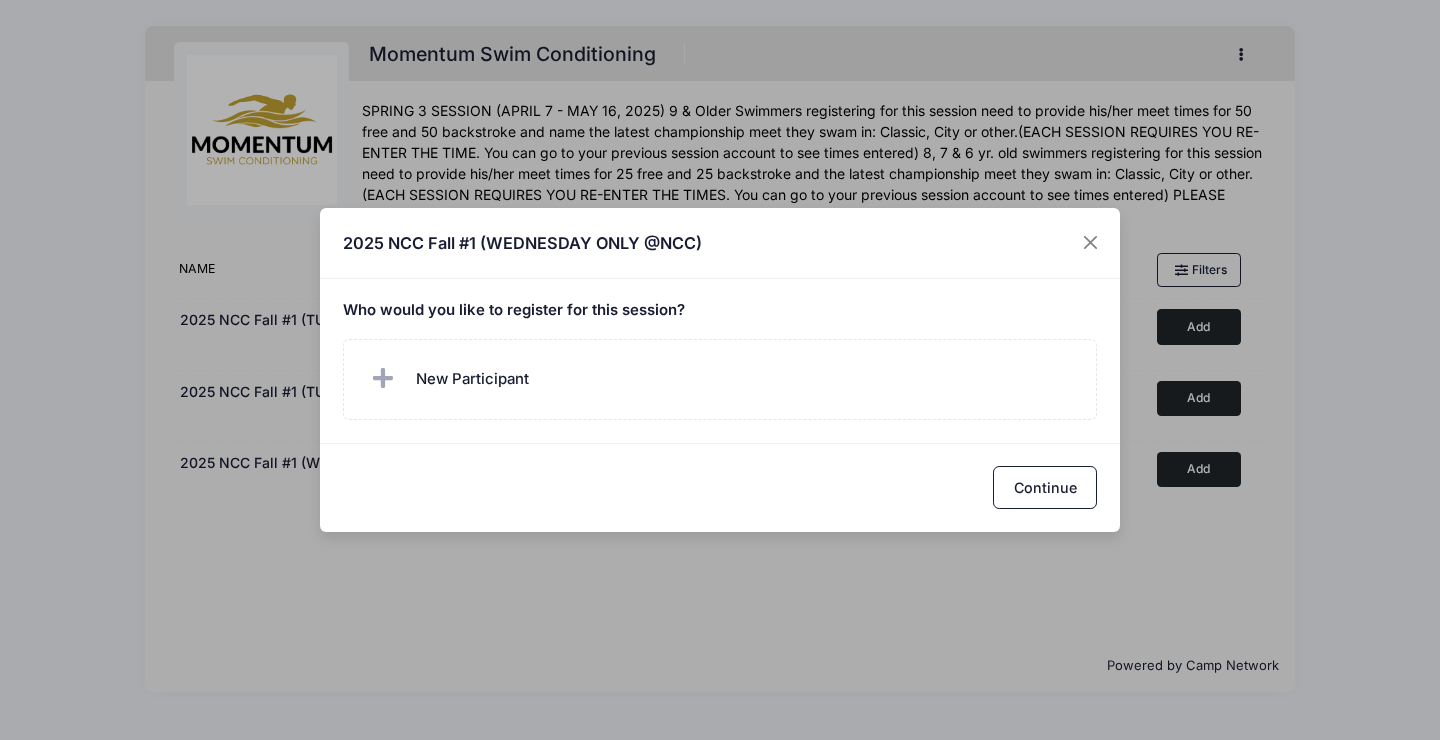 click on "Who would you like to register for this session?" at bounding box center [720, 311] 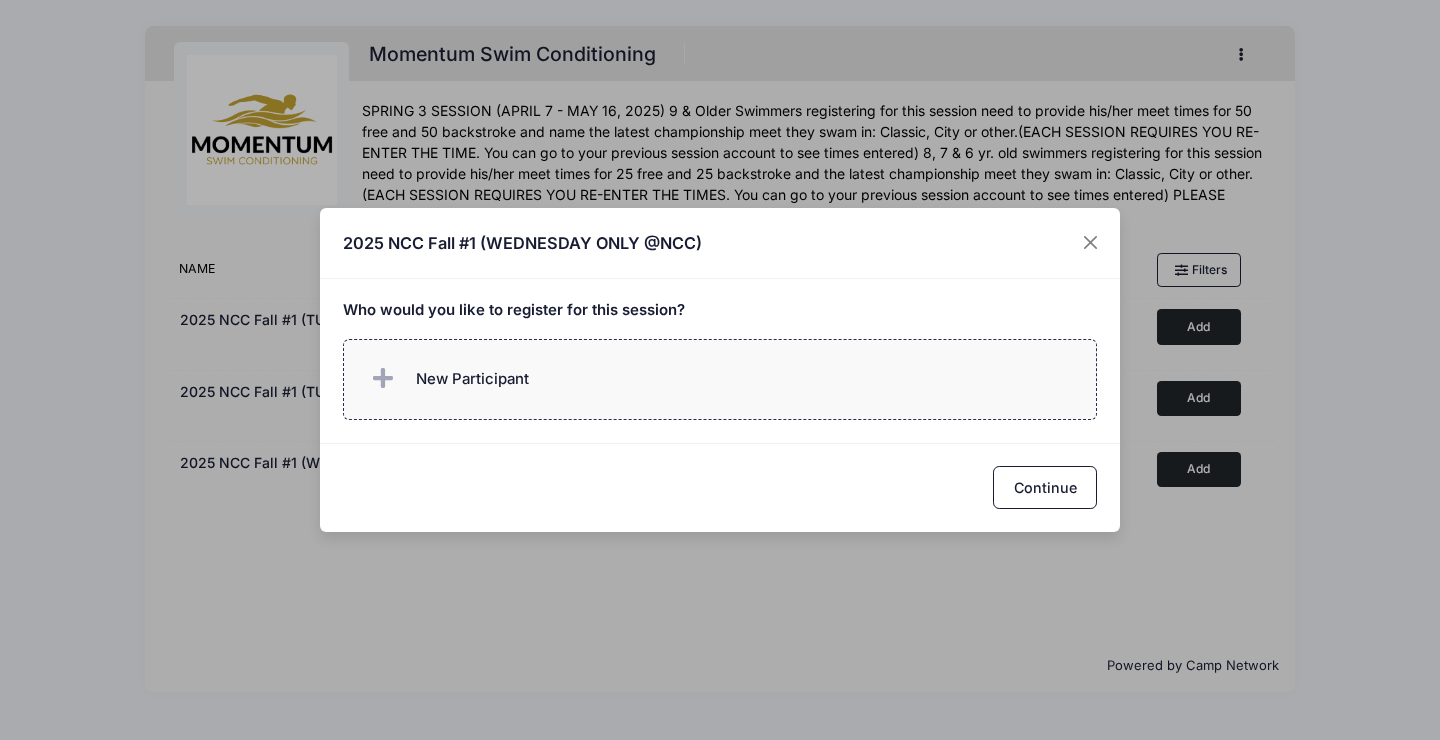 click on "New Participant" at bounding box center (472, 379) 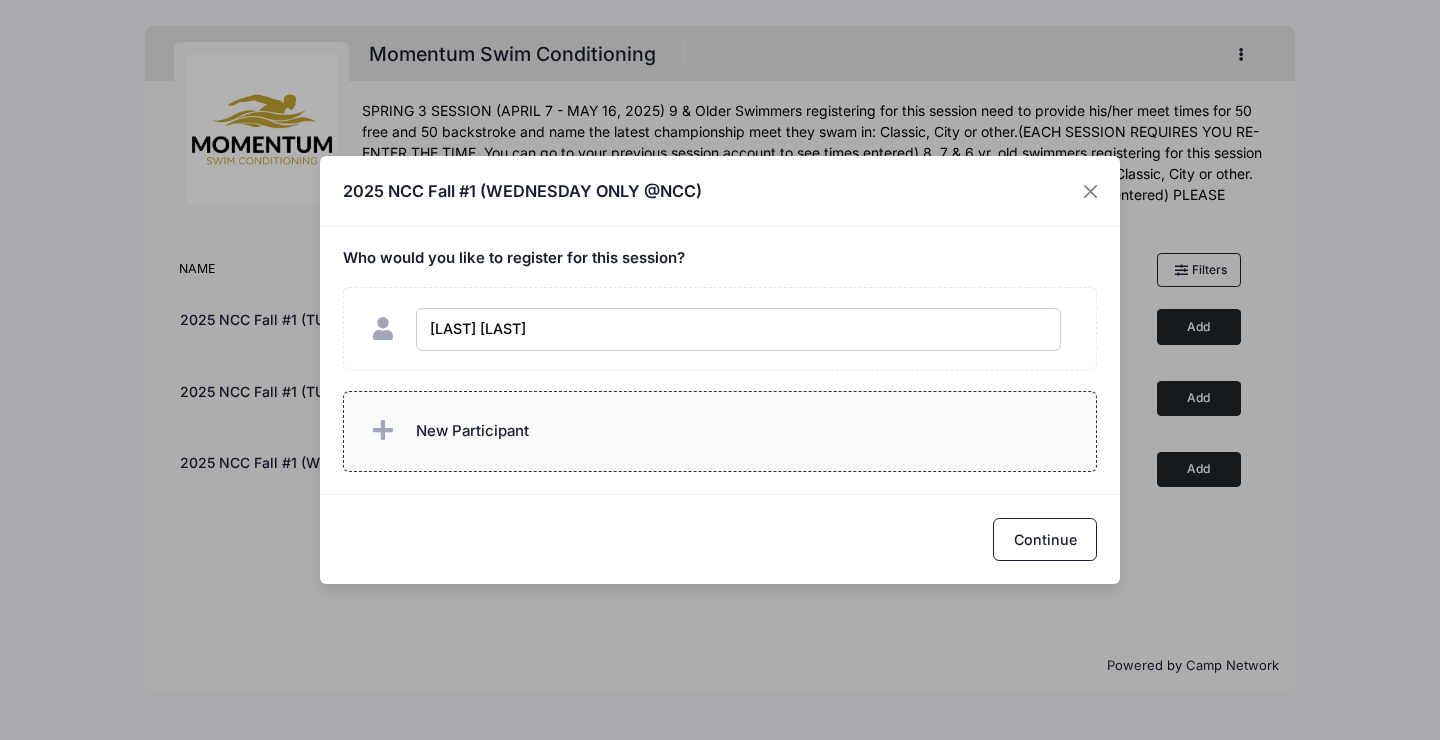type on "bennett cooper" 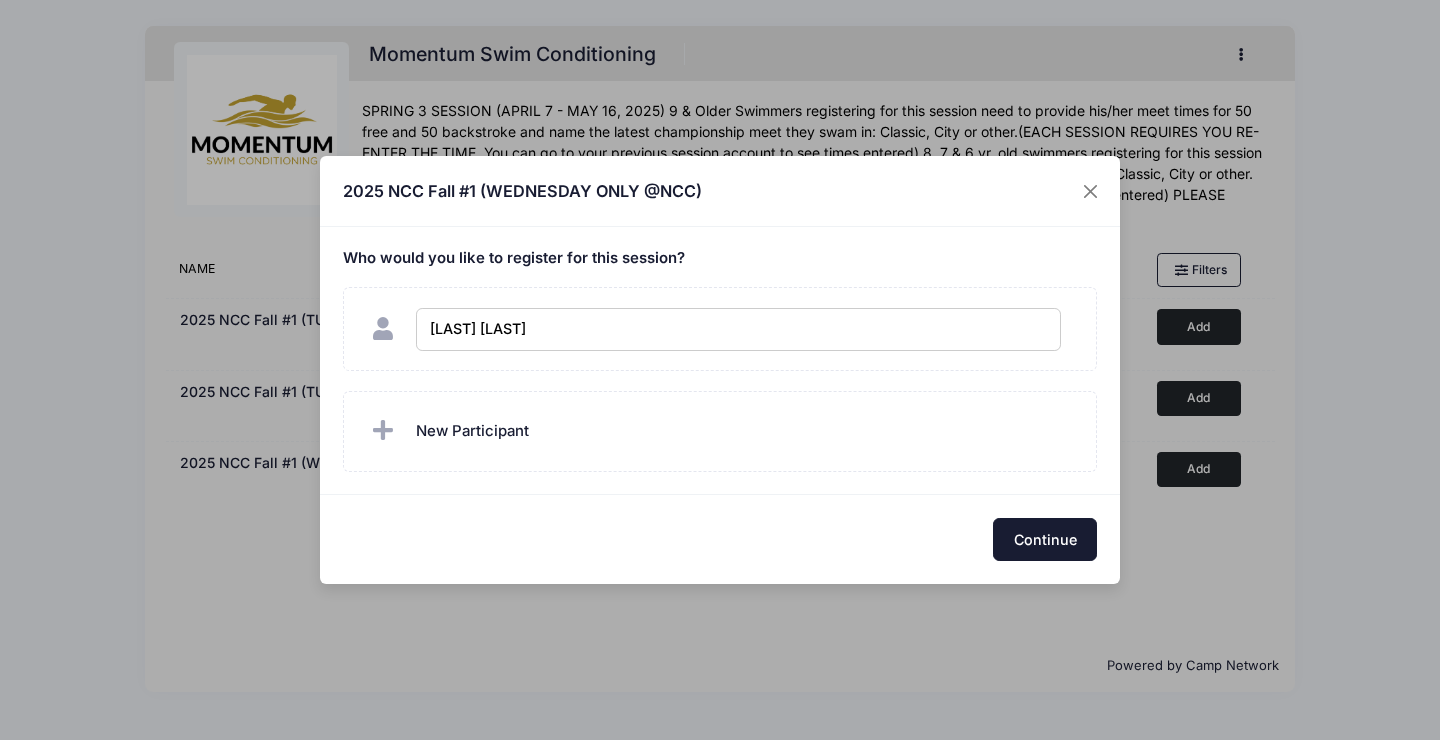 checkbox on "true" 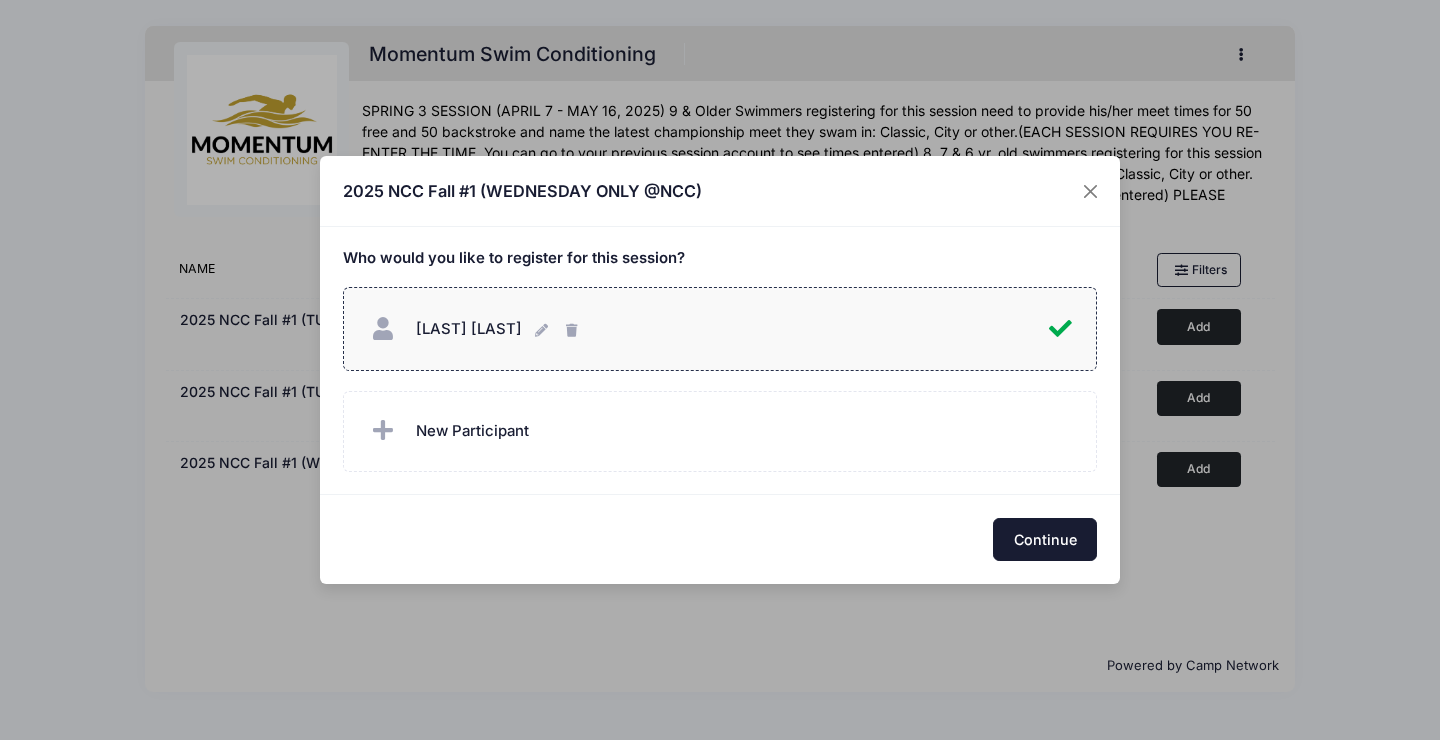 click on "Continue" at bounding box center (1045, 539) 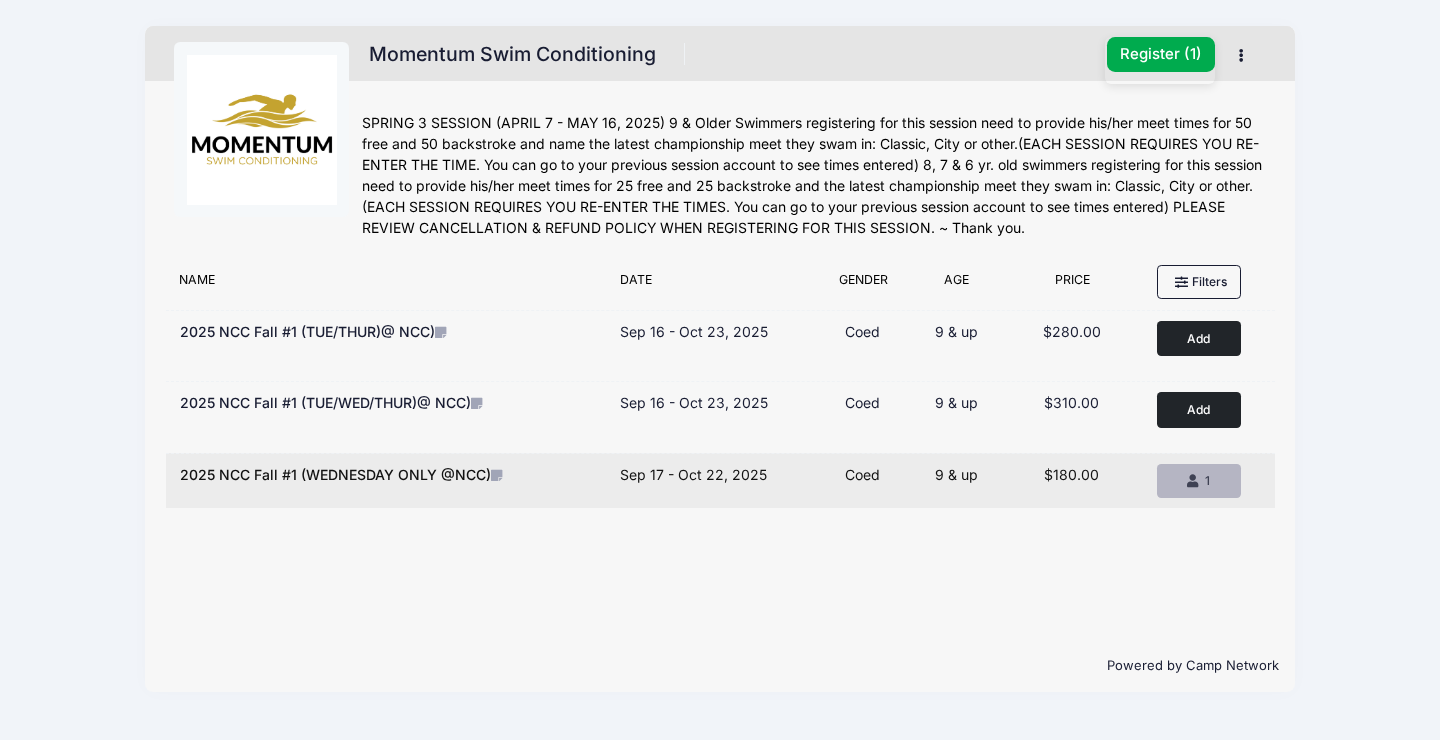 click at bounding box center (1195, 482) 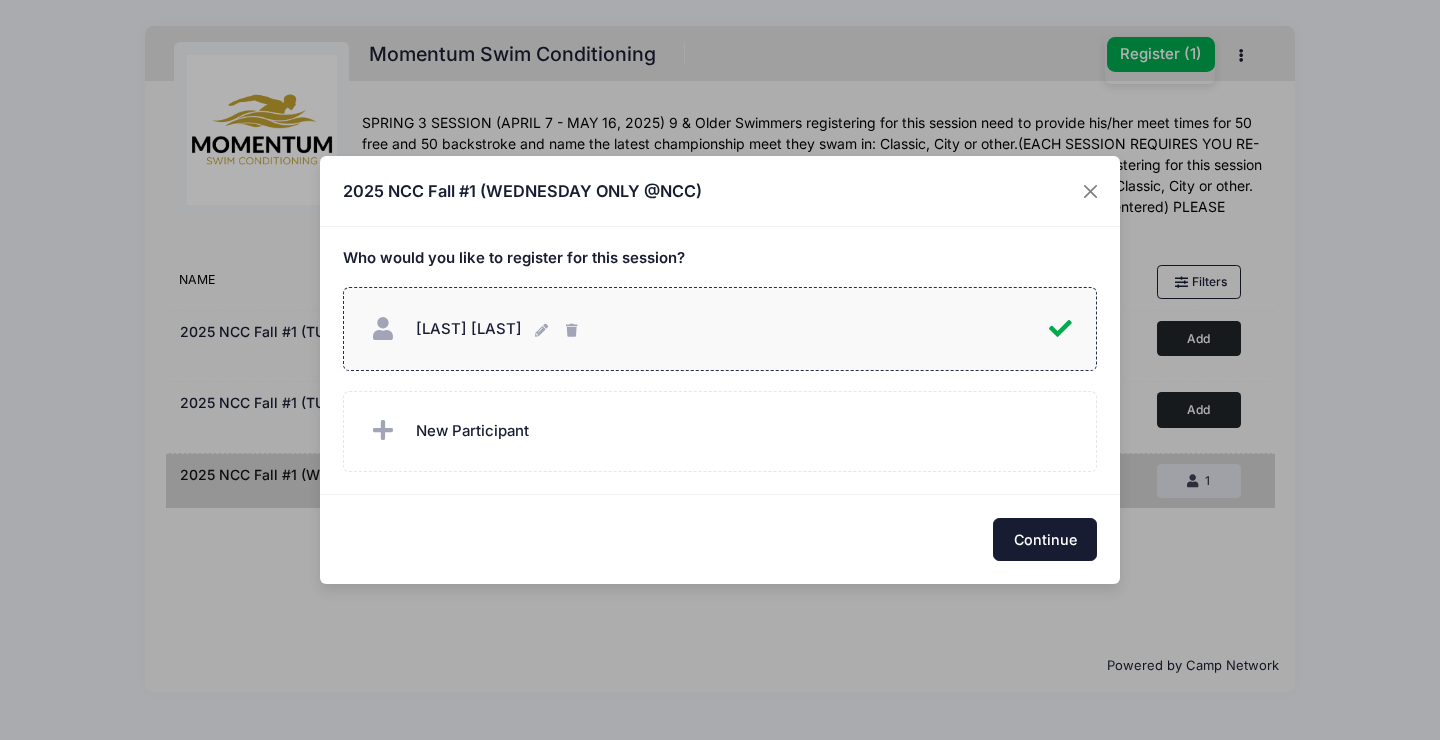 click on "Continue" at bounding box center [1045, 539] 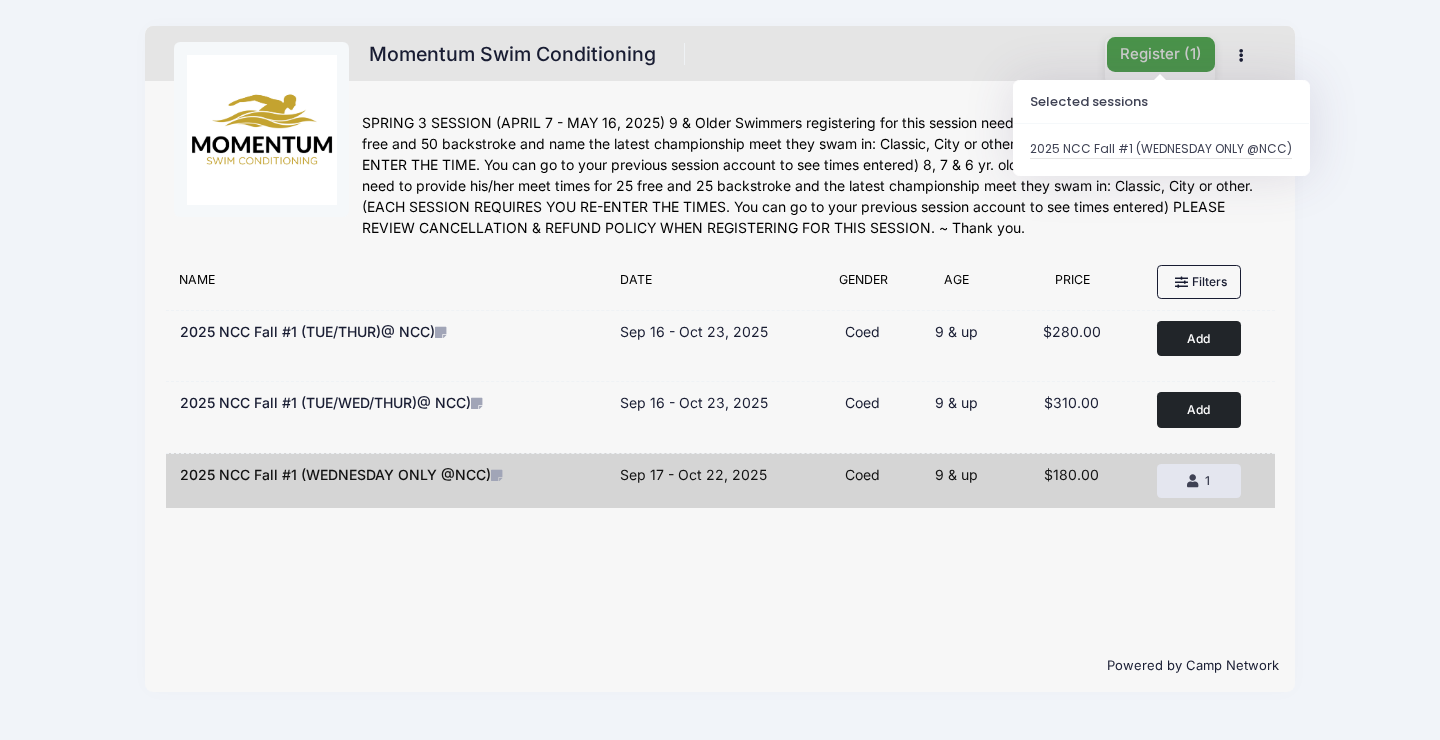 click on "Register ( 1 )" at bounding box center (1161, 54) 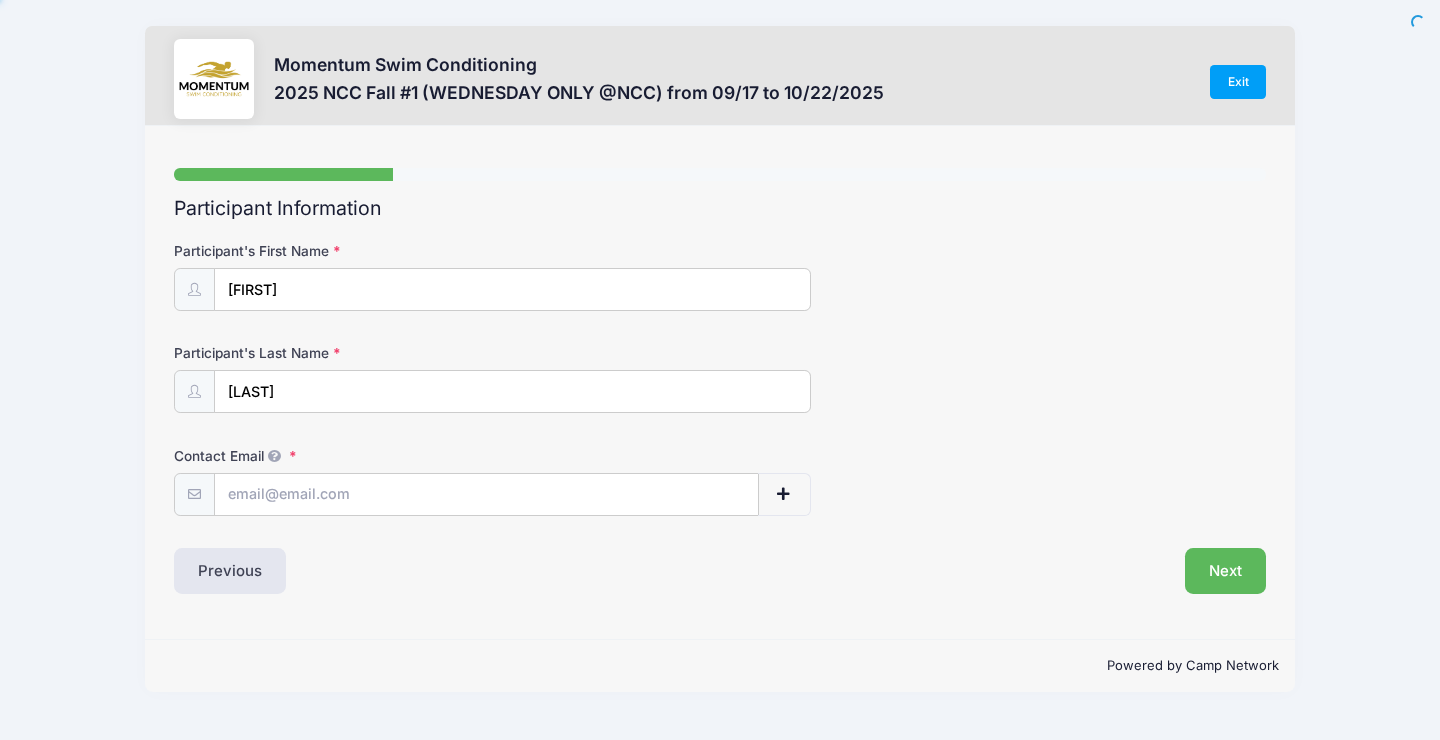 scroll, scrollTop: 0, scrollLeft: 0, axis: both 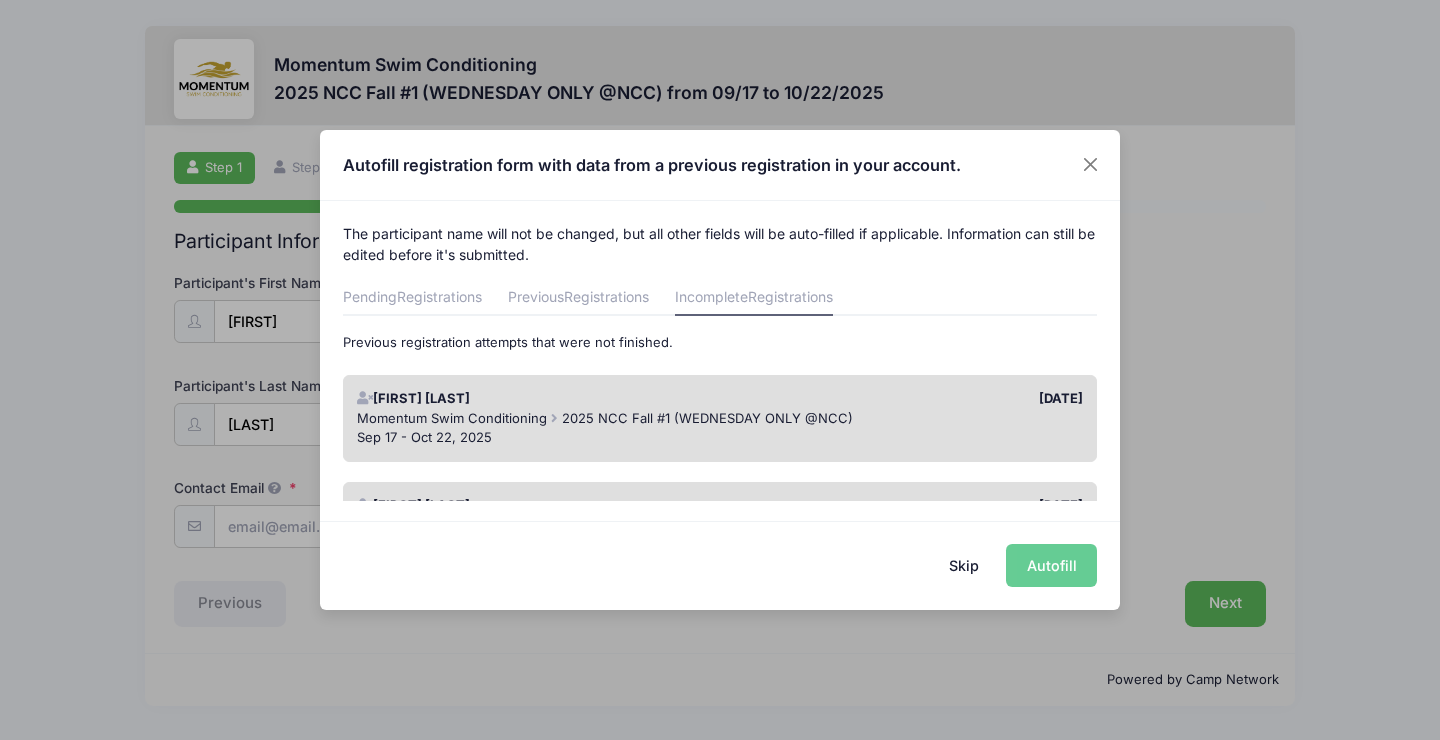 click on "Momentum Swim Conditioning
2025 NCC Fall #1 (WEDNESDAY ONLY @NCC)" at bounding box center [720, 419] 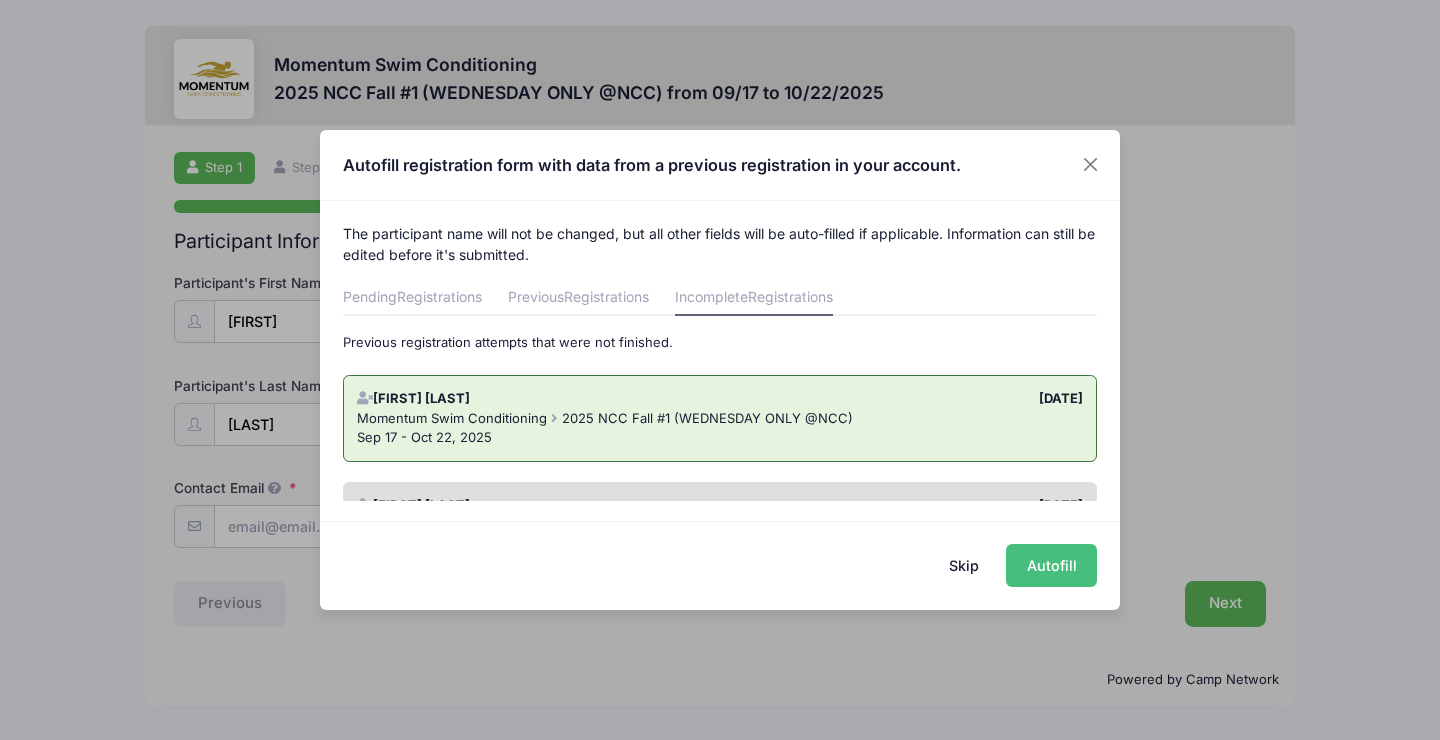 click on "Autofill" at bounding box center (1051, 565) 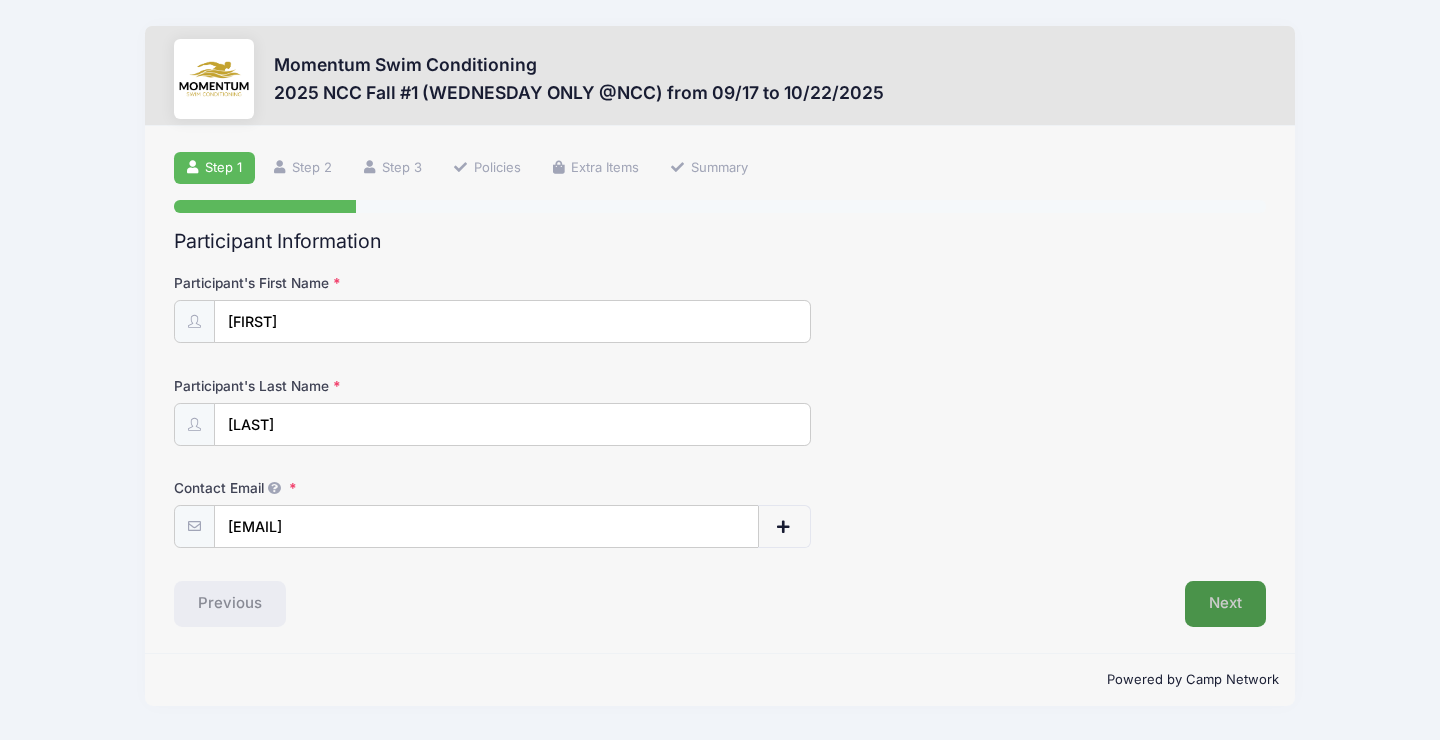 click on "Next" at bounding box center [1225, 604] 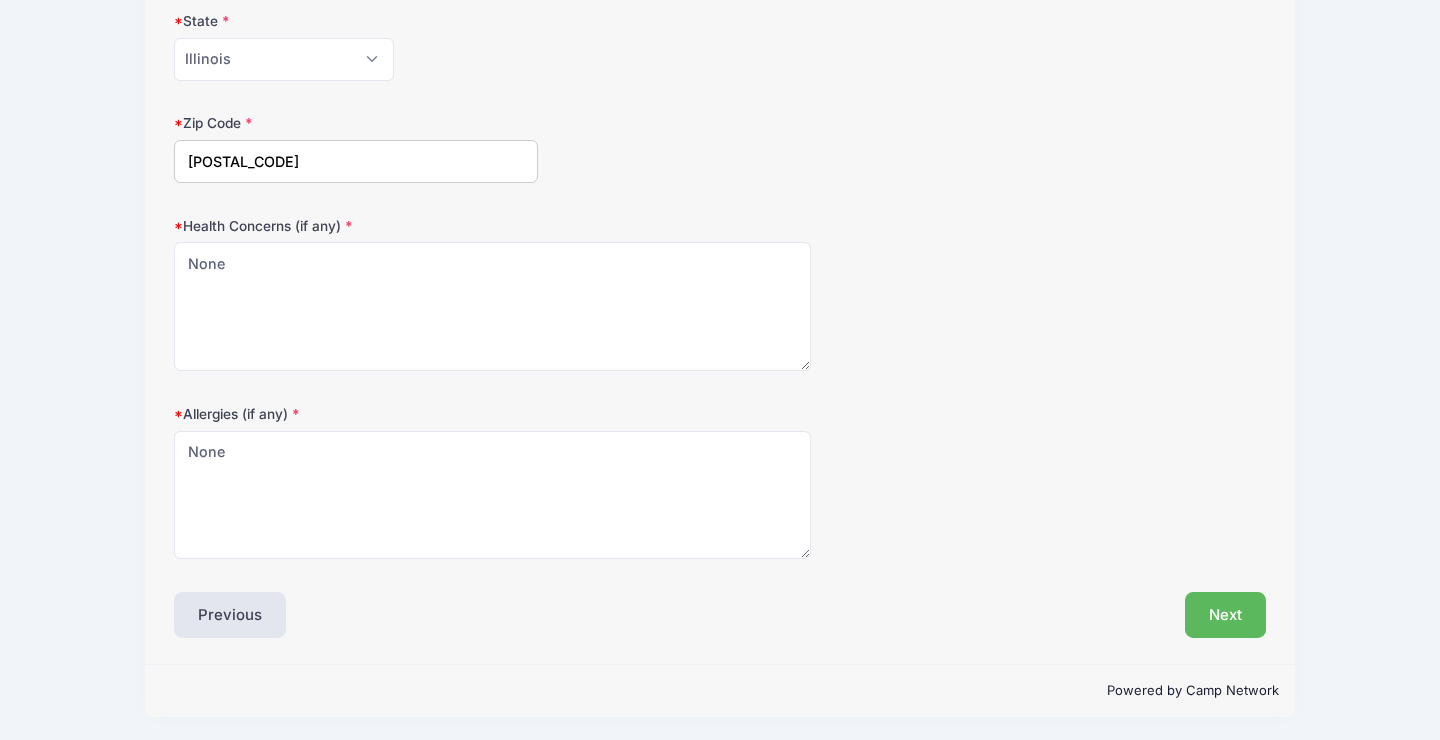 scroll, scrollTop: 572, scrollLeft: 0, axis: vertical 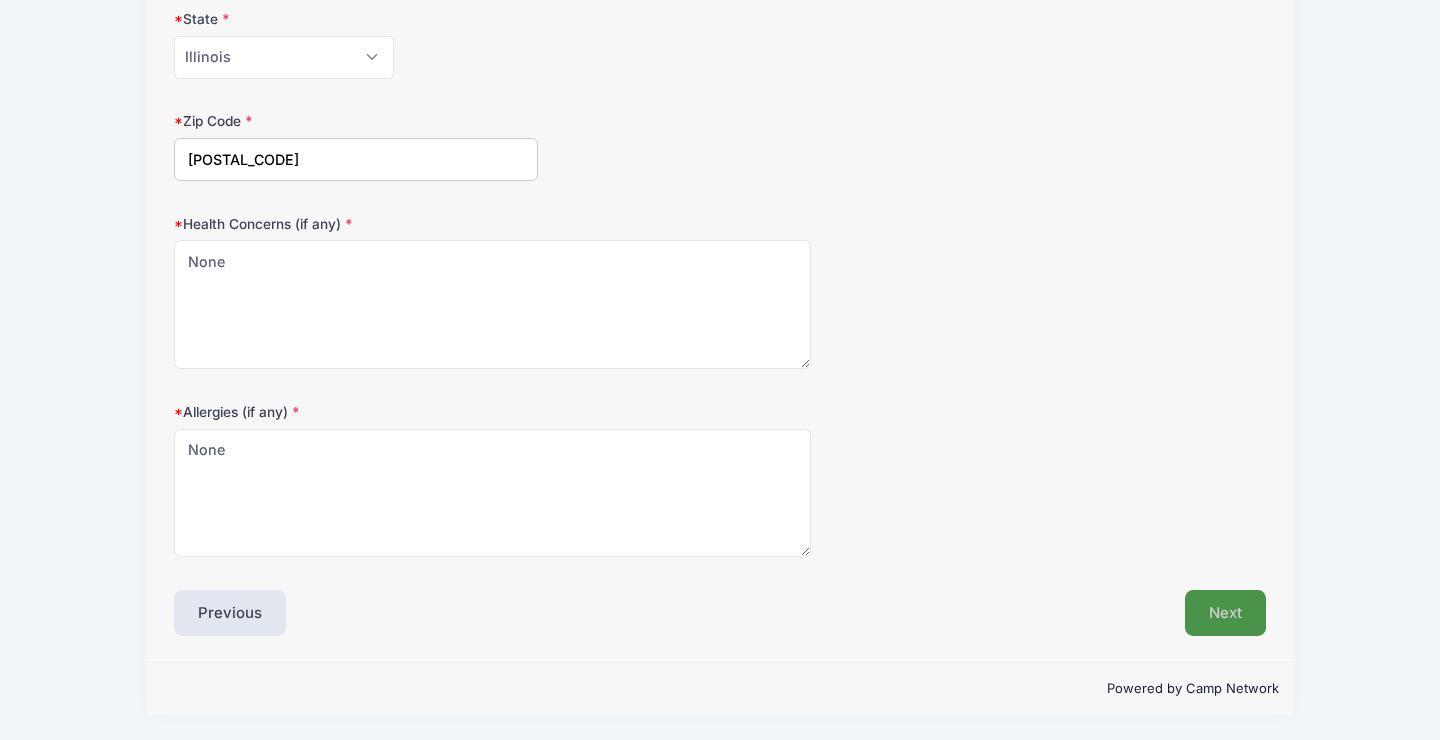 click on "Next" at bounding box center [1225, 613] 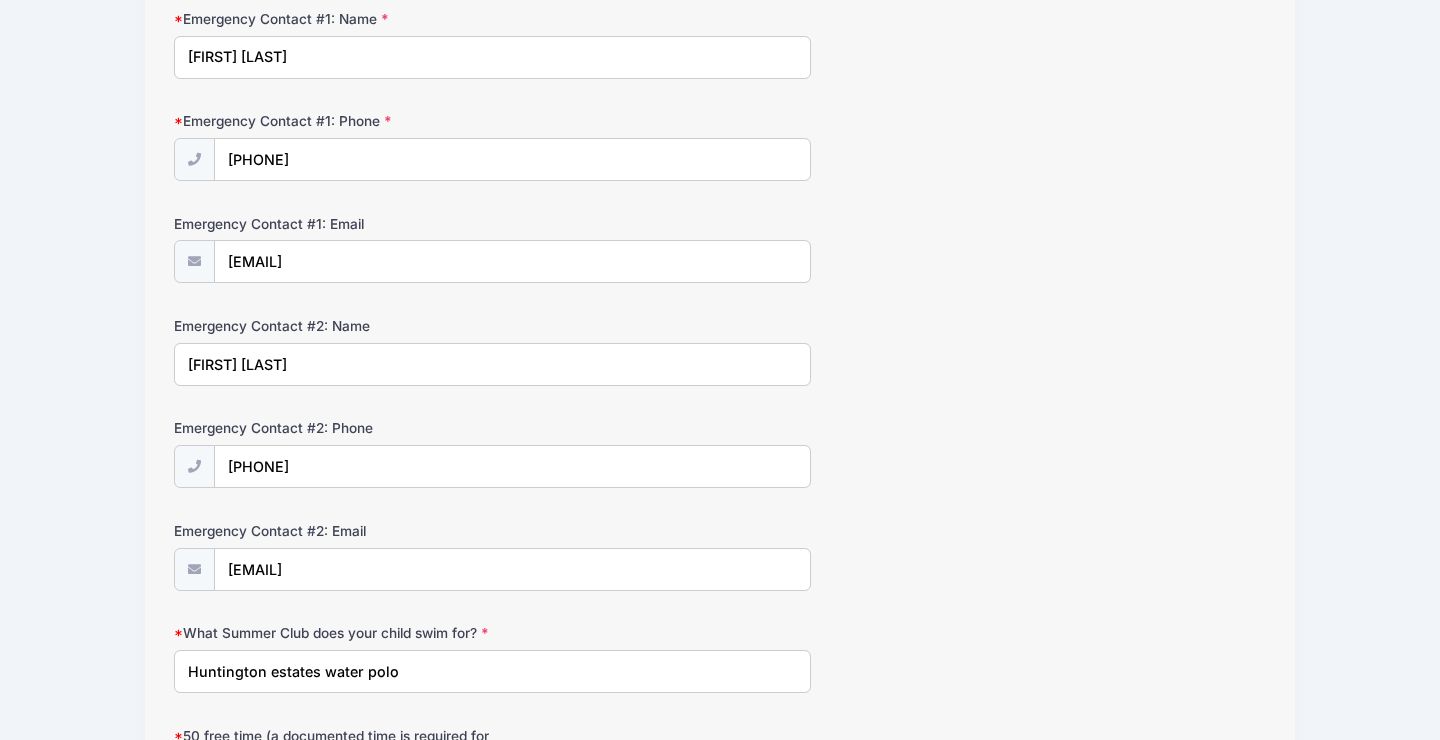 scroll, scrollTop: 275, scrollLeft: 0, axis: vertical 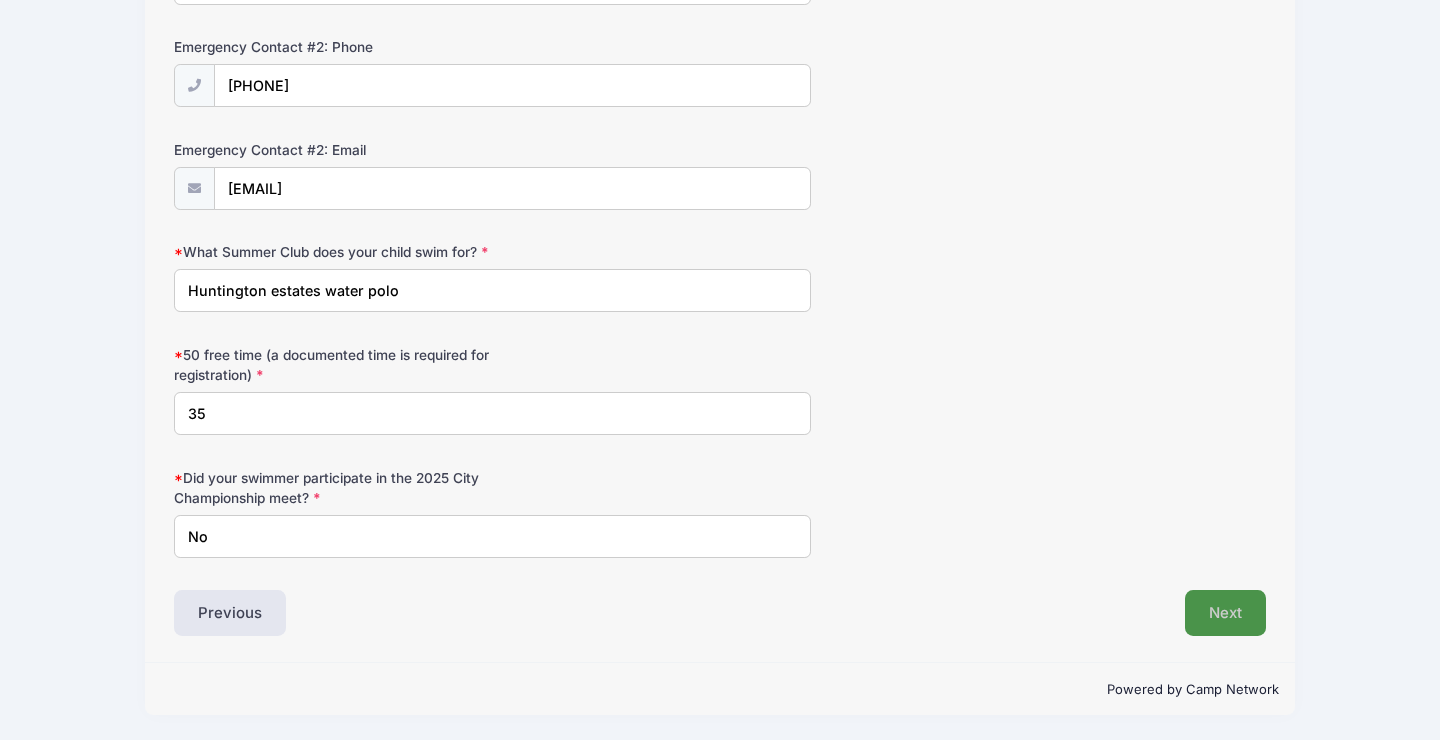 click on "Next" at bounding box center (1225, 613) 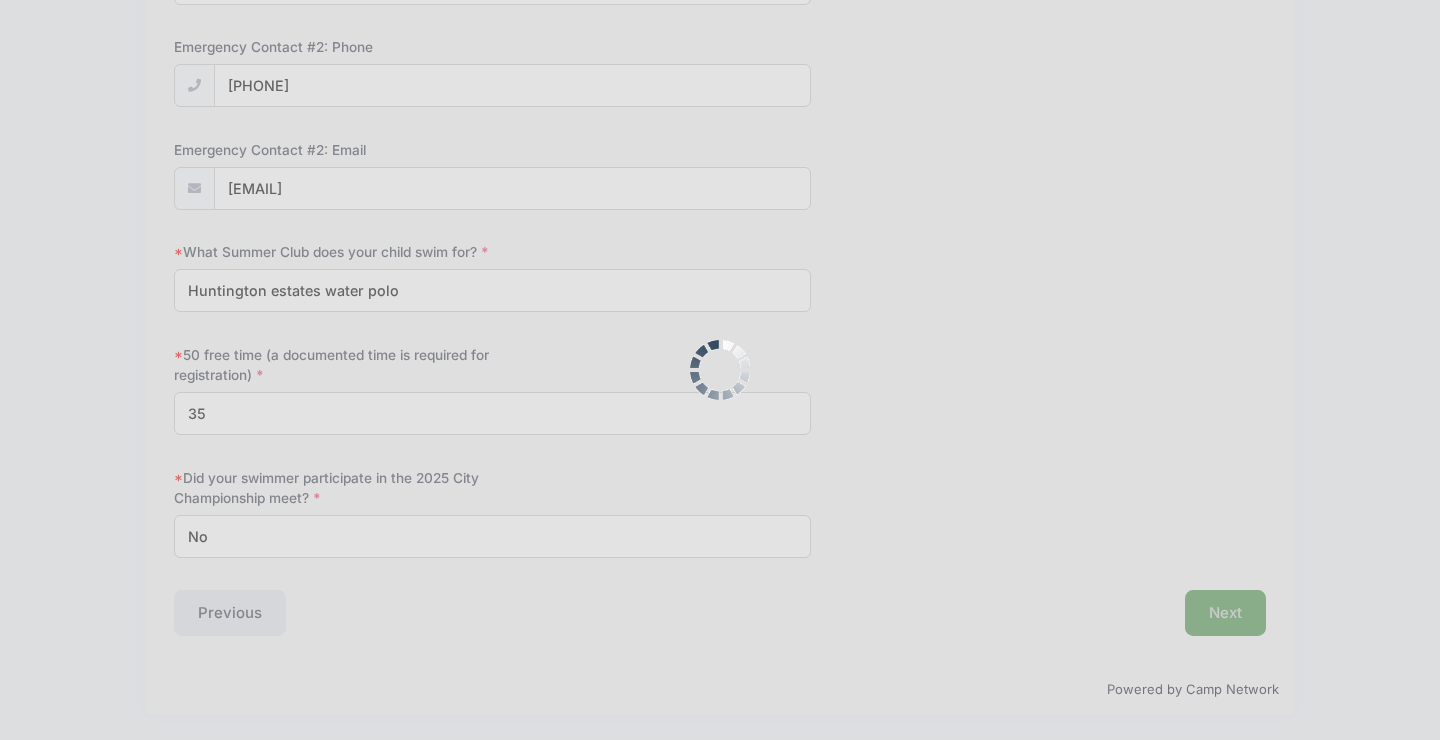 scroll, scrollTop: 0, scrollLeft: 0, axis: both 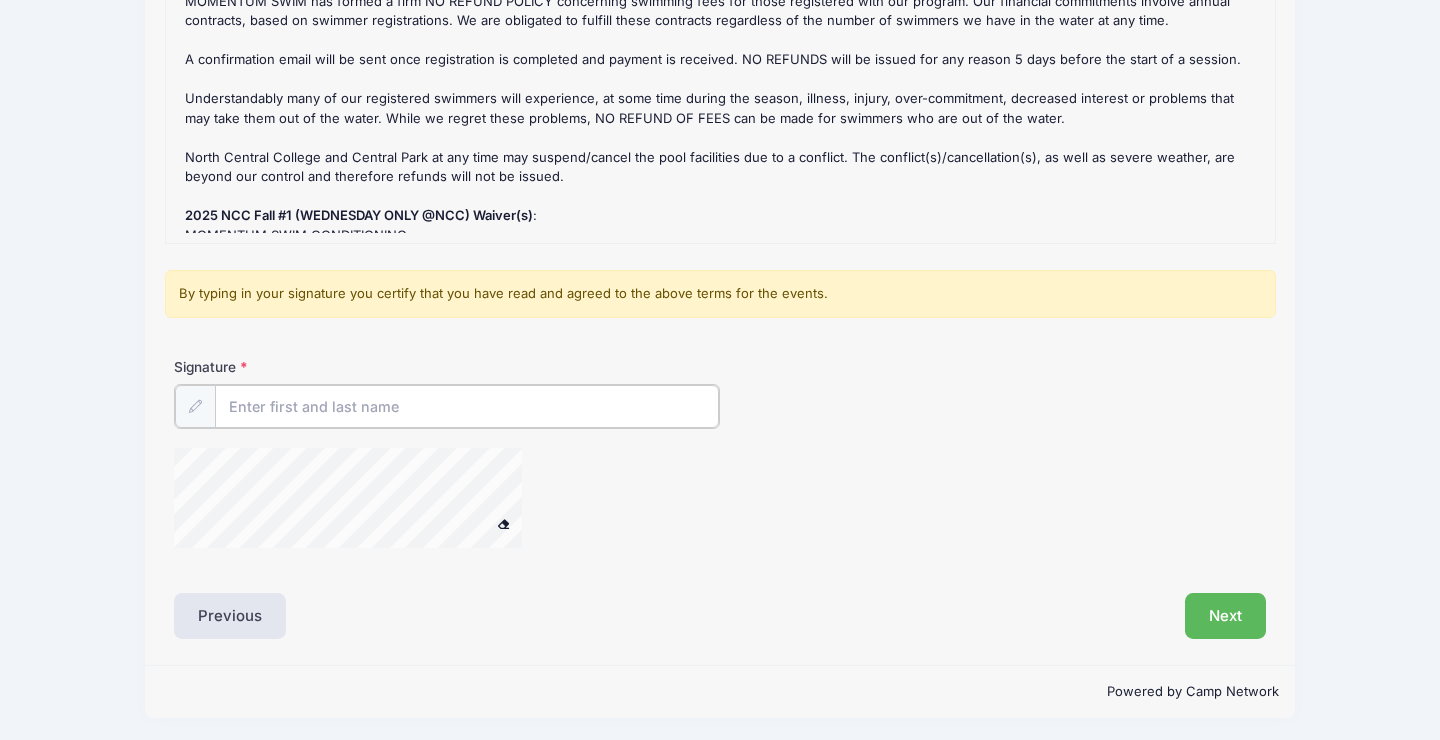 click on "Signature" at bounding box center (467, 406) 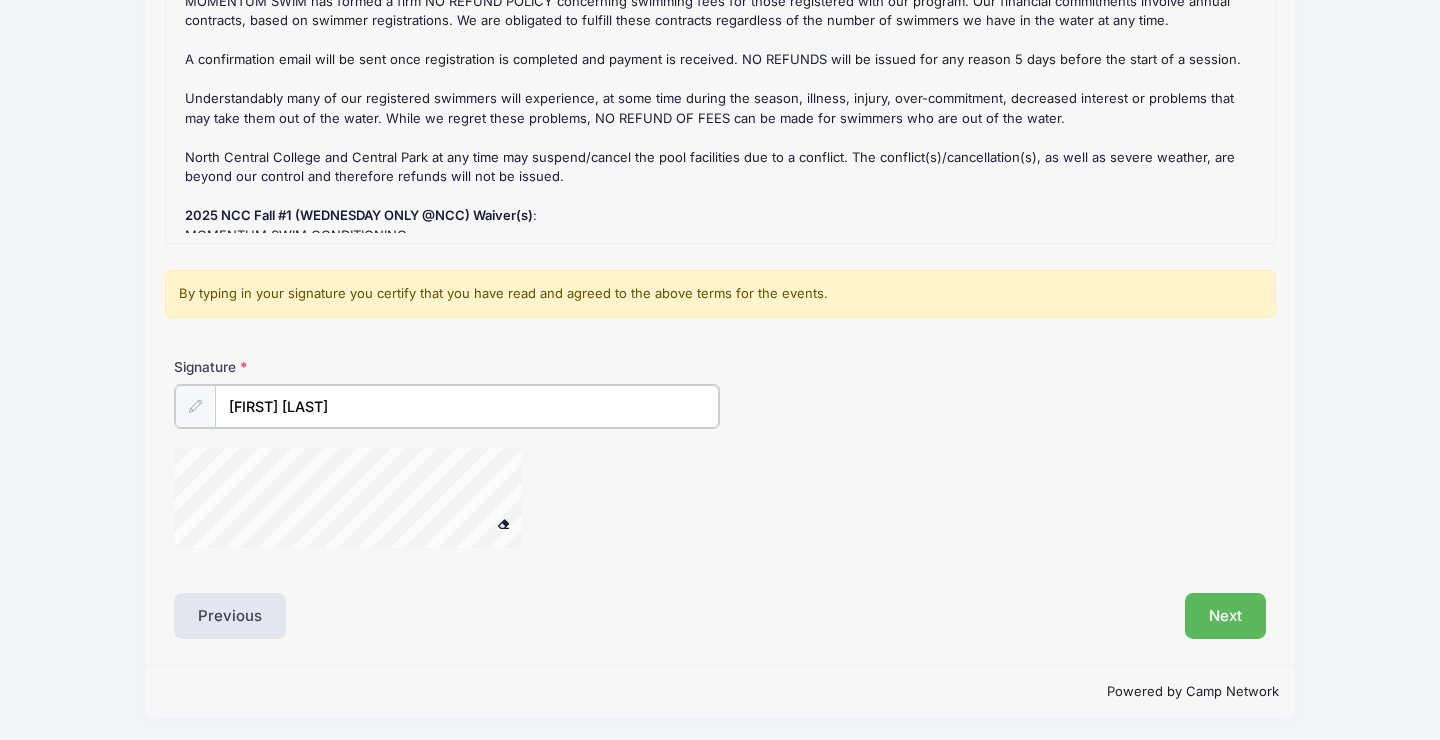 click at bounding box center (374, 501) 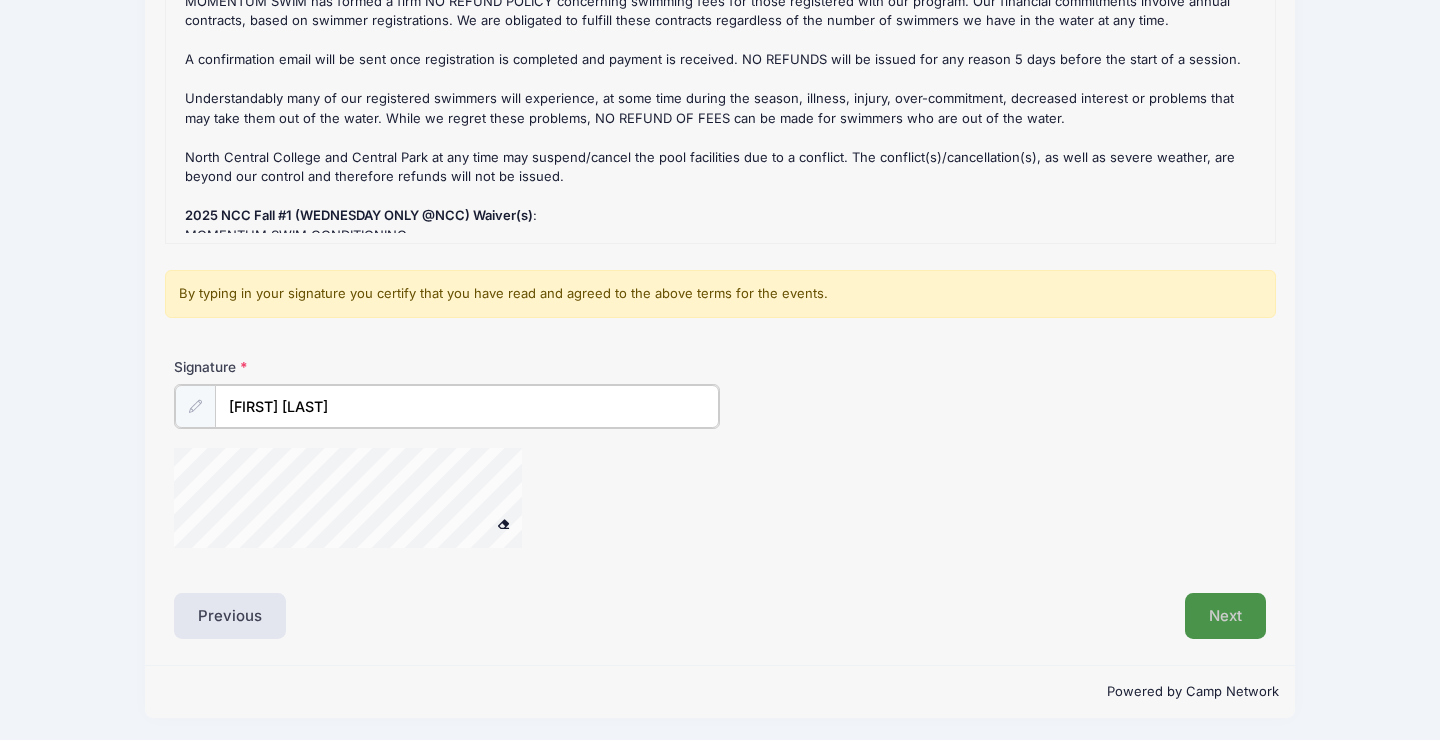 type on "kym cooper" 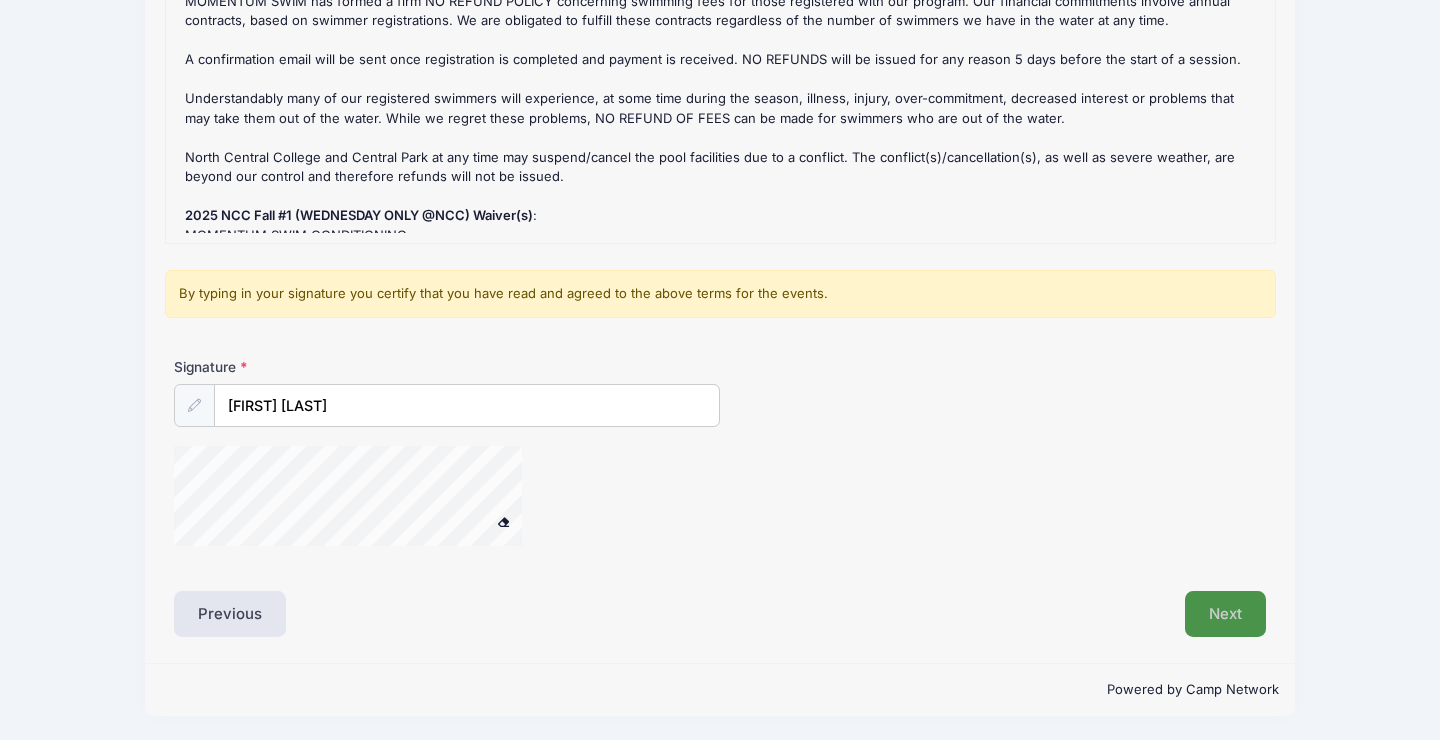 click on "Next" at bounding box center (1225, 614) 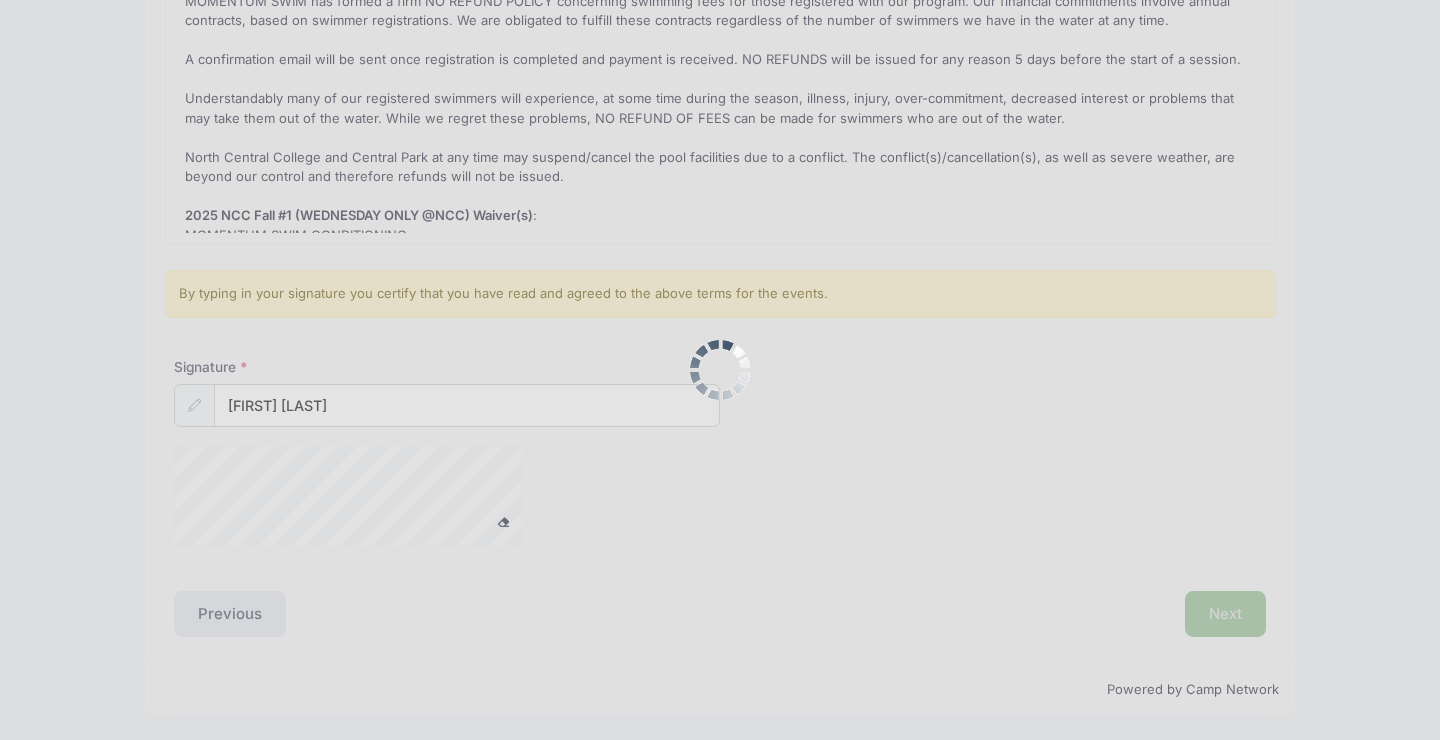 scroll, scrollTop: 0, scrollLeft: 0, axis: both 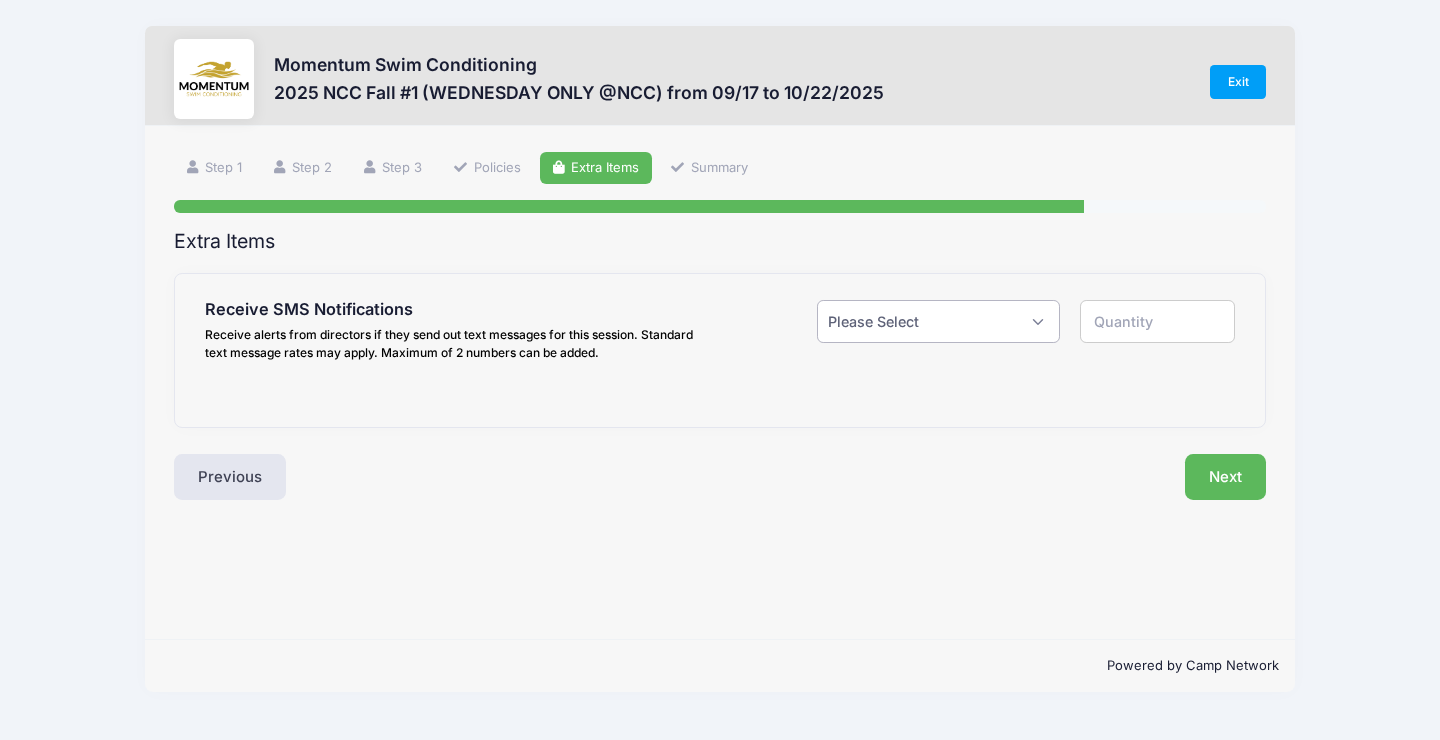 click on "Please Select Yes ($0.00)
No" at bounding box center [938, 321] 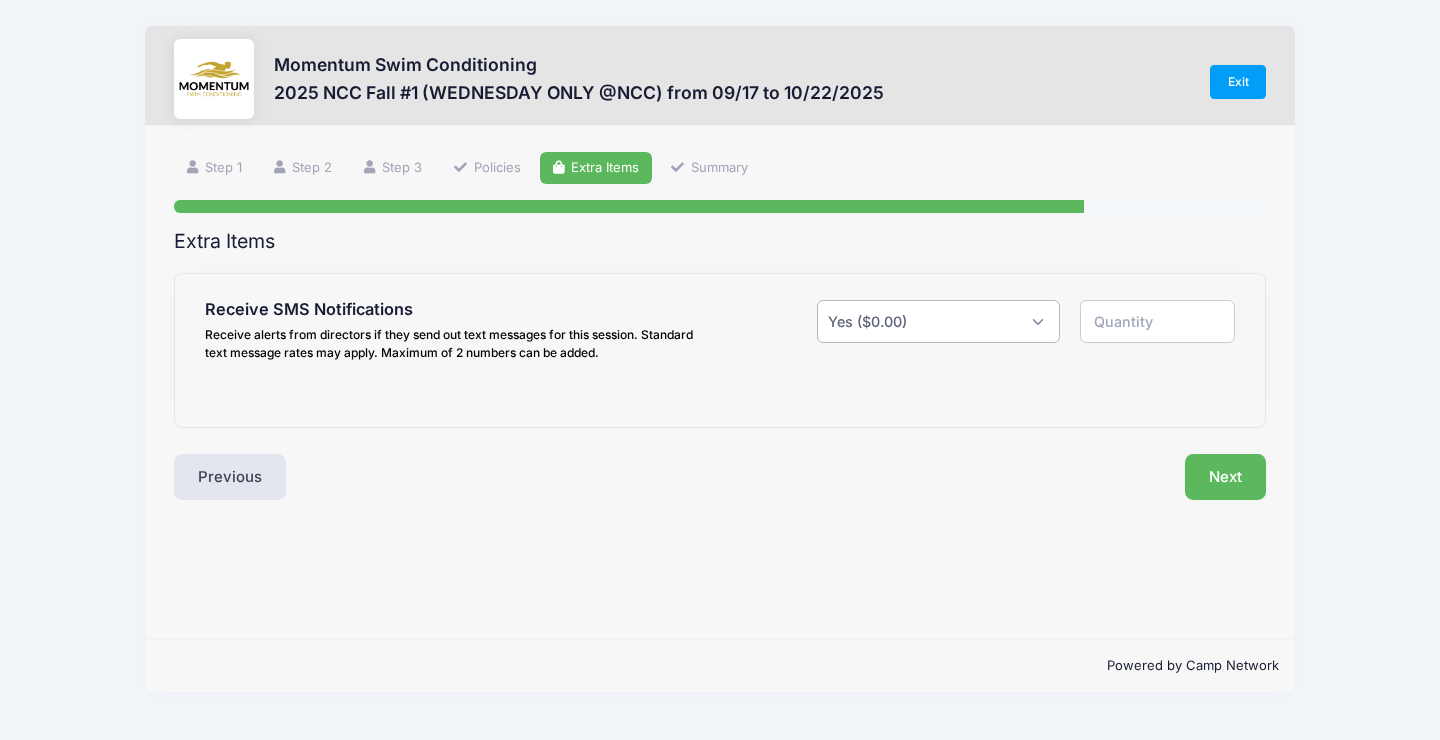 type on "1" 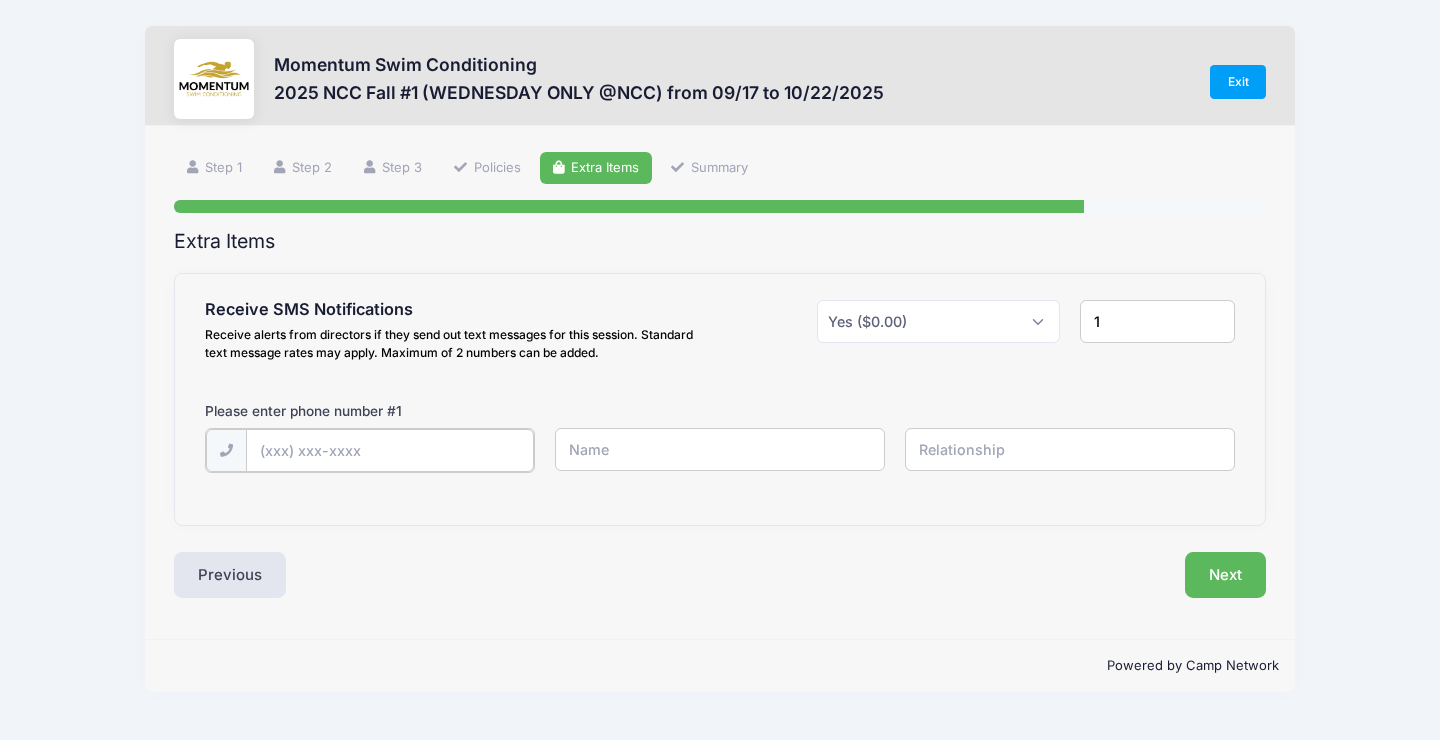 click at bounding box center [0, 0] 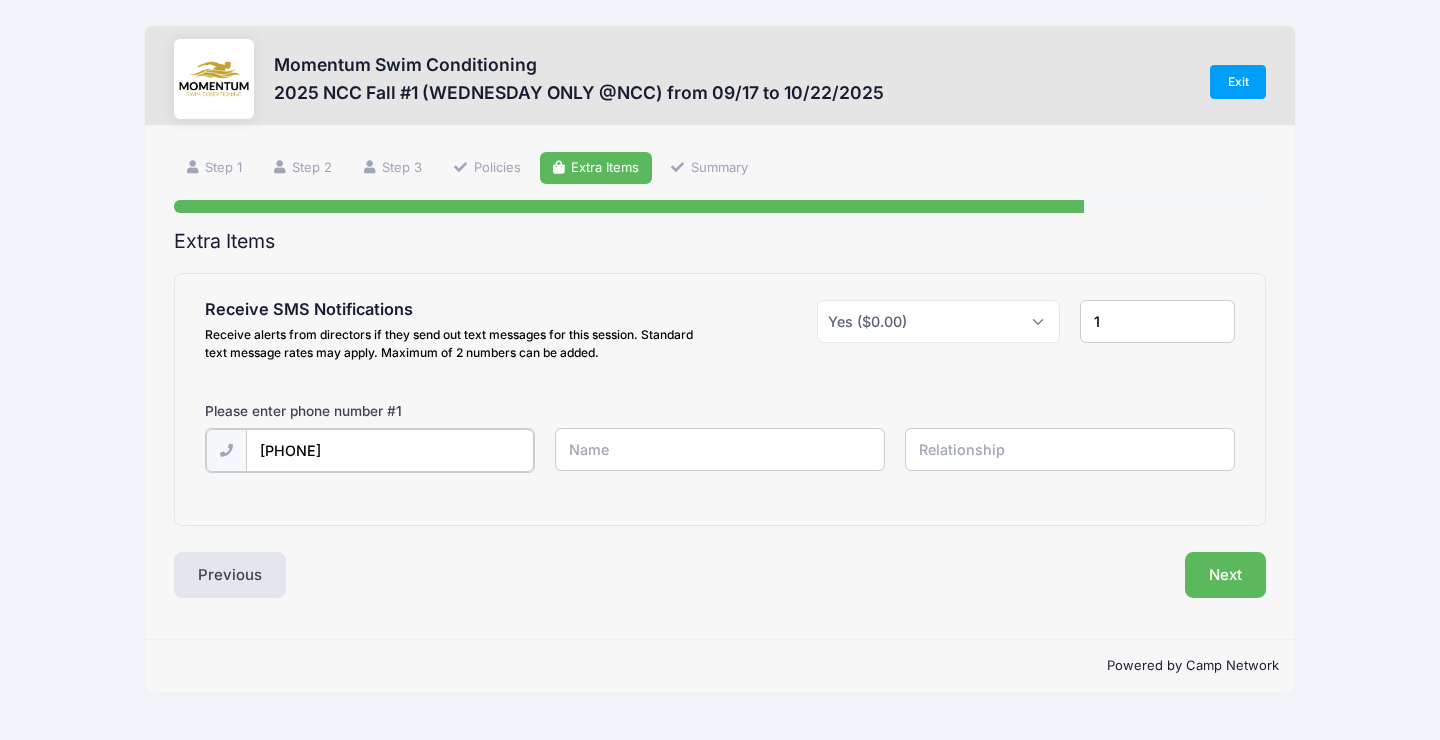 type on "(630) 697-6871" 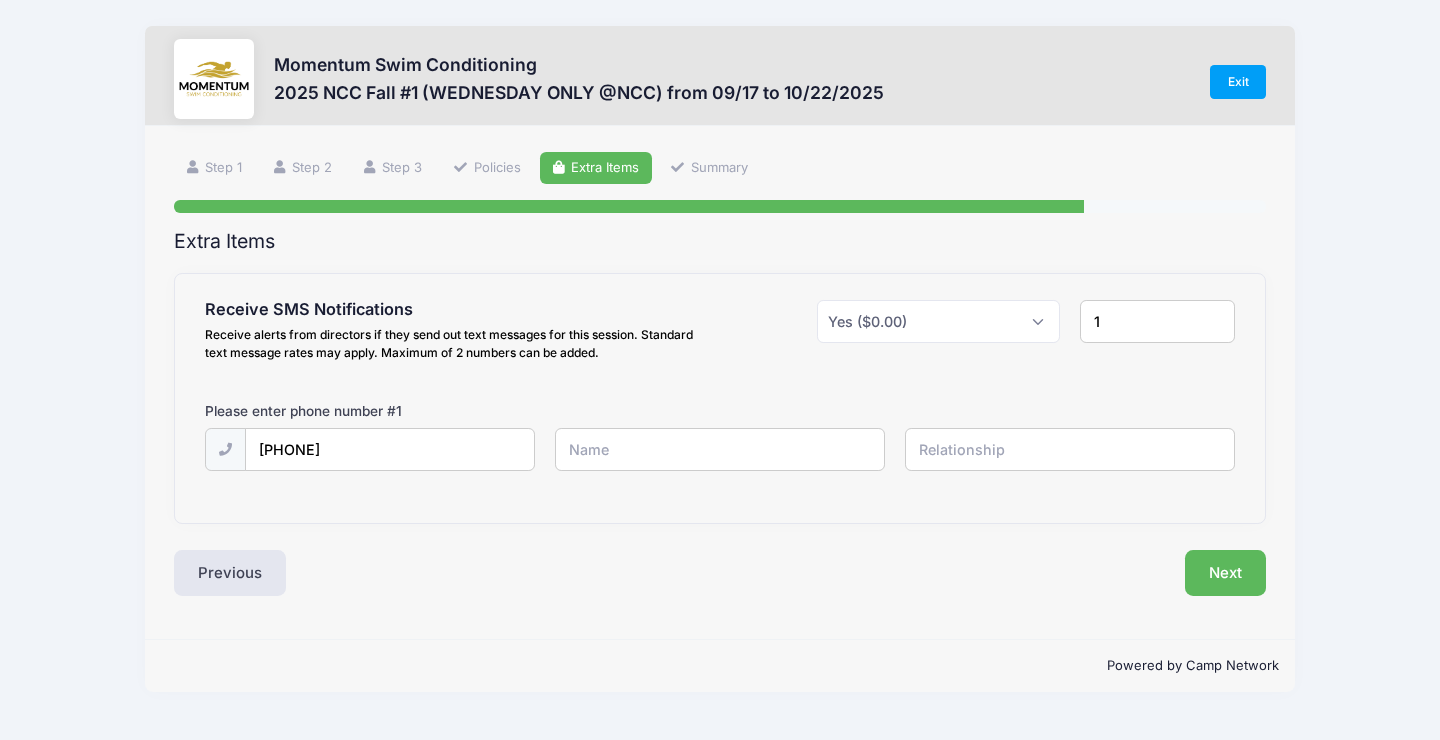 click at bounding box center [0, 0] 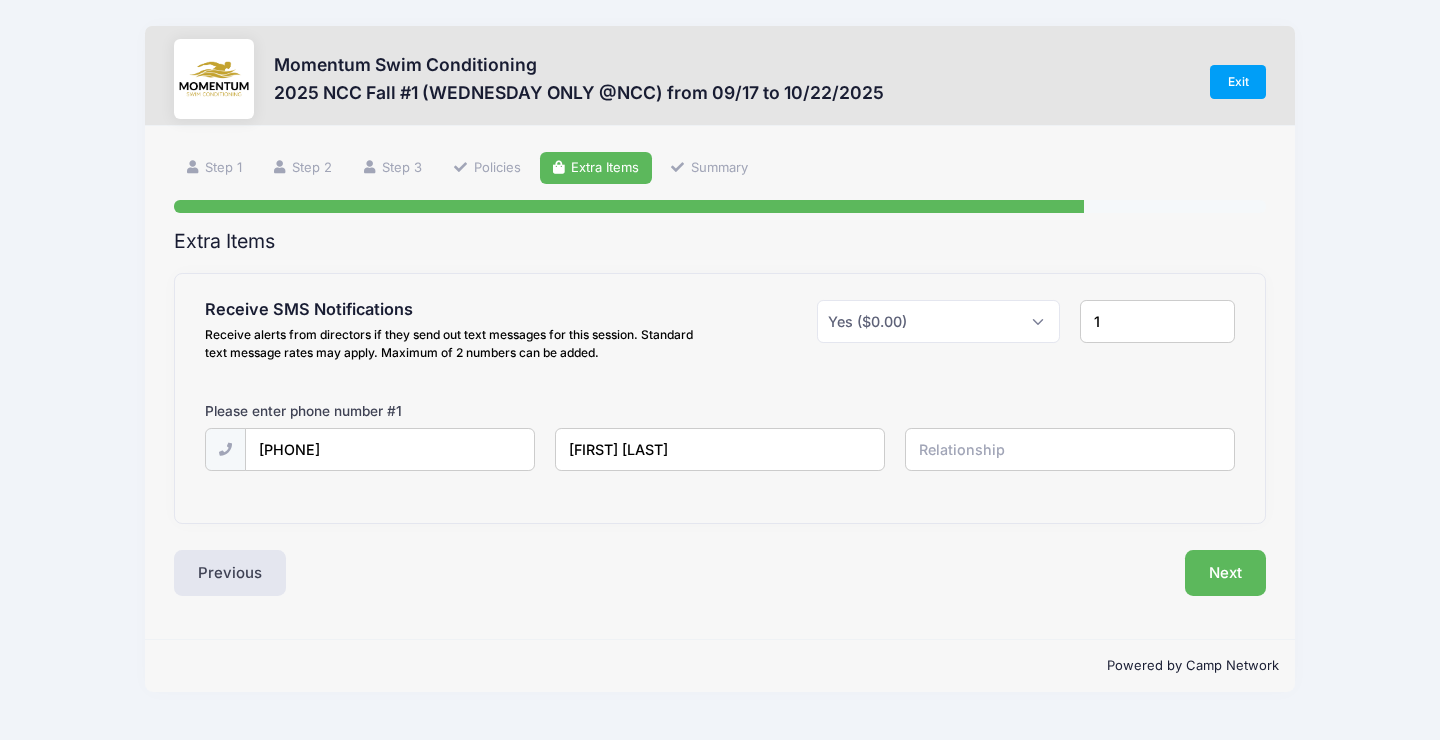 type on "kym cooper" 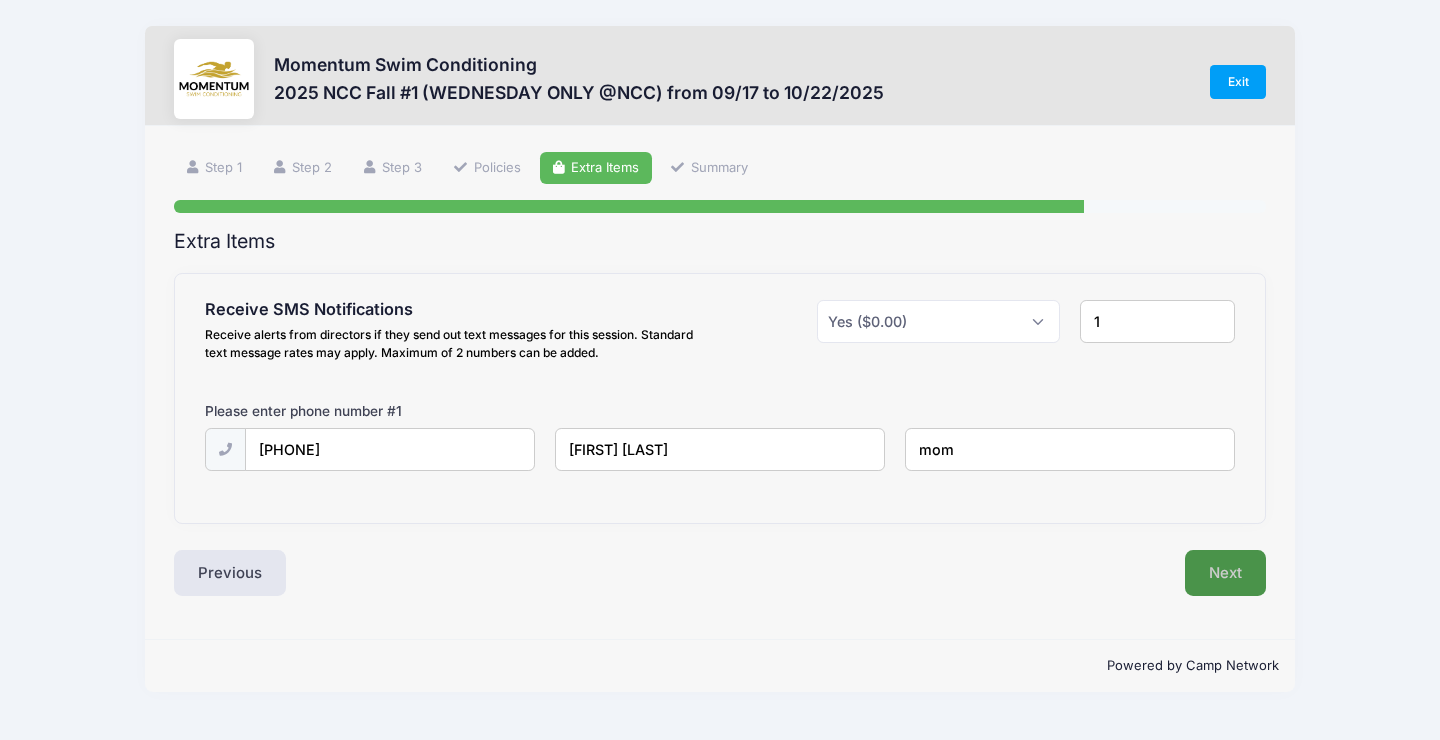 type on "mom" 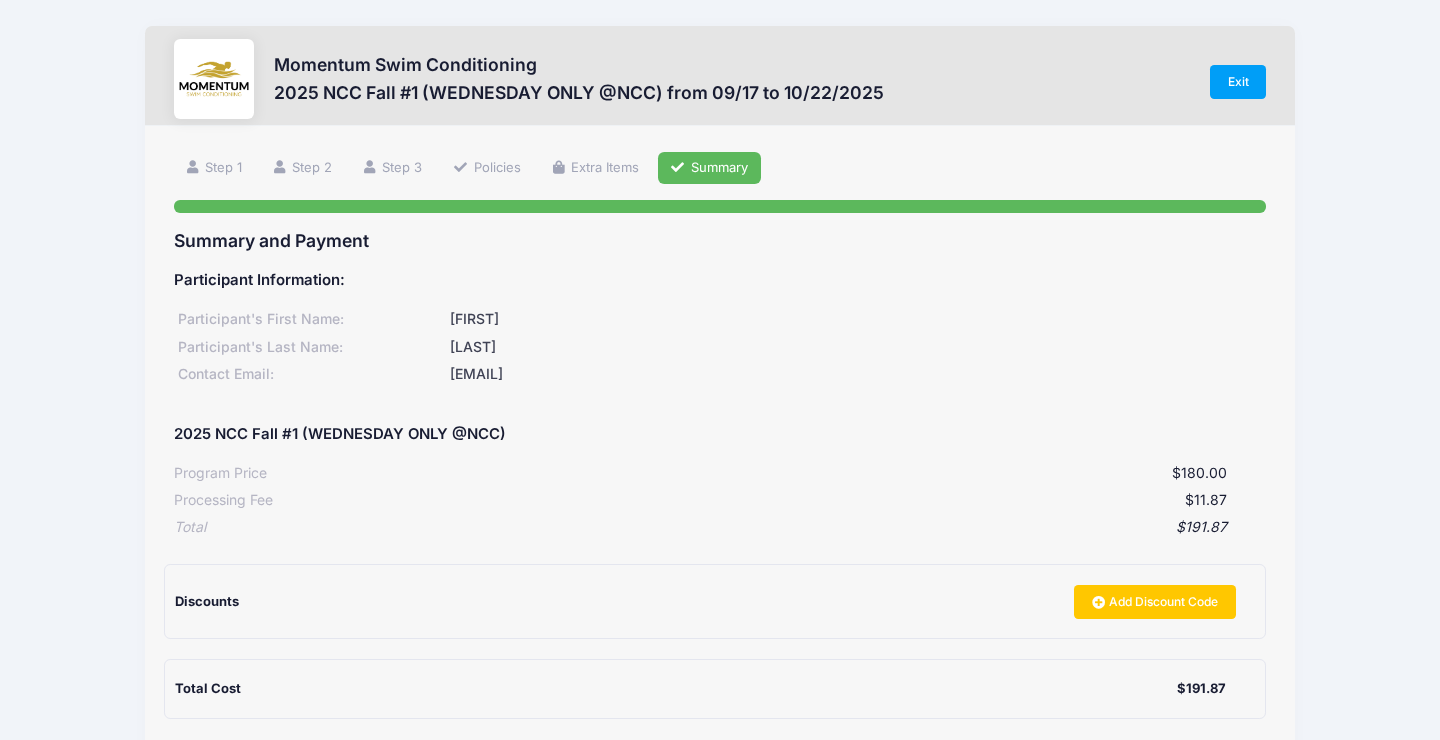 scroll, scrollTop: 208, scrollLeft: 0, axis: vertical 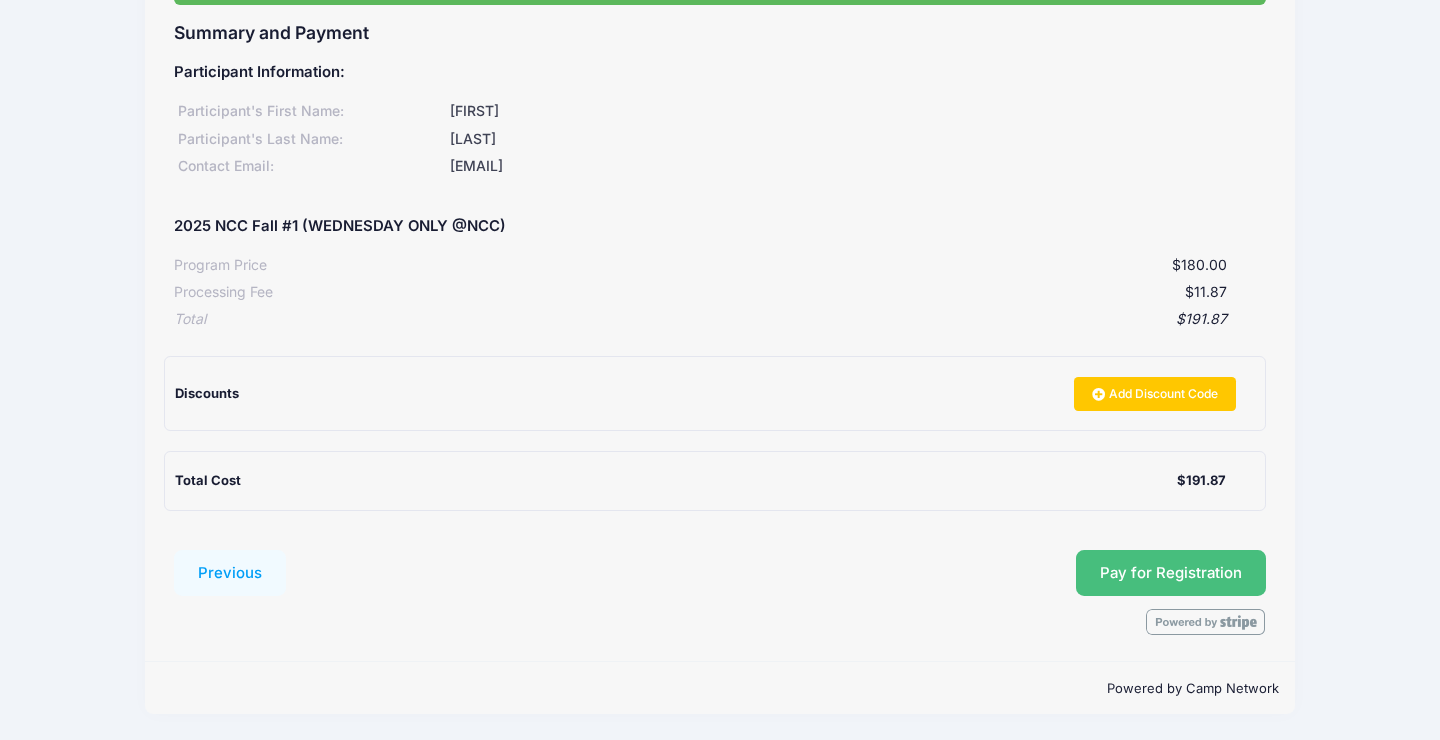 click on "Pay for Registration" at bounding box center (1171, 573) 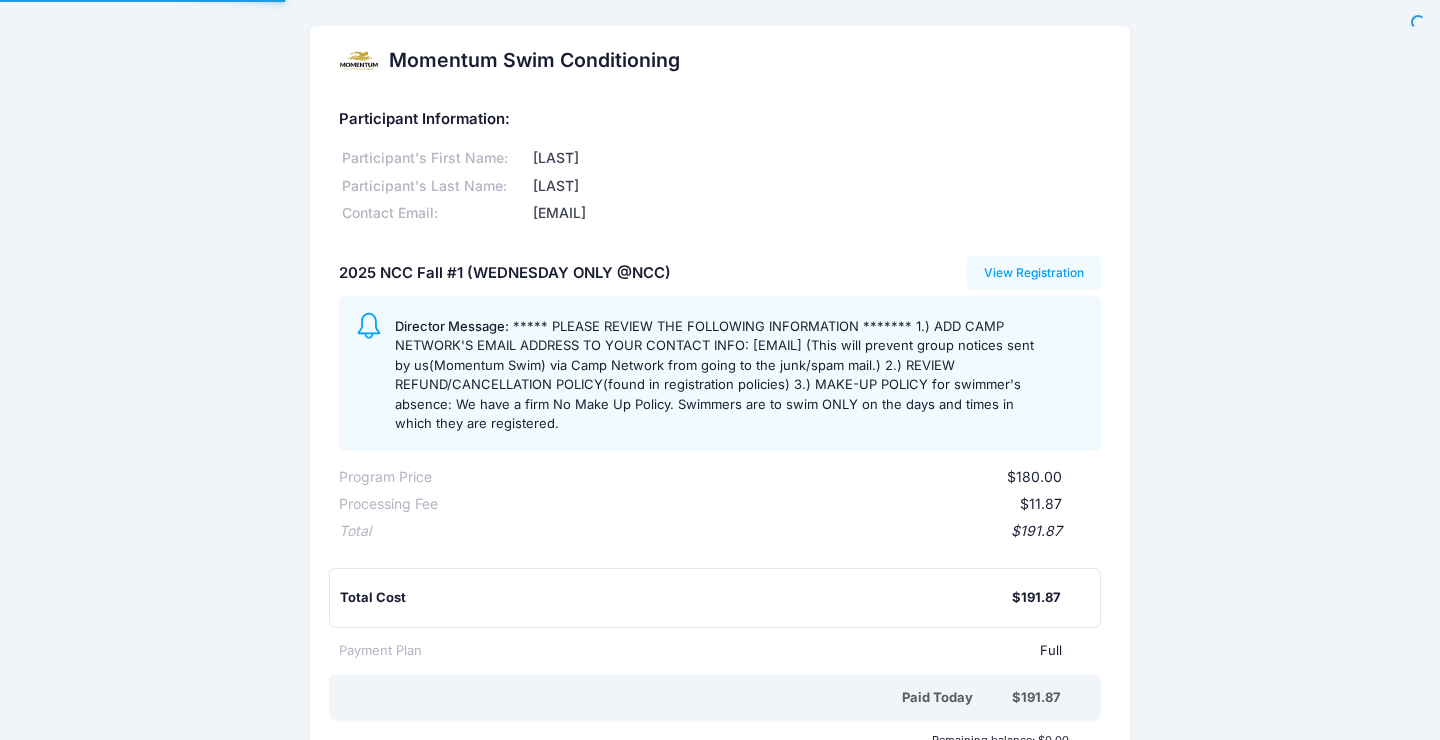 scroll, scrollTop: 0, scrollLeft: 0, axis: both 